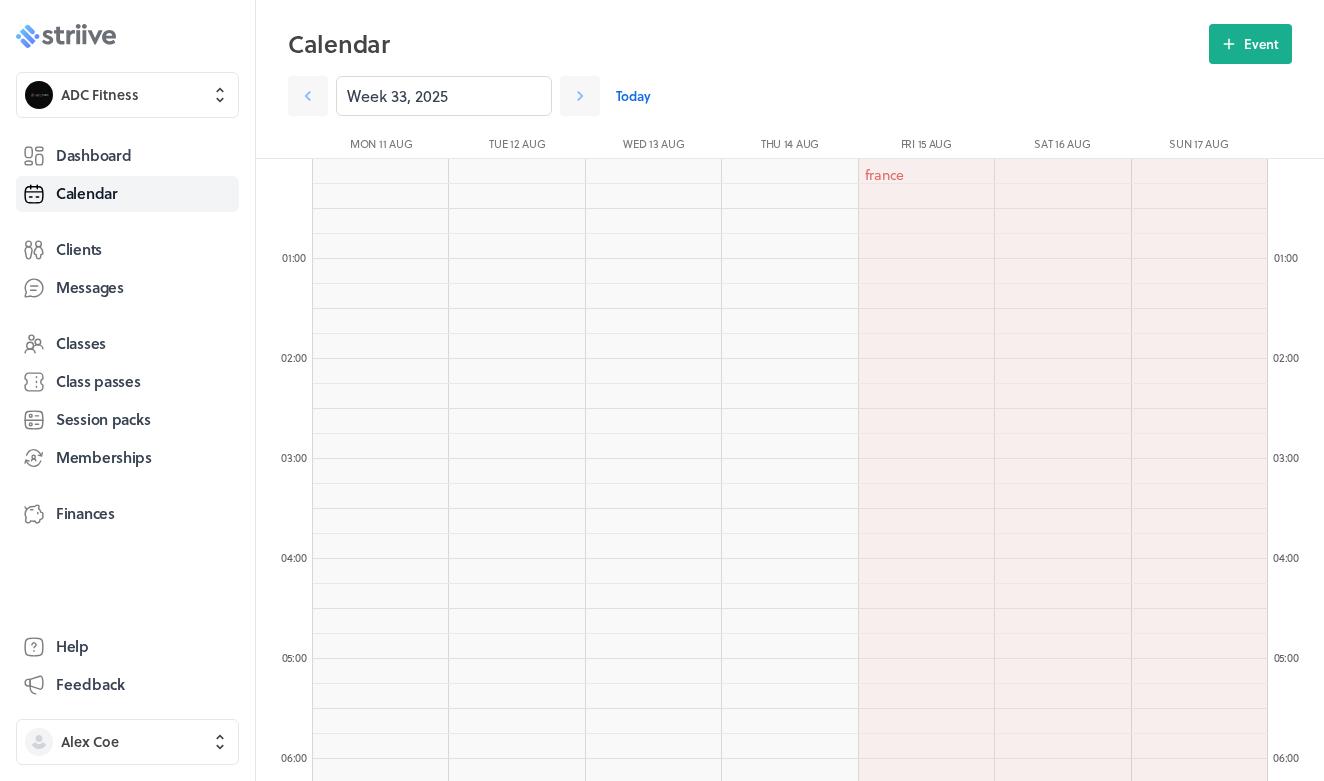 scroll, scrollTop: 1589, scrollLeft: 0, axis: vertical 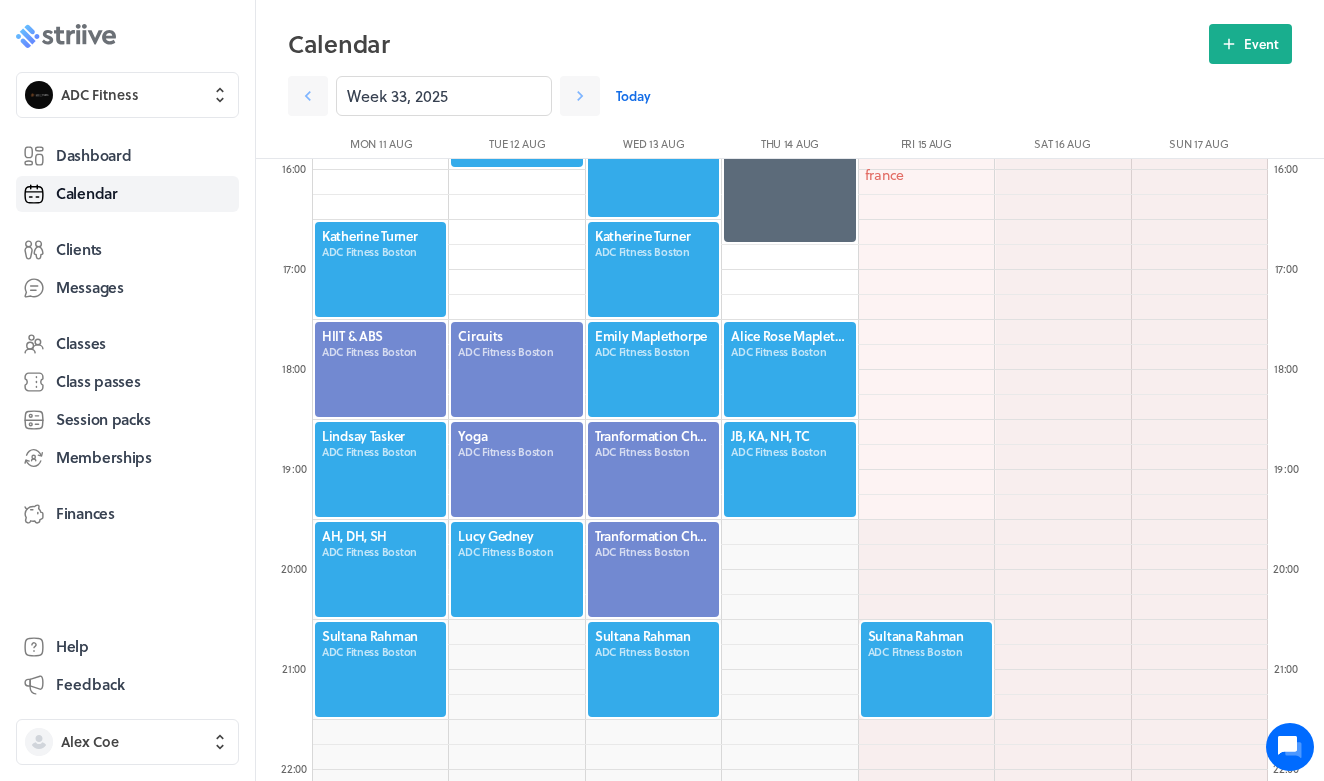 click 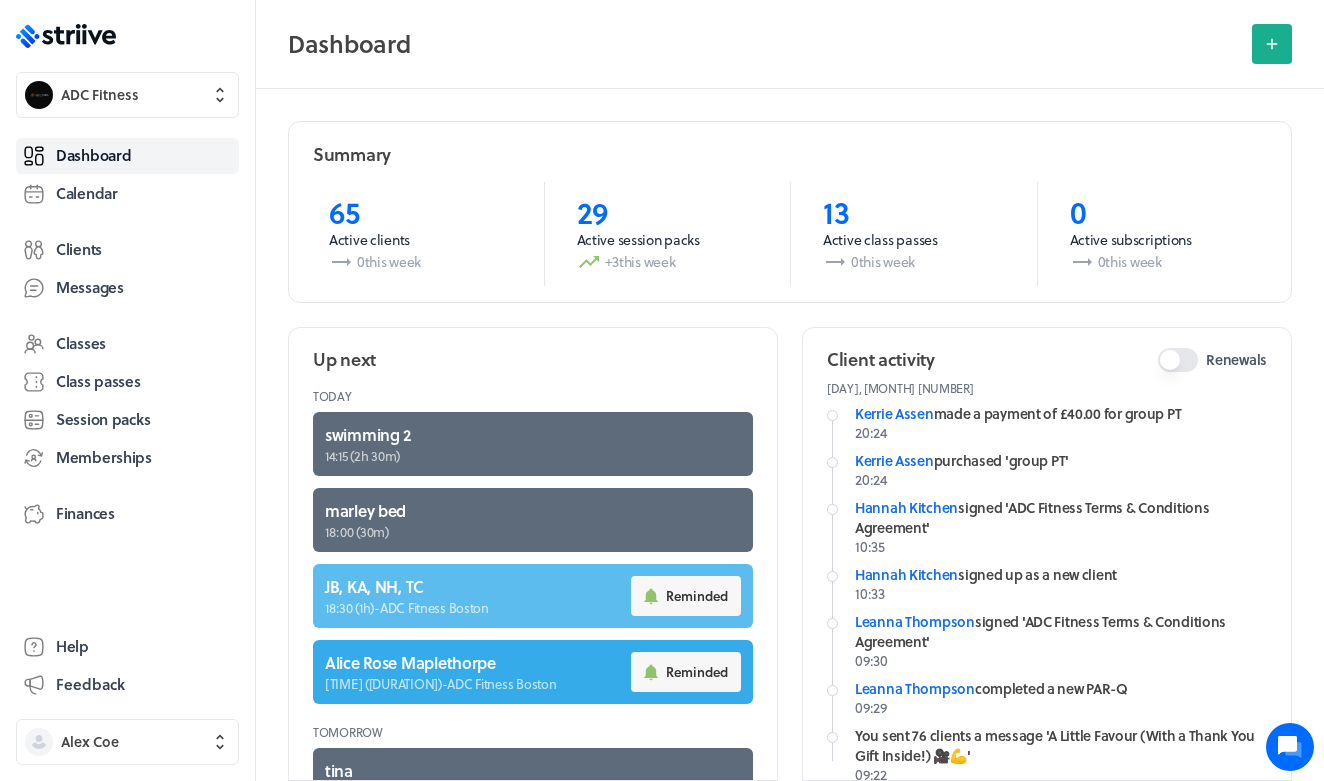 click at bounding box center (533, 596) 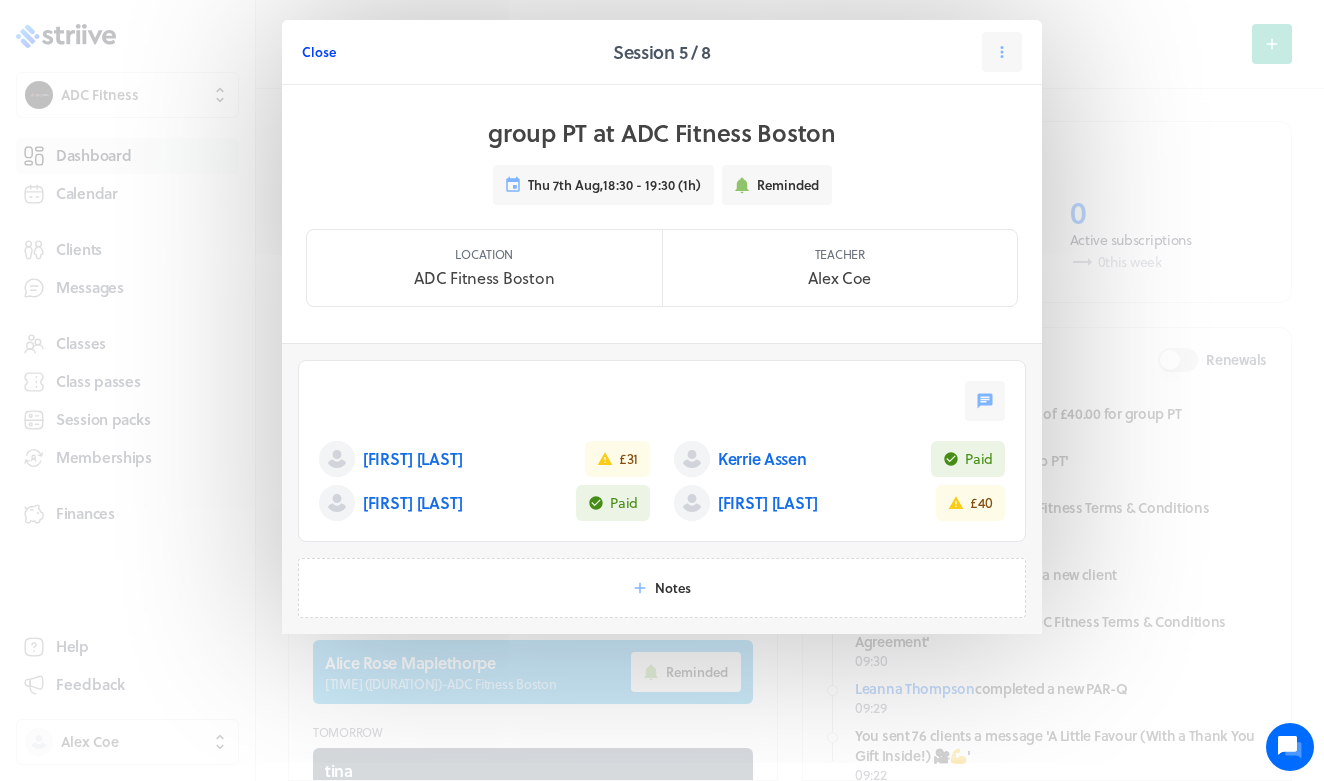click on "Close" at bounding box center (319, 52) 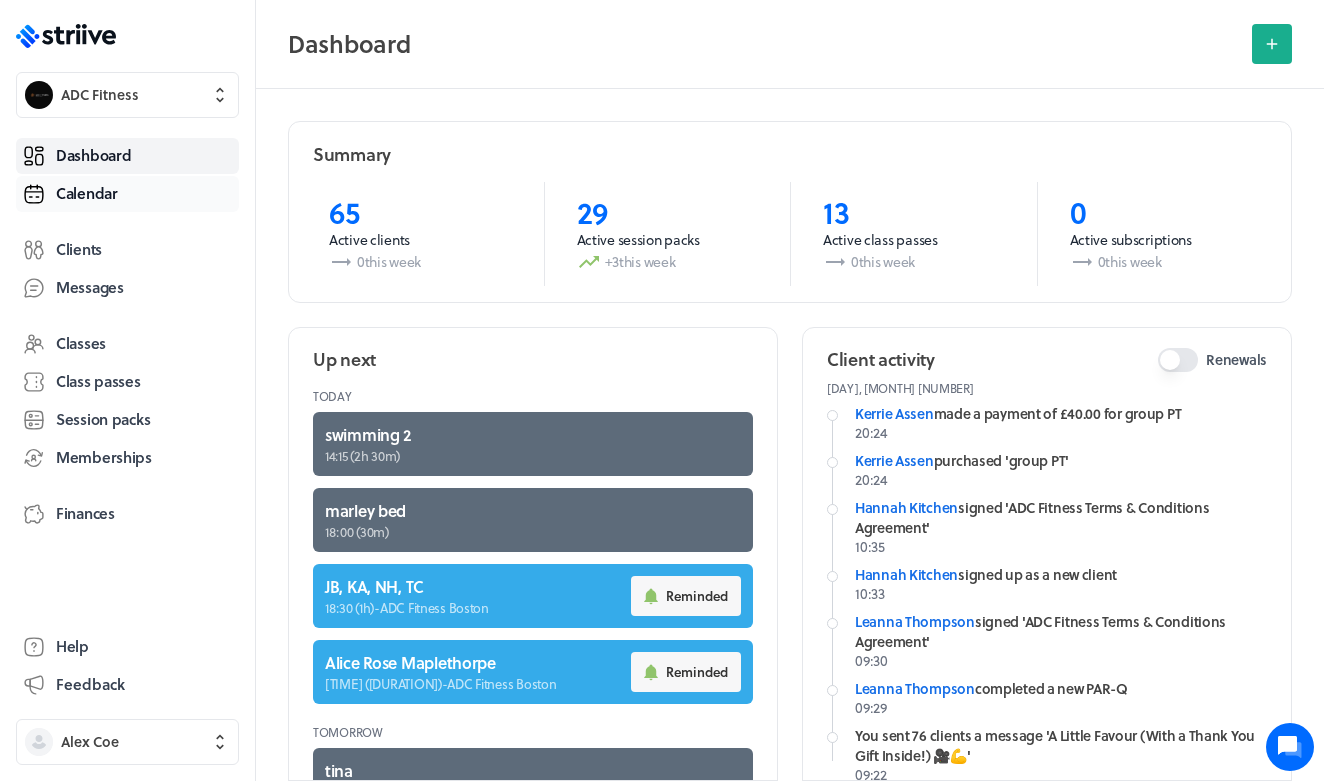 click on "Calendar" at bounding box center (87, 193) 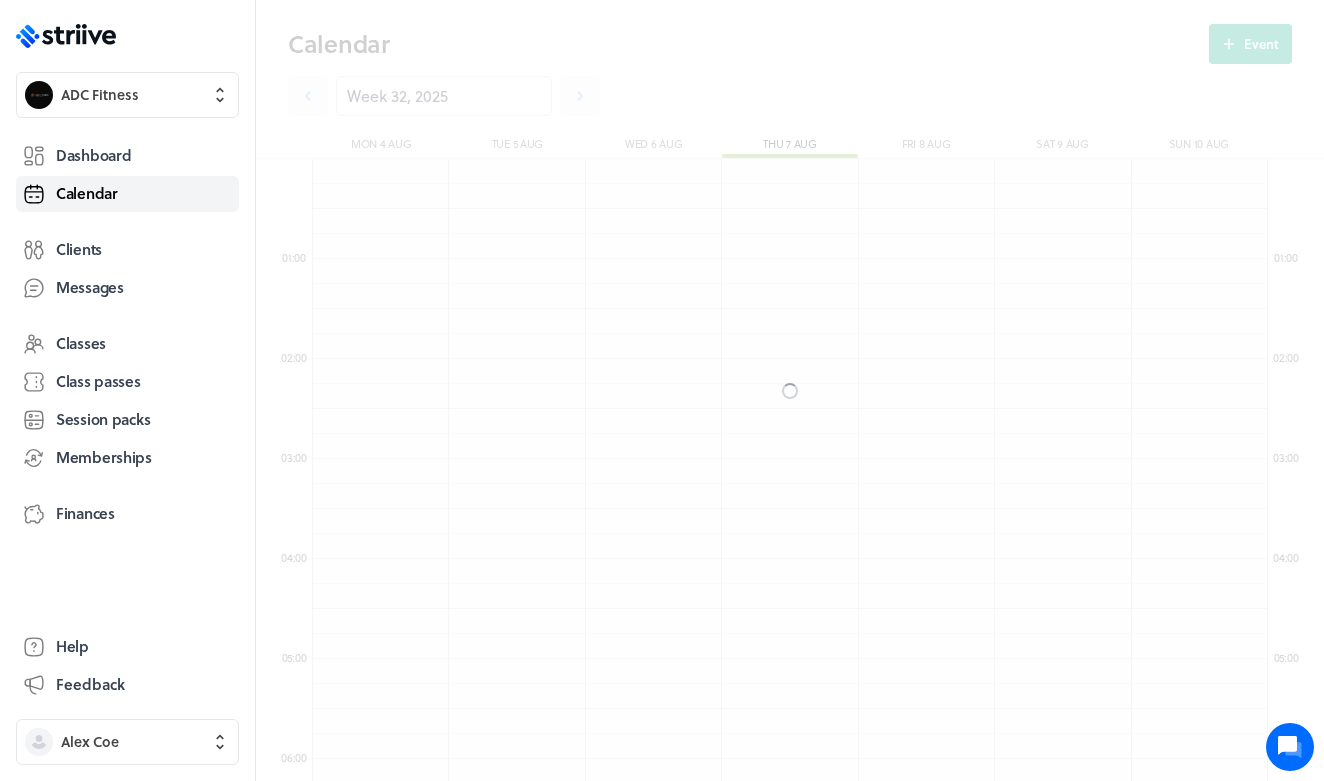 scroll, scrollTop: 850, scrollLeft: 0, axis: vertical 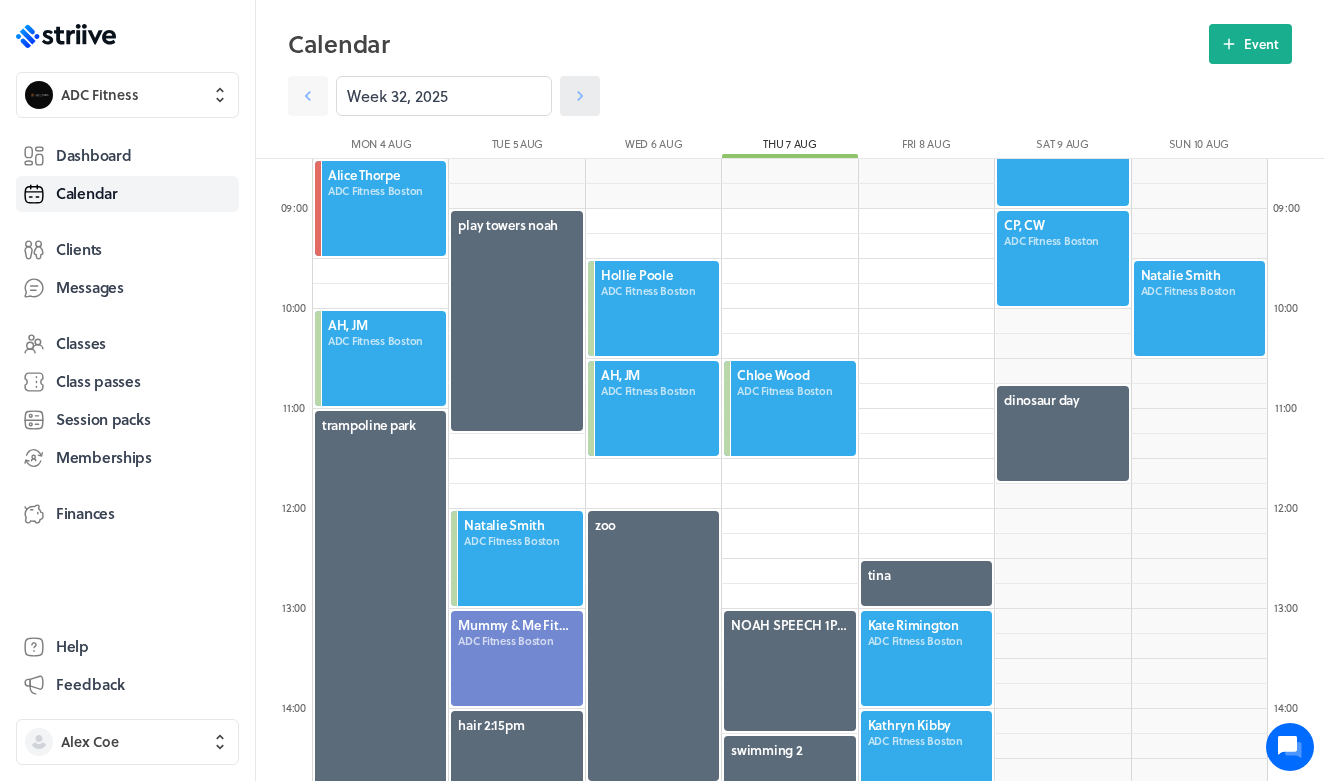 click at bounding box center (580, 96) 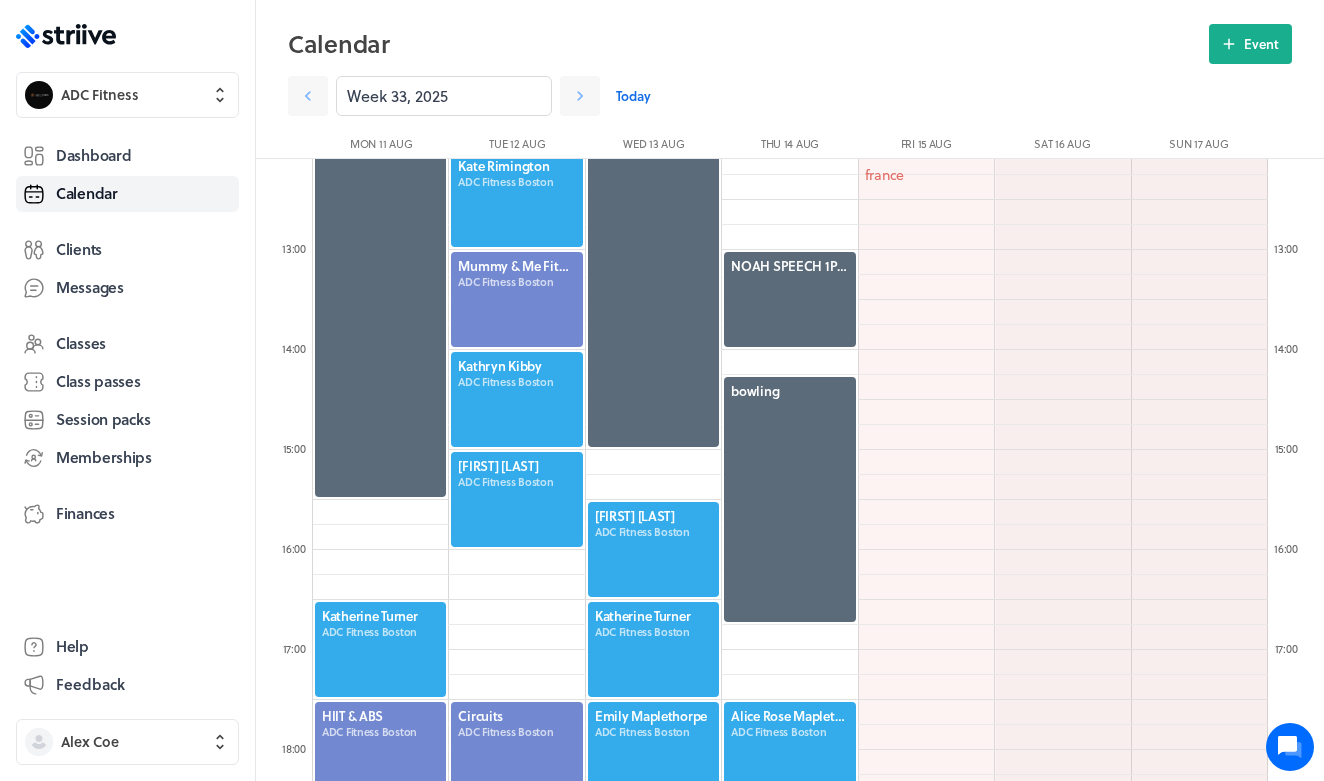 scroll, scrollTop: 1223, scrollLeft: 0, axis: vertical 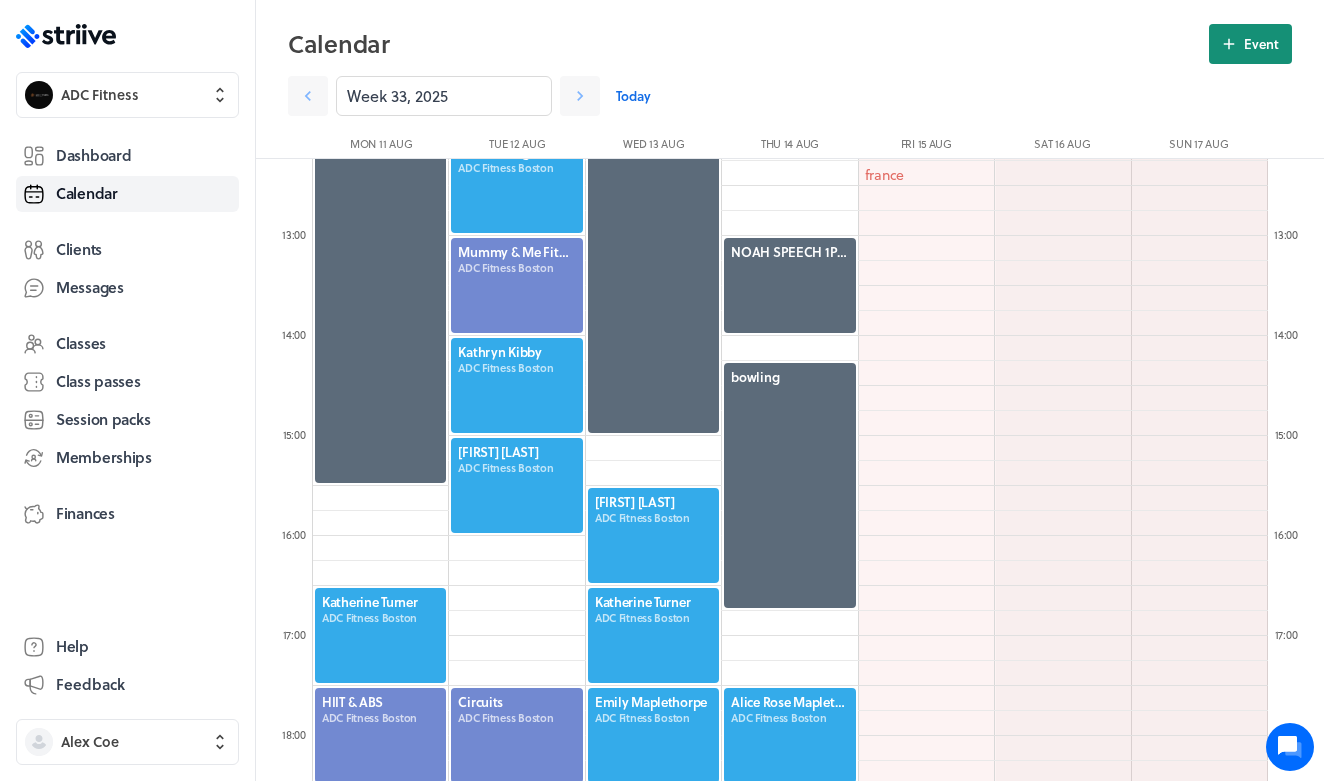 click on "Event" at bounding box center (1250, 44) 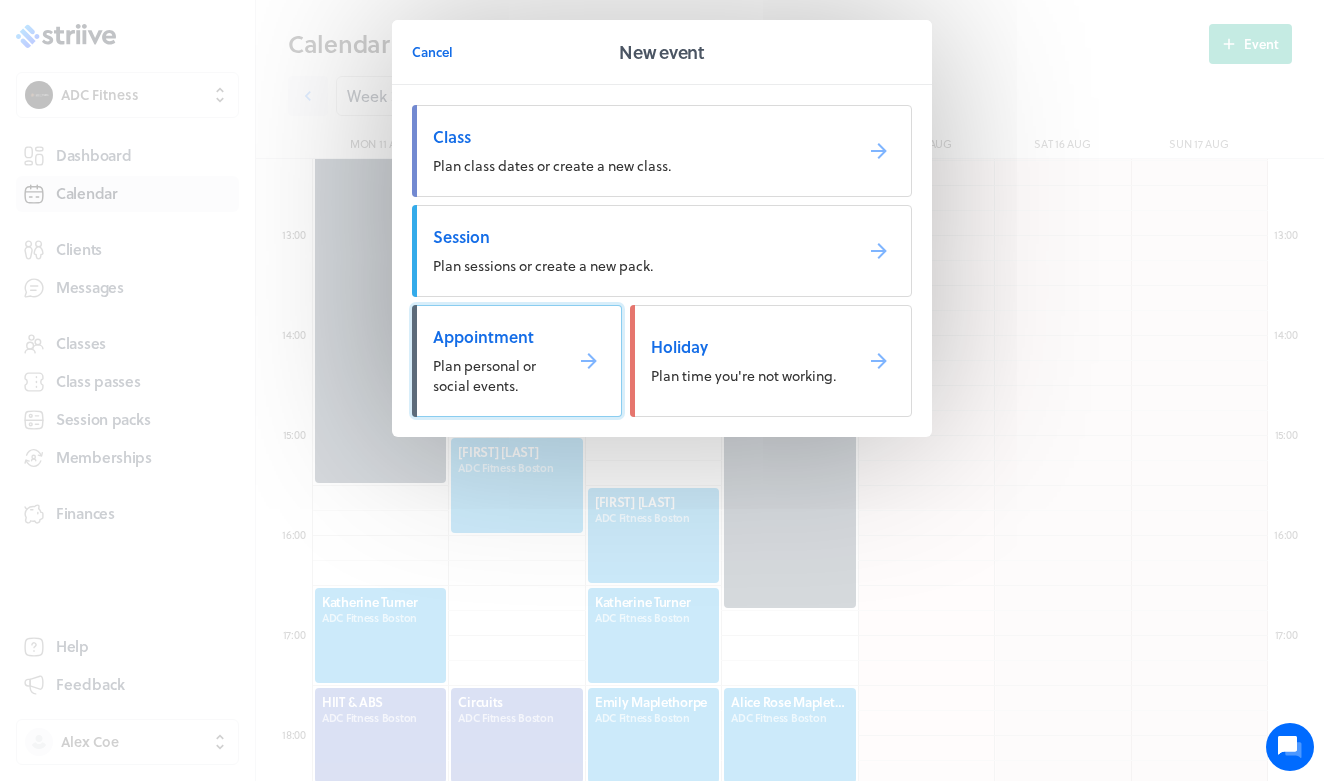 click on "Appointment" at bounding box center (489, 337) 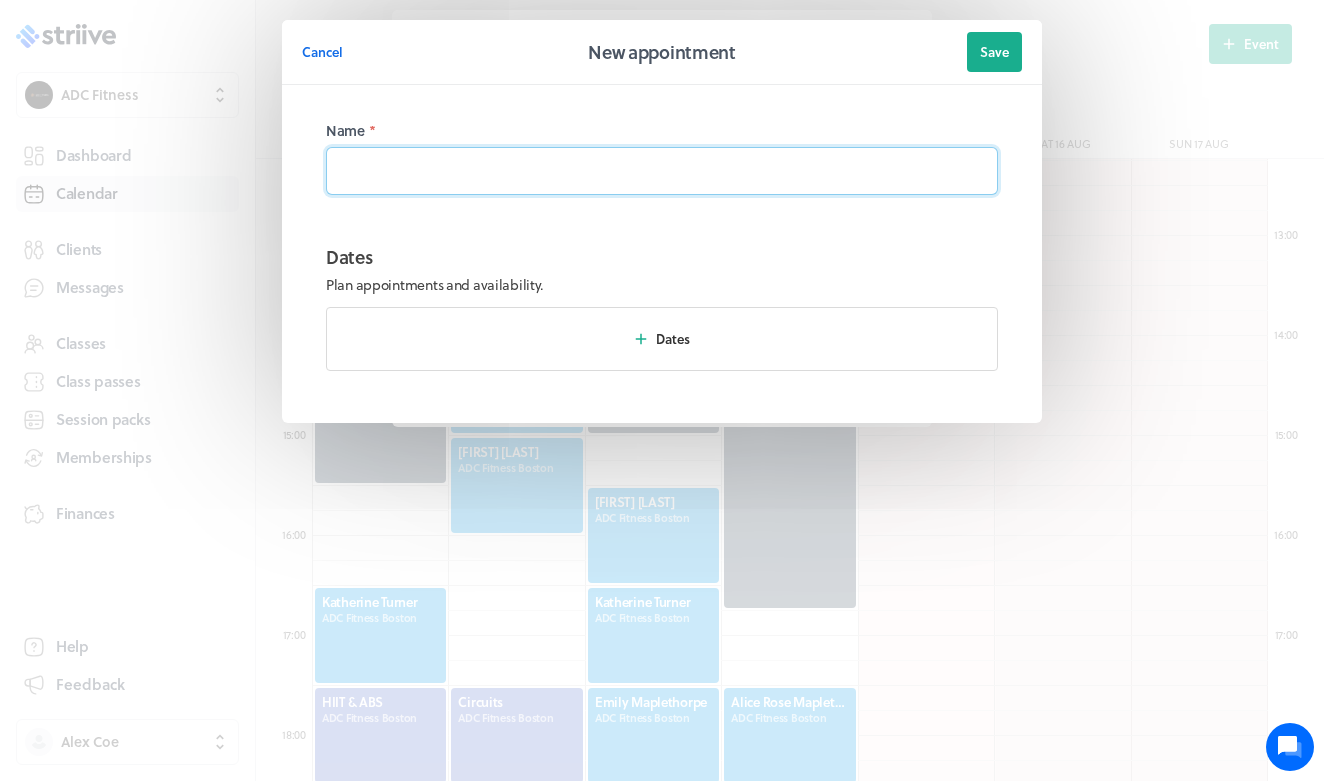 click at bounding box center (662, 171) 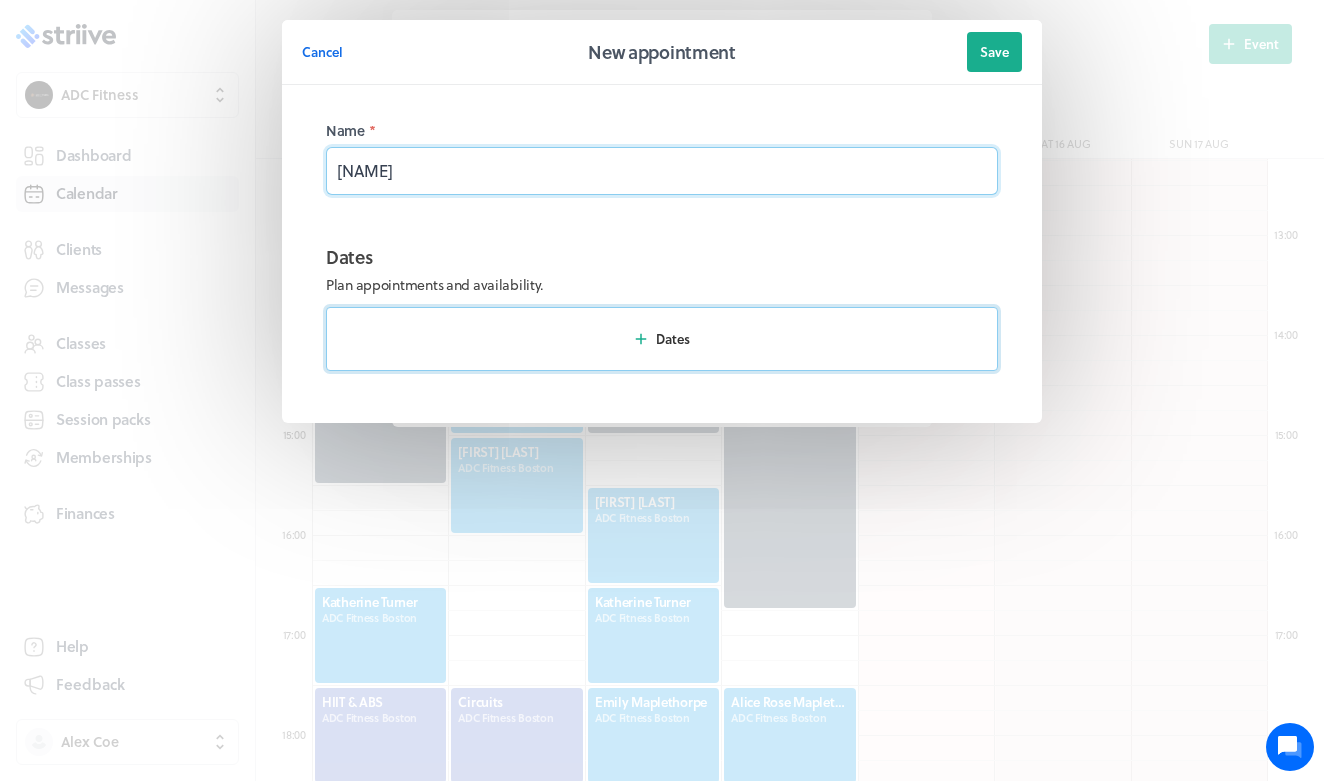 type on "[NAME]" 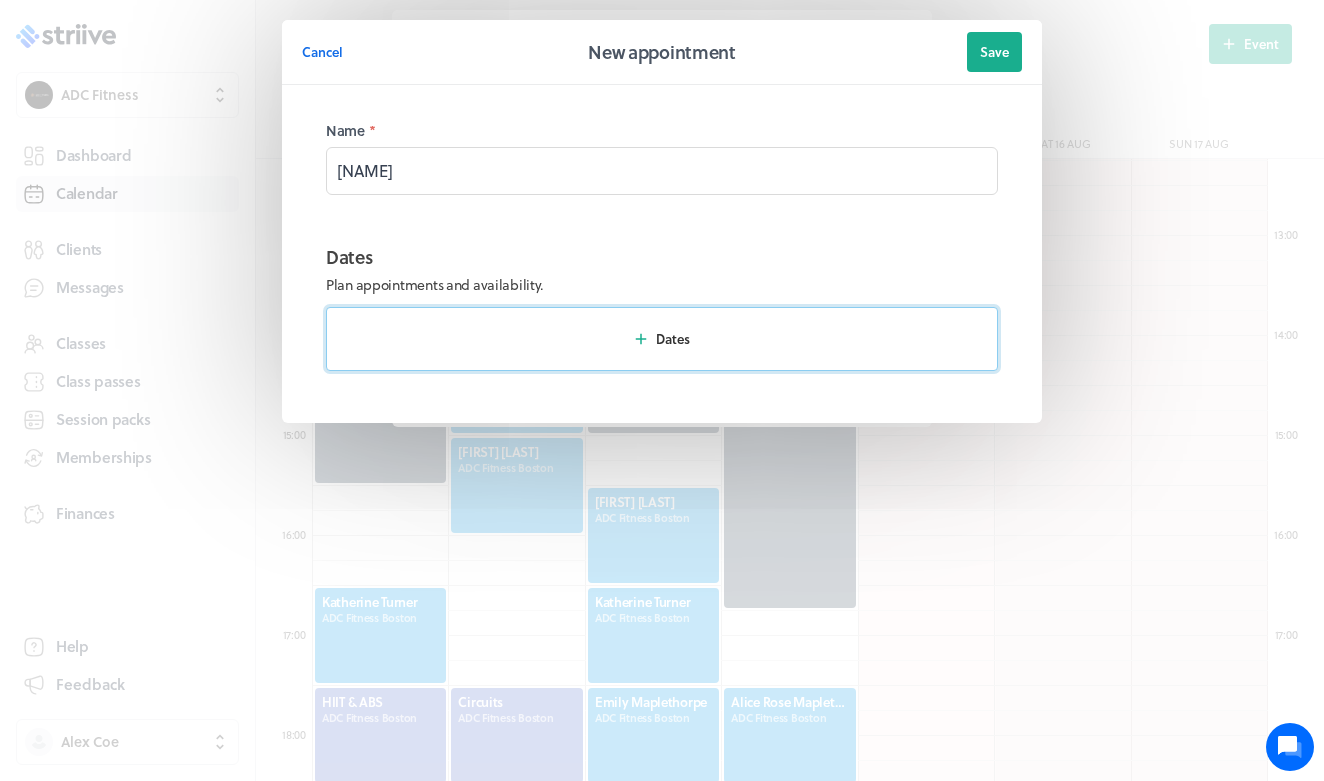 click on "Dates" at bounding box center (662, 339) 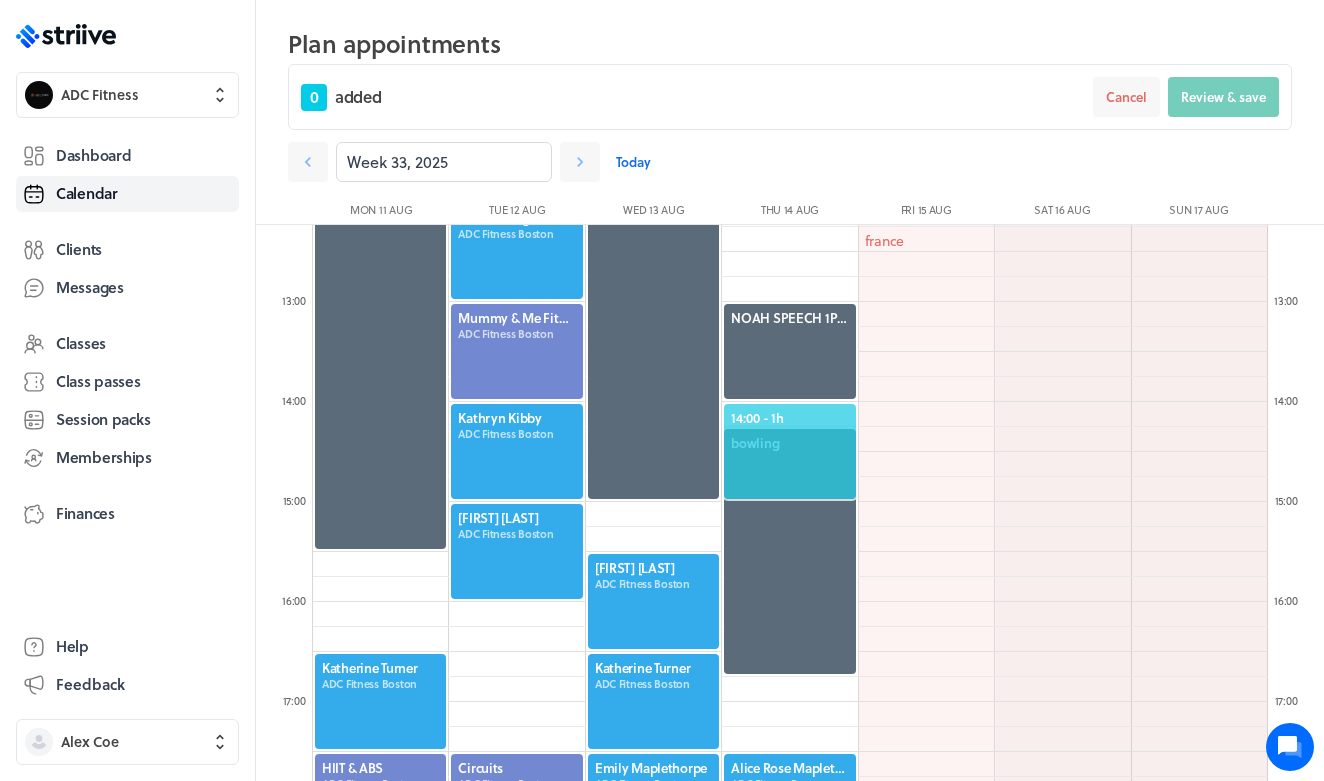 click on "14:00  - 1h" 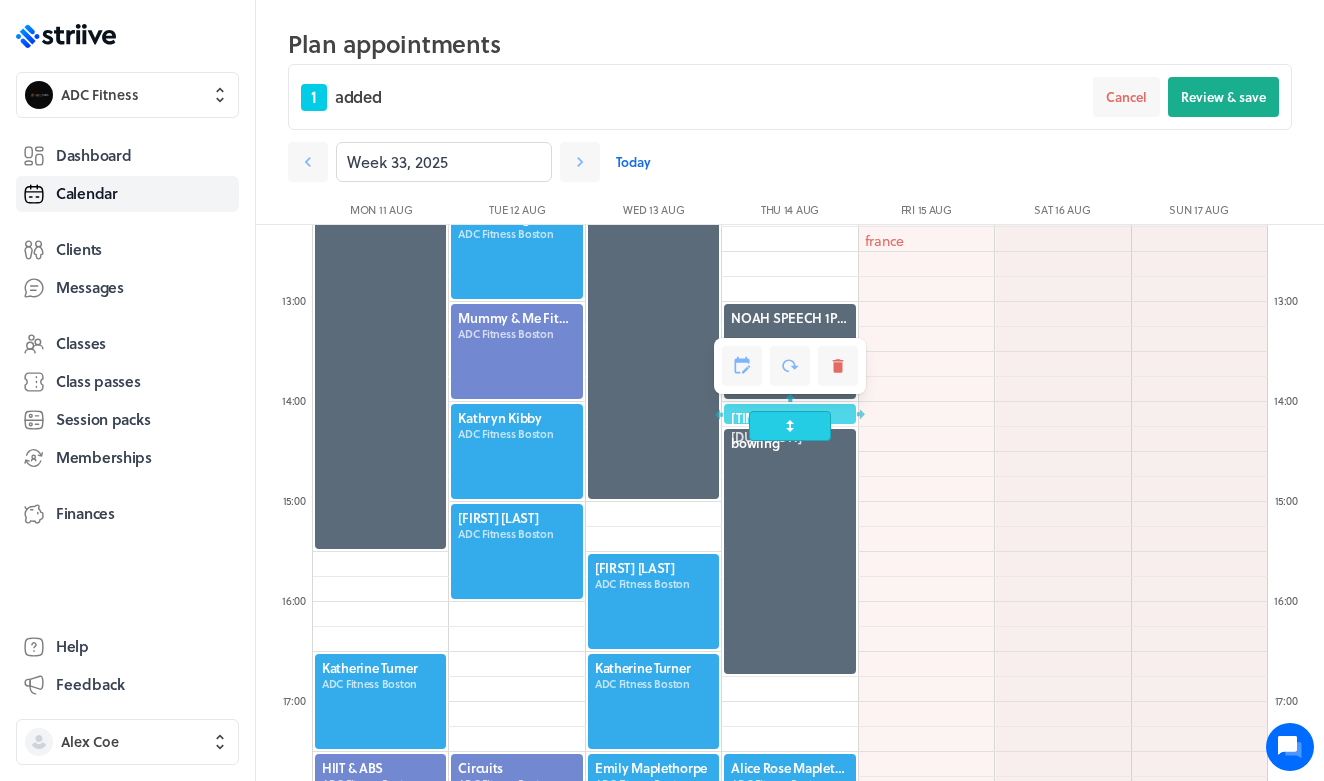 drag, startPoint x: 782, startPoint y: 503, endPoint x: 783, endPoint y: 415, distance: 88.005684 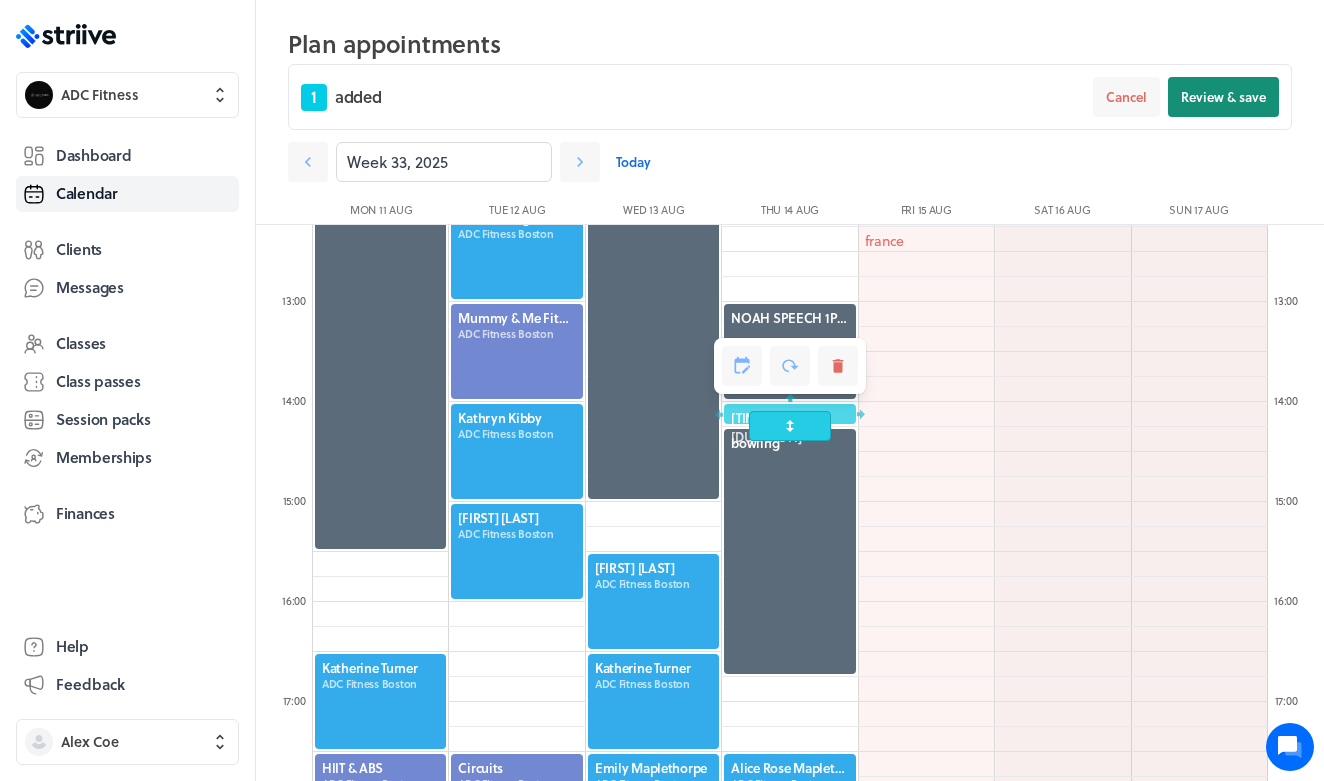 click on "Review & save" at bounding box center [1223, 97] 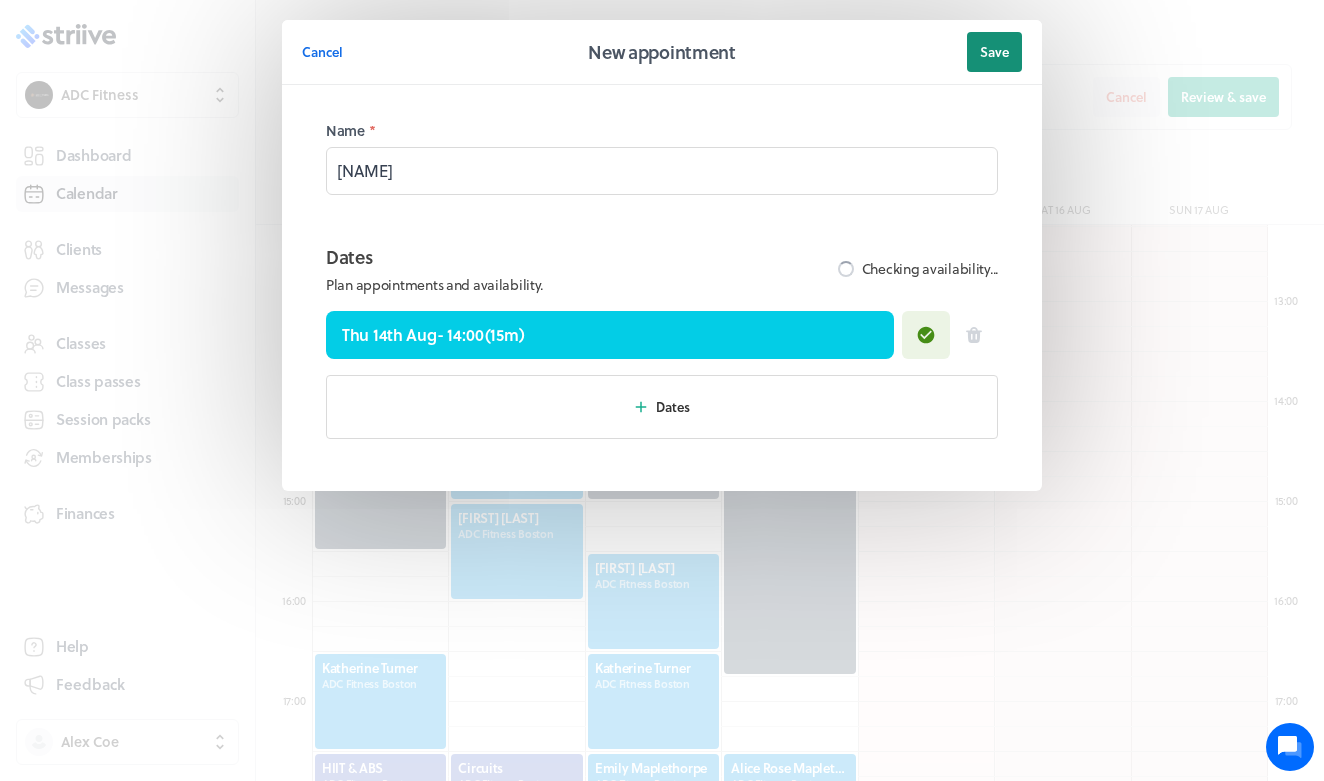 click on "Save" at bounding box center [994, 52] 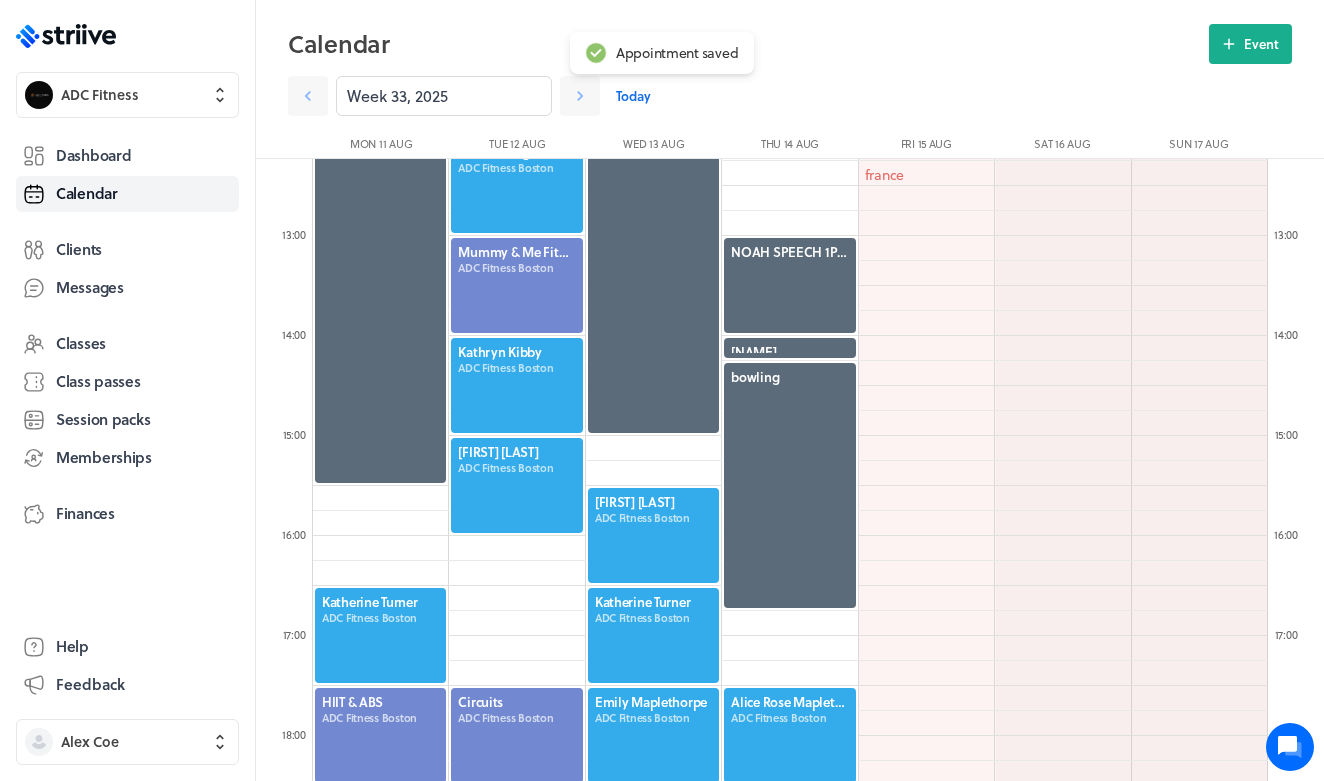 click 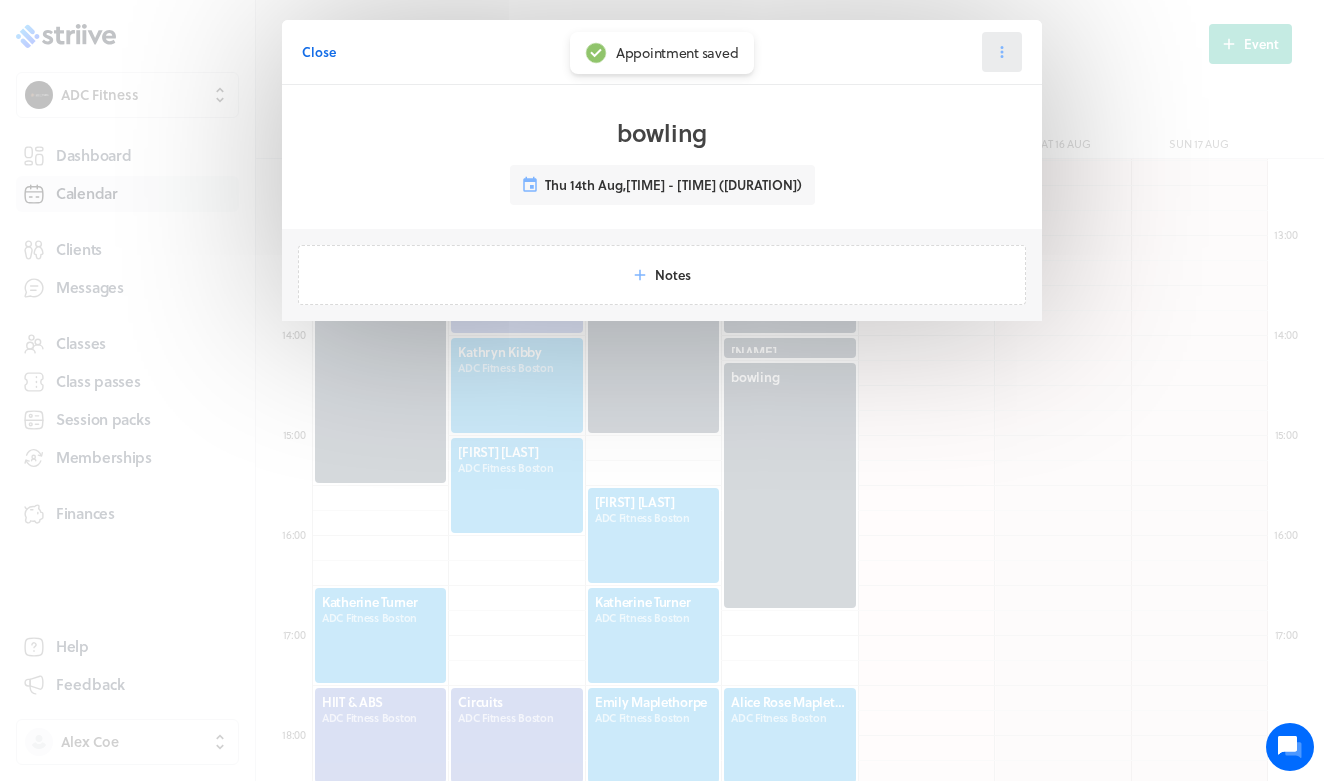 click at bounding box center [1002, 52] 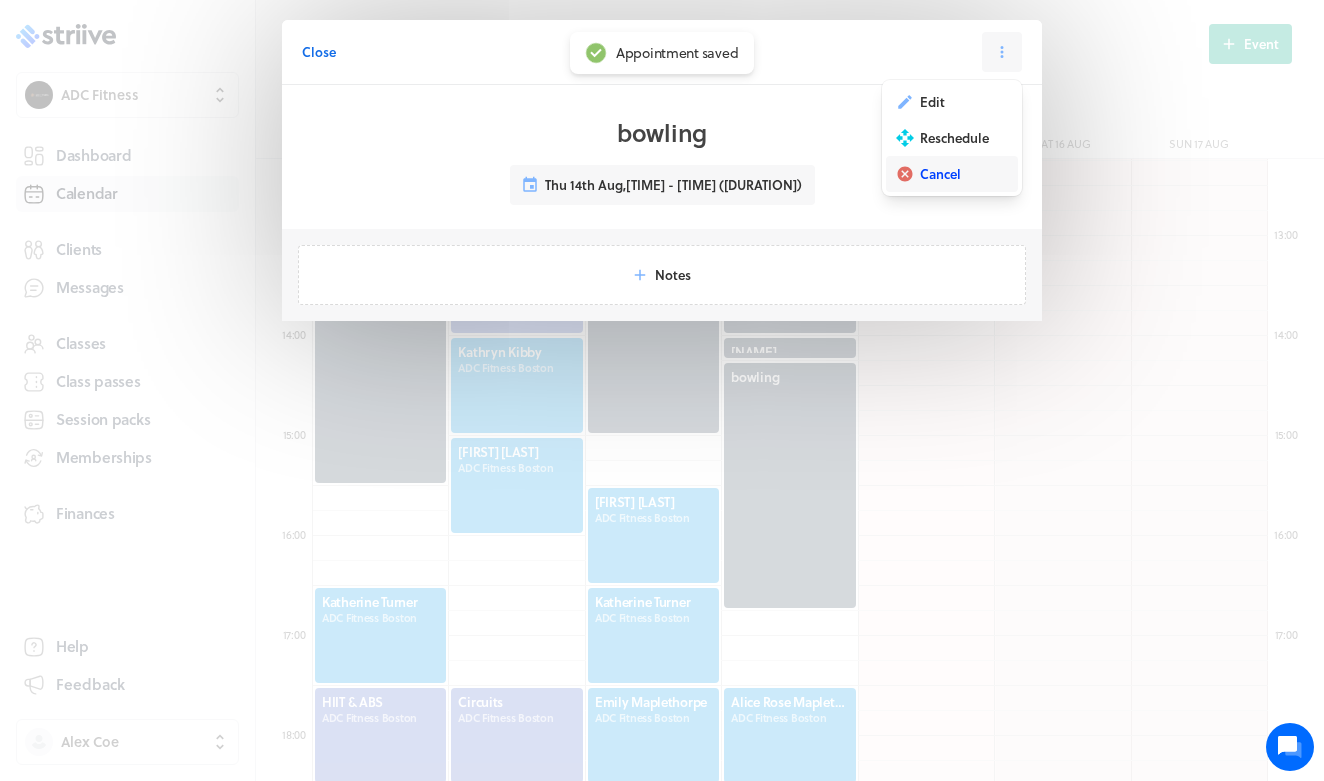 click on "Cancel" at bounding box center [952, 174] 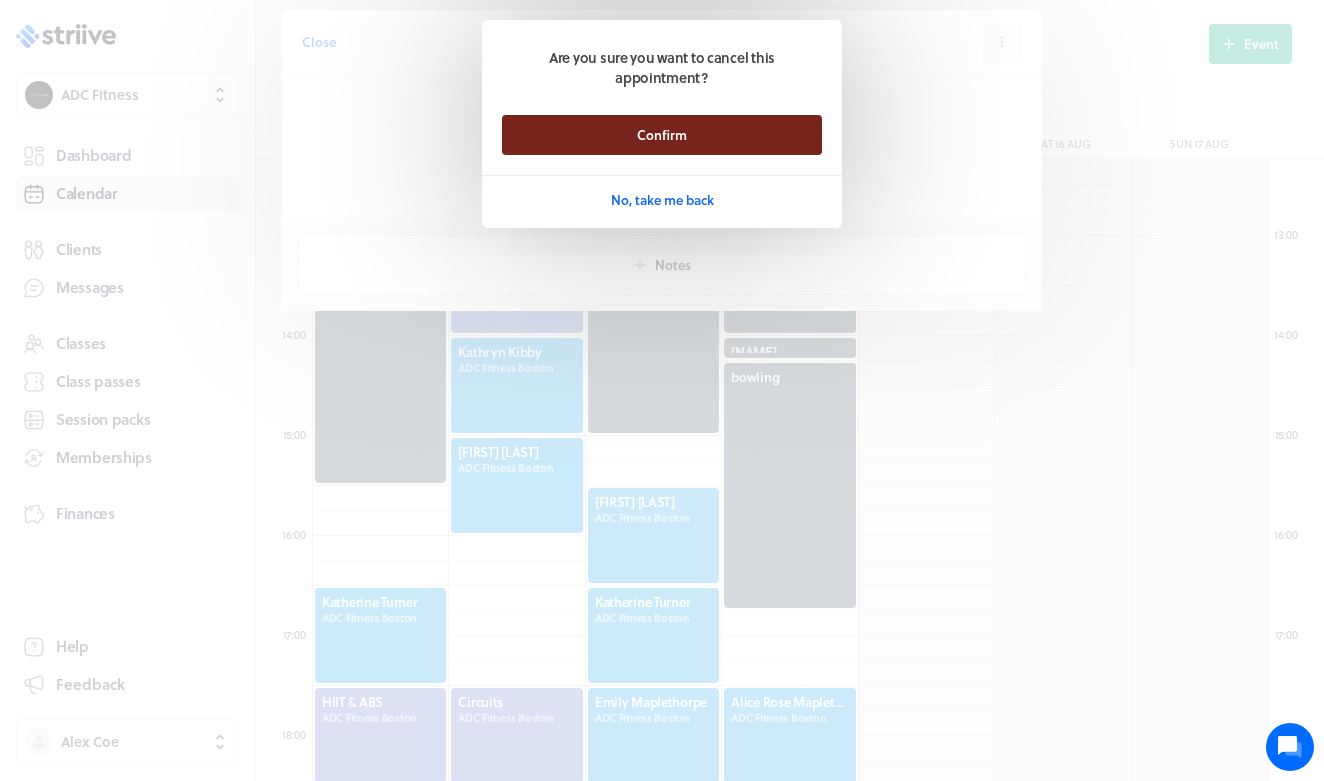click on "Confirm" at bounding box center [662, 135] 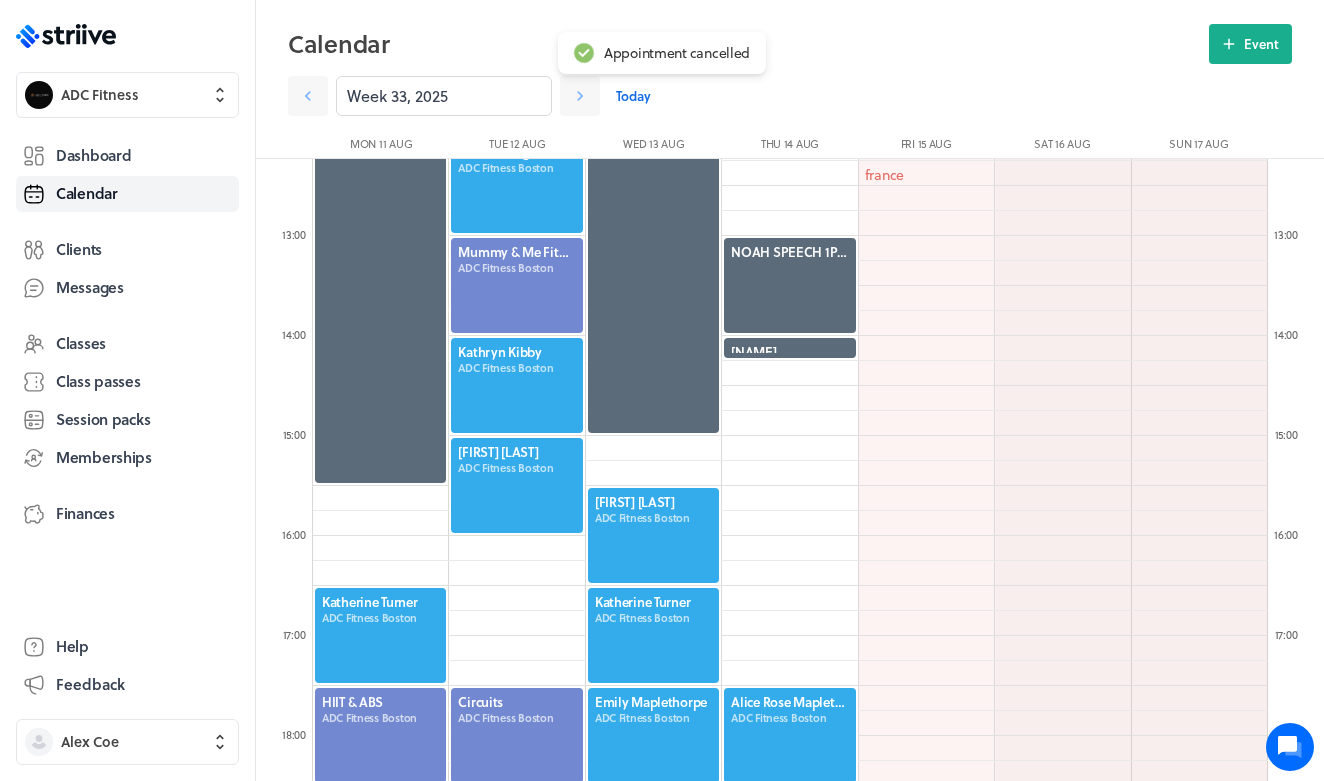 click 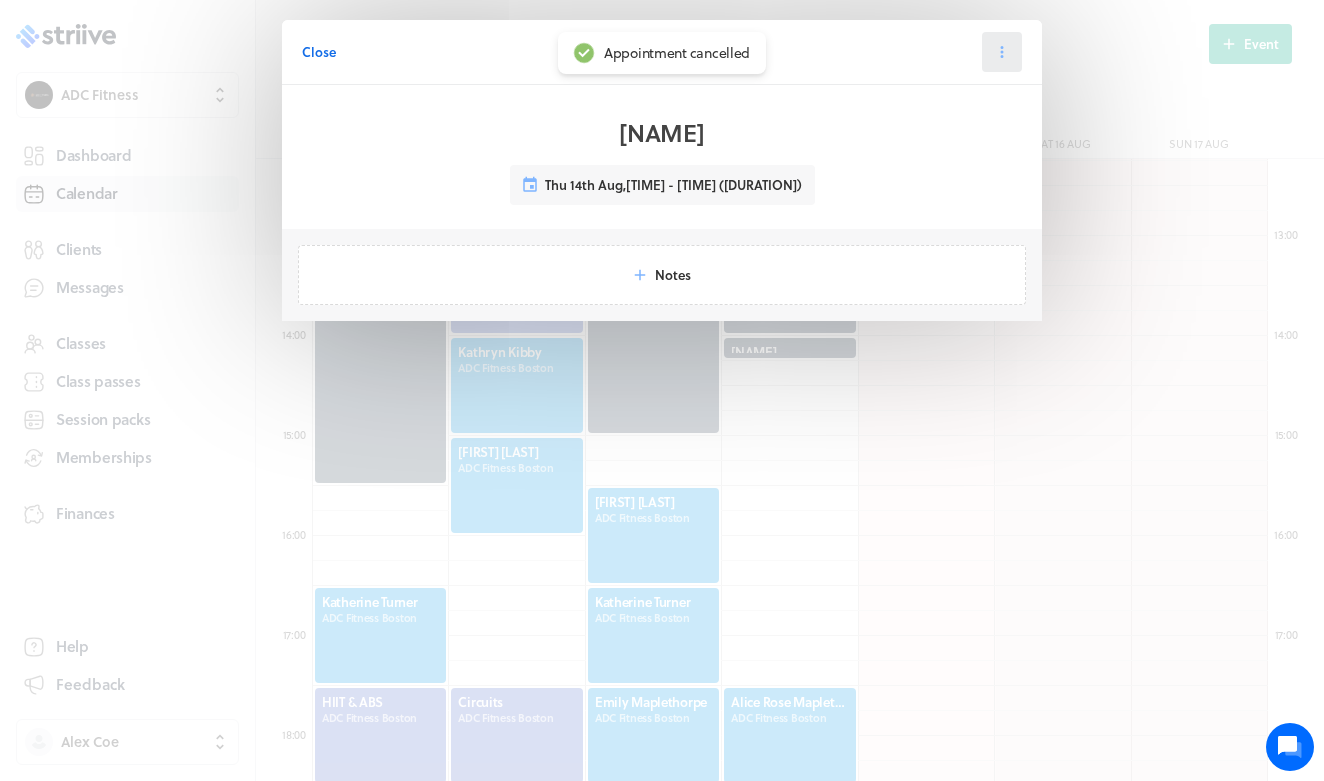 click 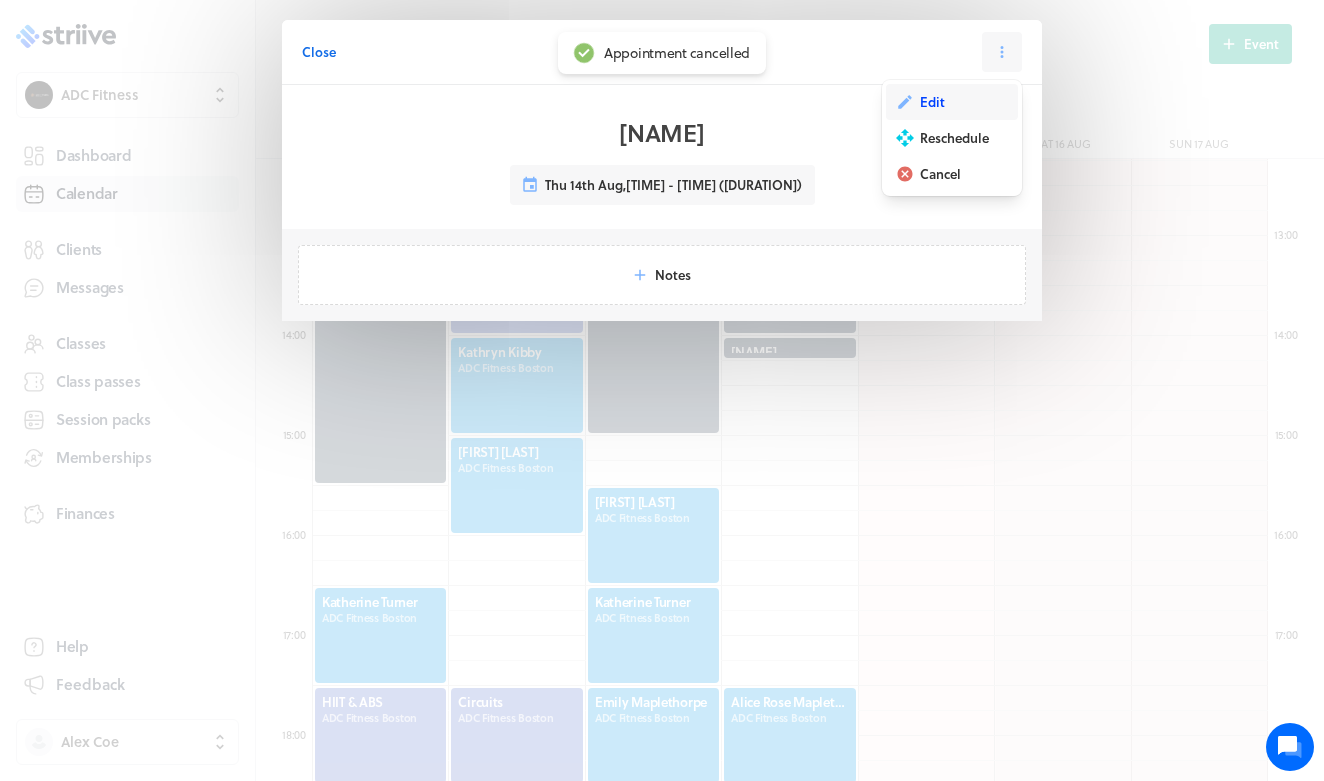click on "Edit" at bounding box center [932, 102] 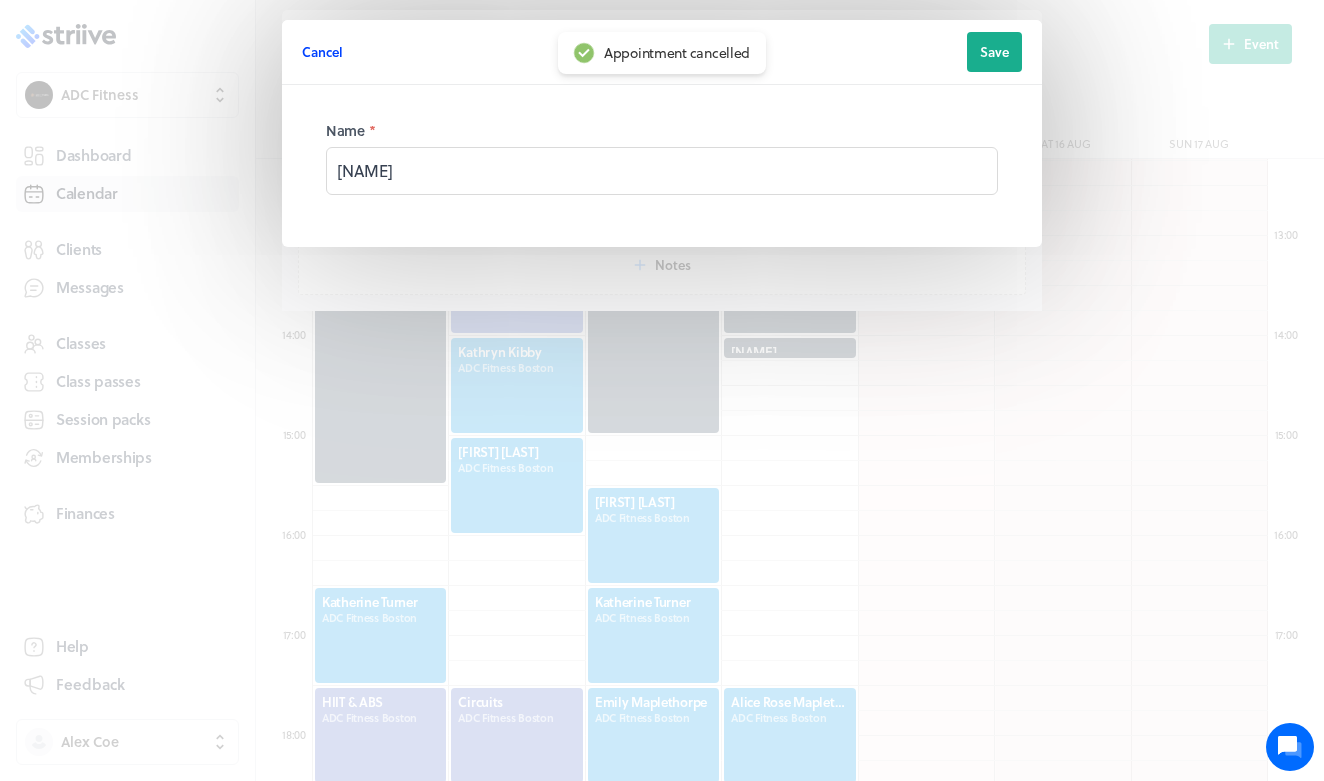 click on "Cancel" at bounding box center (322, 52) 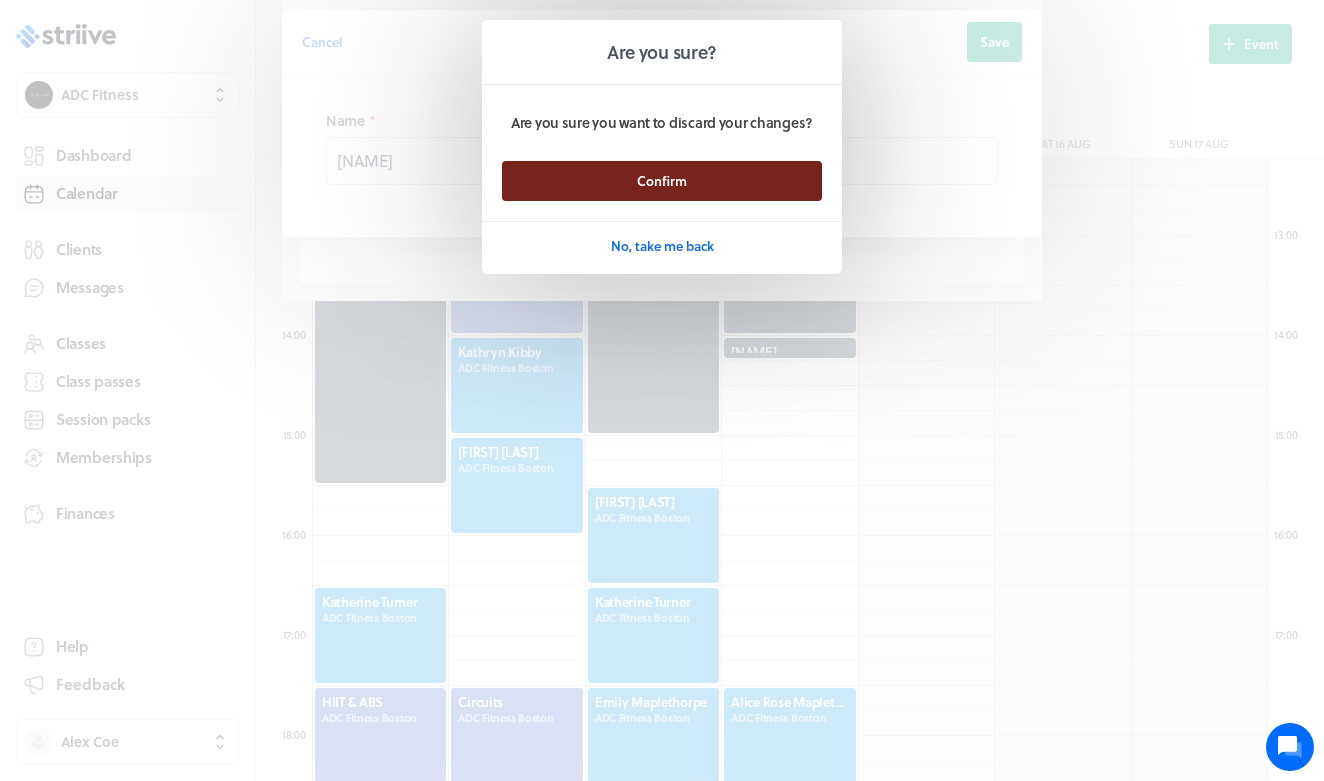 click on "Confirm" at bounding box center (662, 181) 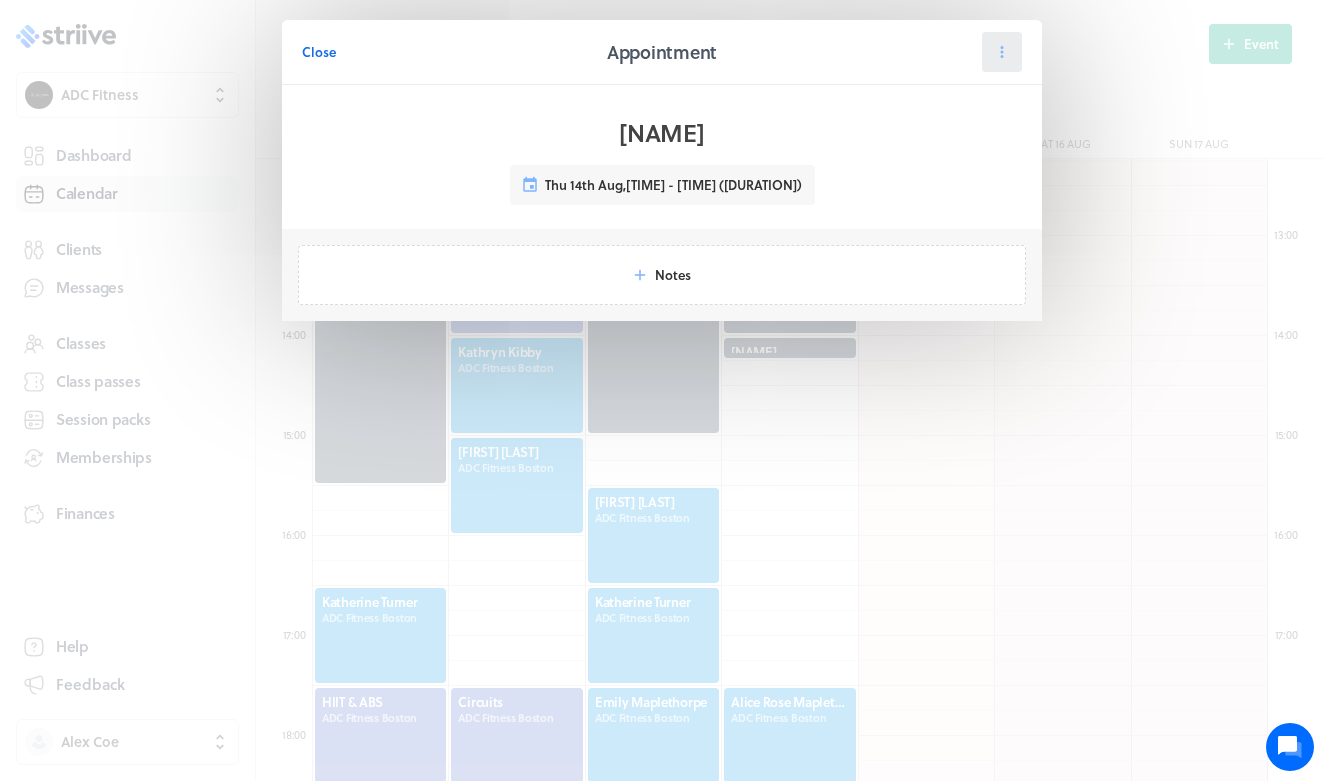 click 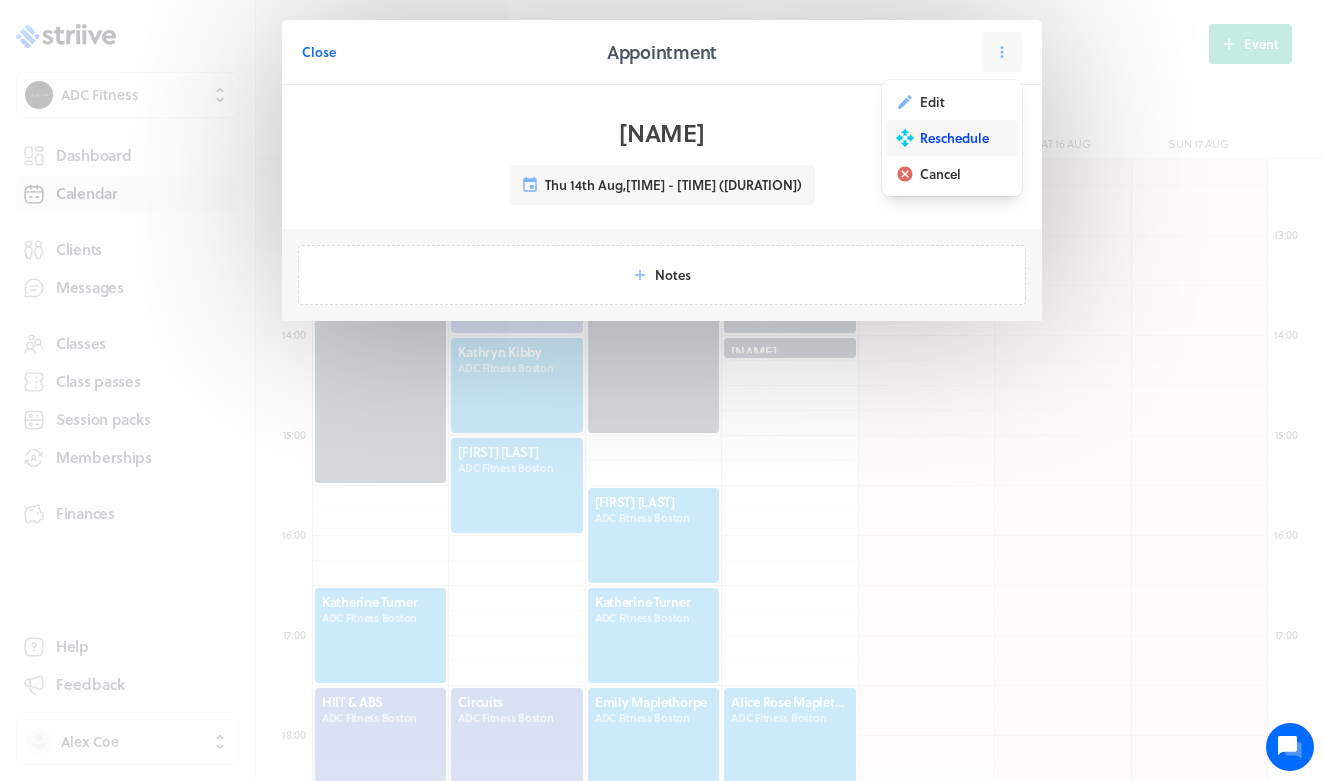 click on "Reschedule" at bounding box center (954, 138) 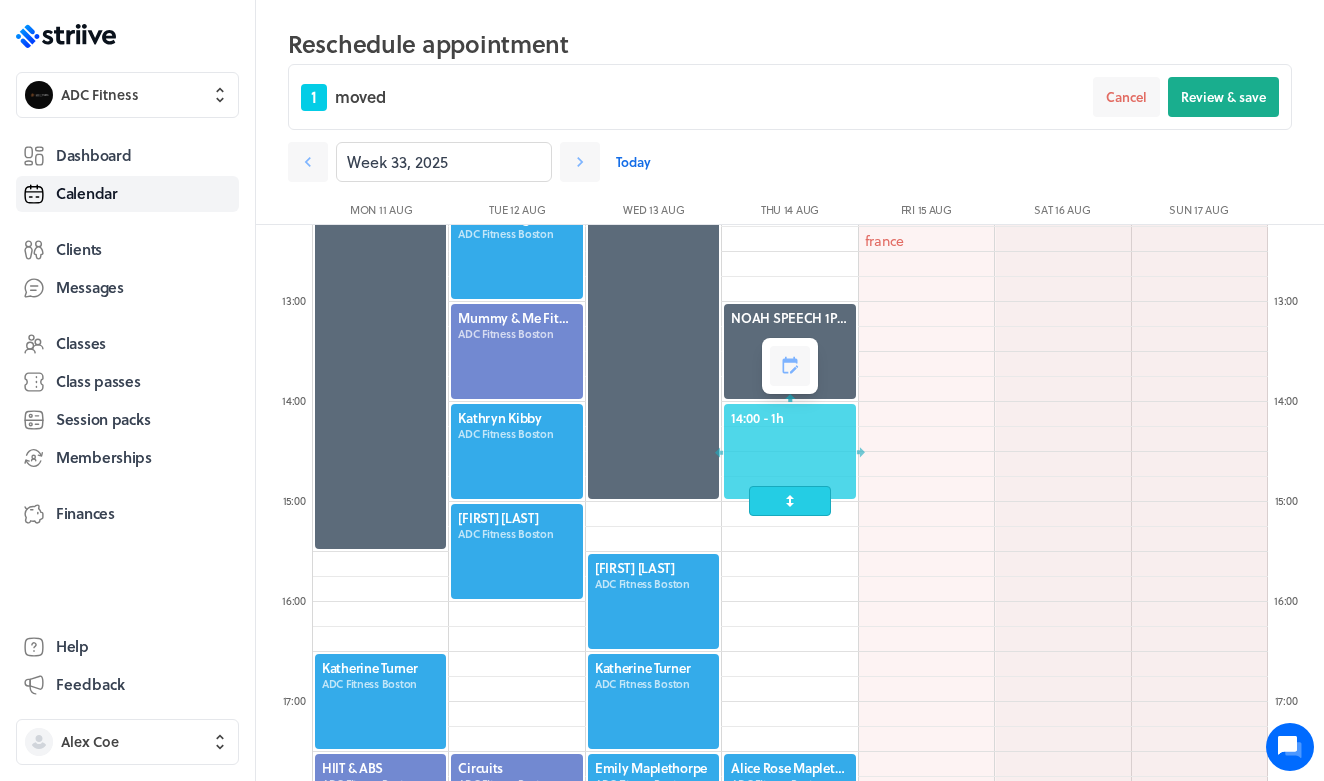 drag, startPoint x: 788, startPoint y: 433, endPoint x: 786, endPoint y: 492, distance: 59.03389 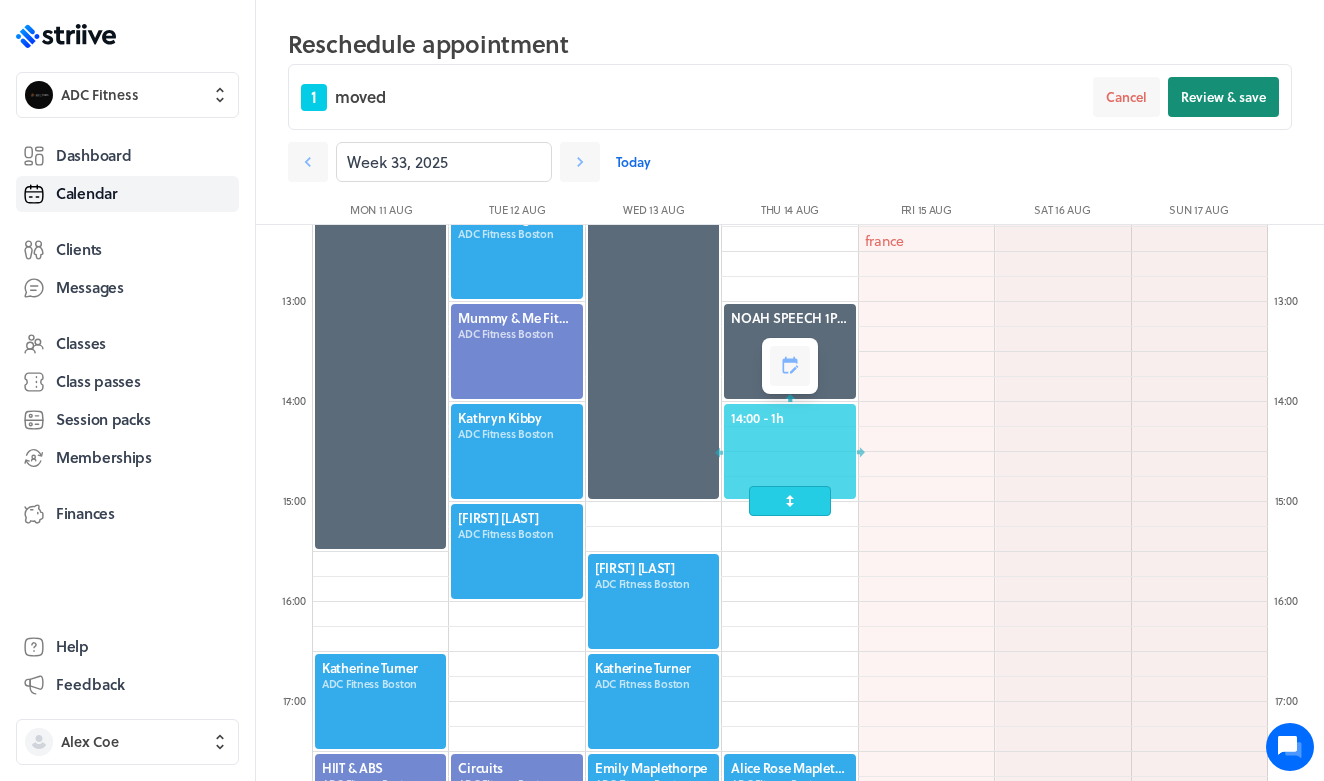 click on "Review & save" at bounding box center (1223, 97) 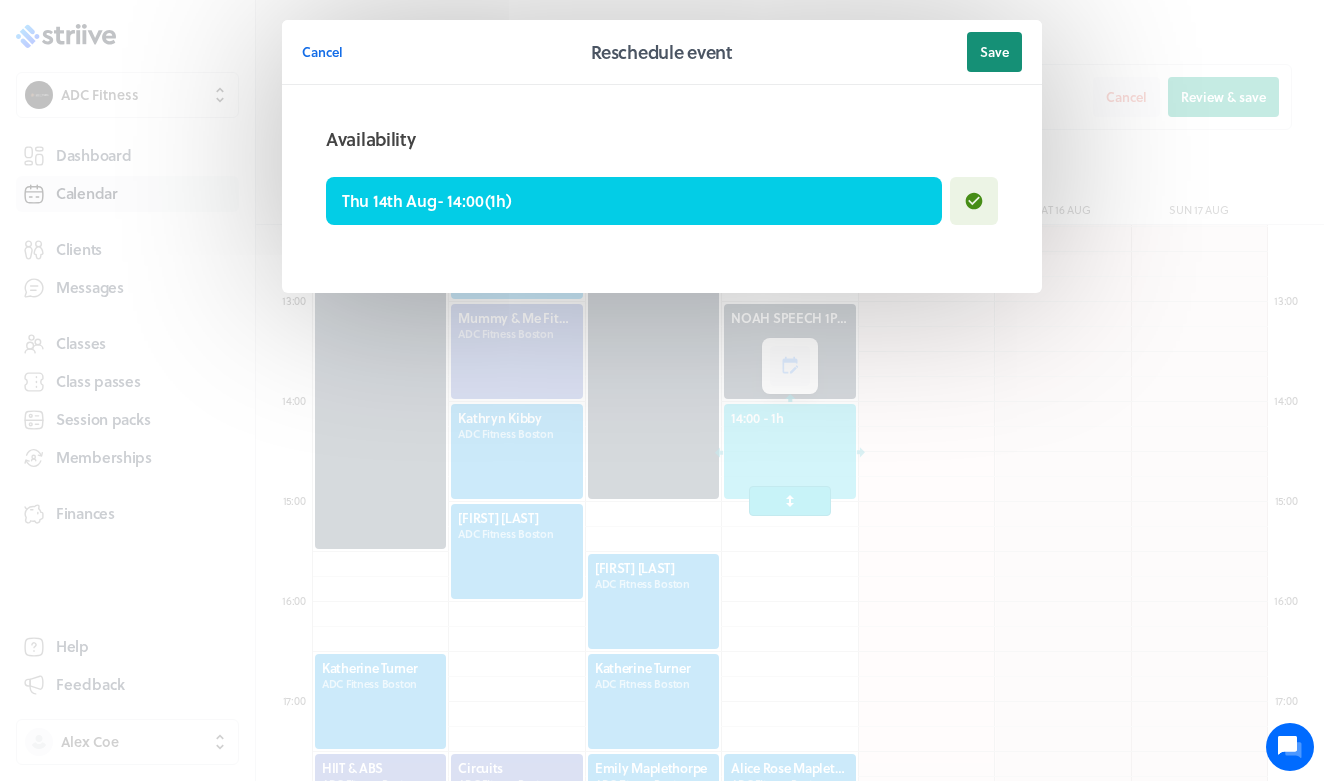 click on "Save" at bounding box center [994, 52] 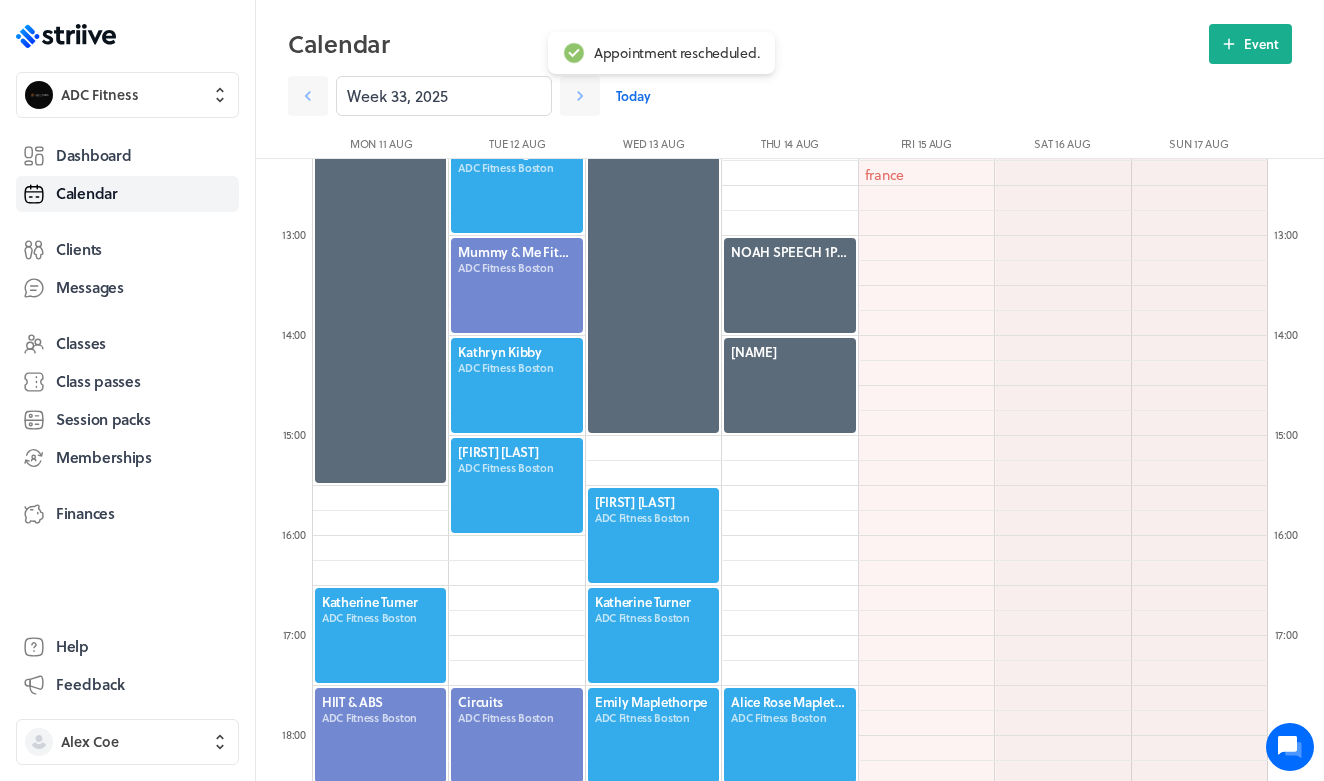 click 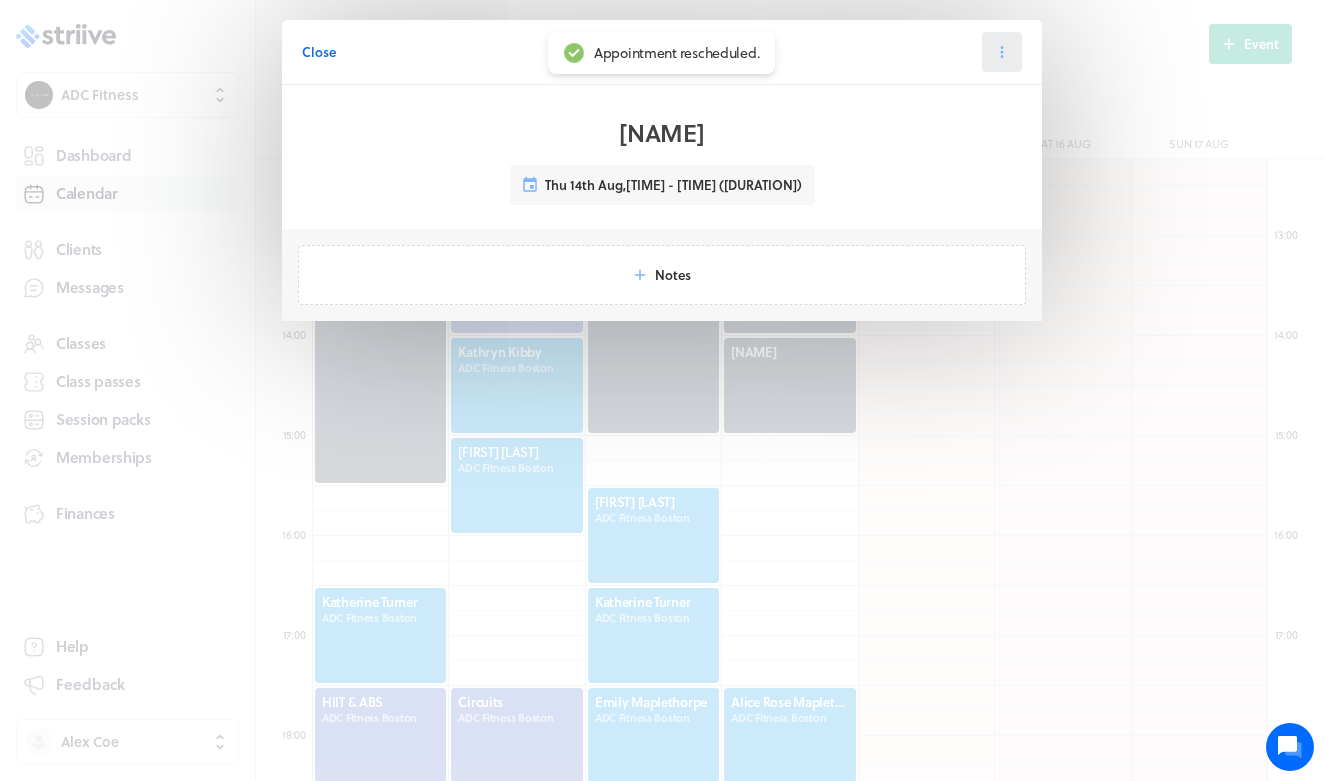 click 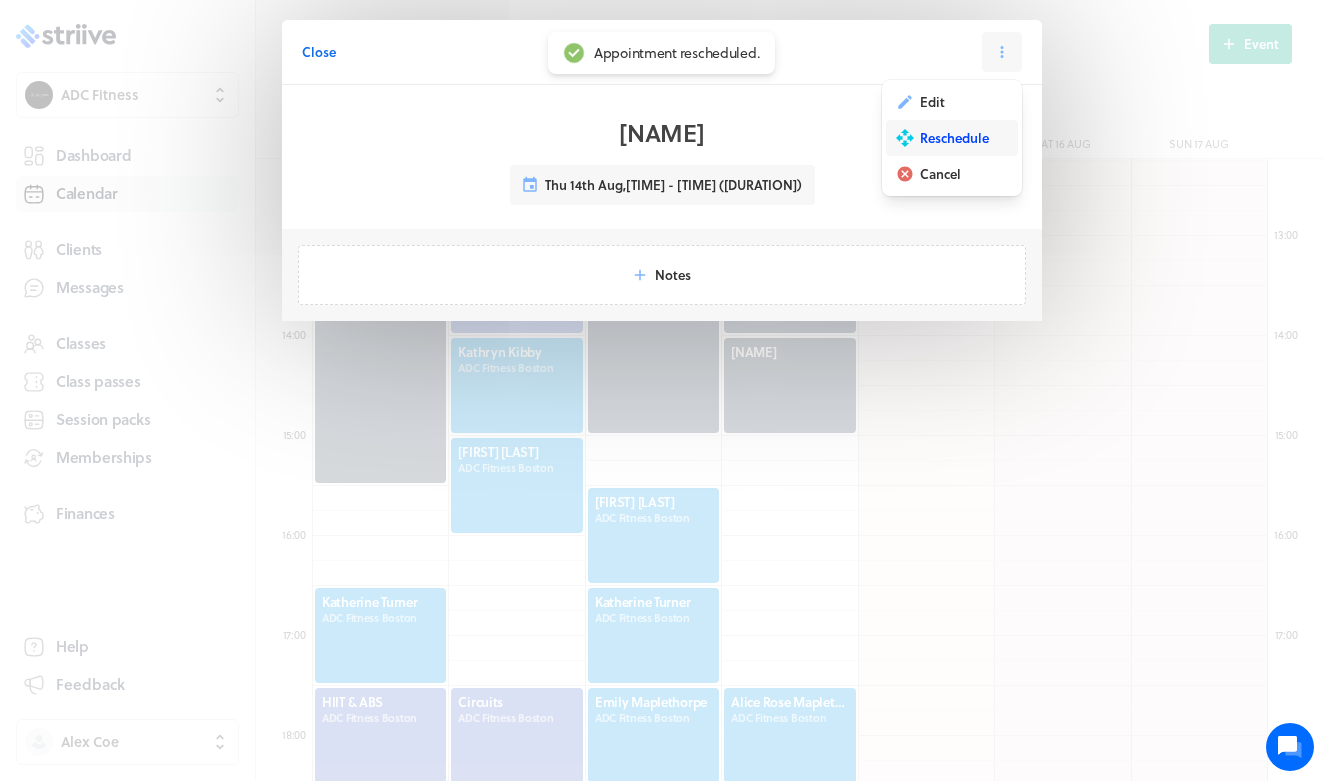 click on "Reschedule" at bounding box center [954, 138] 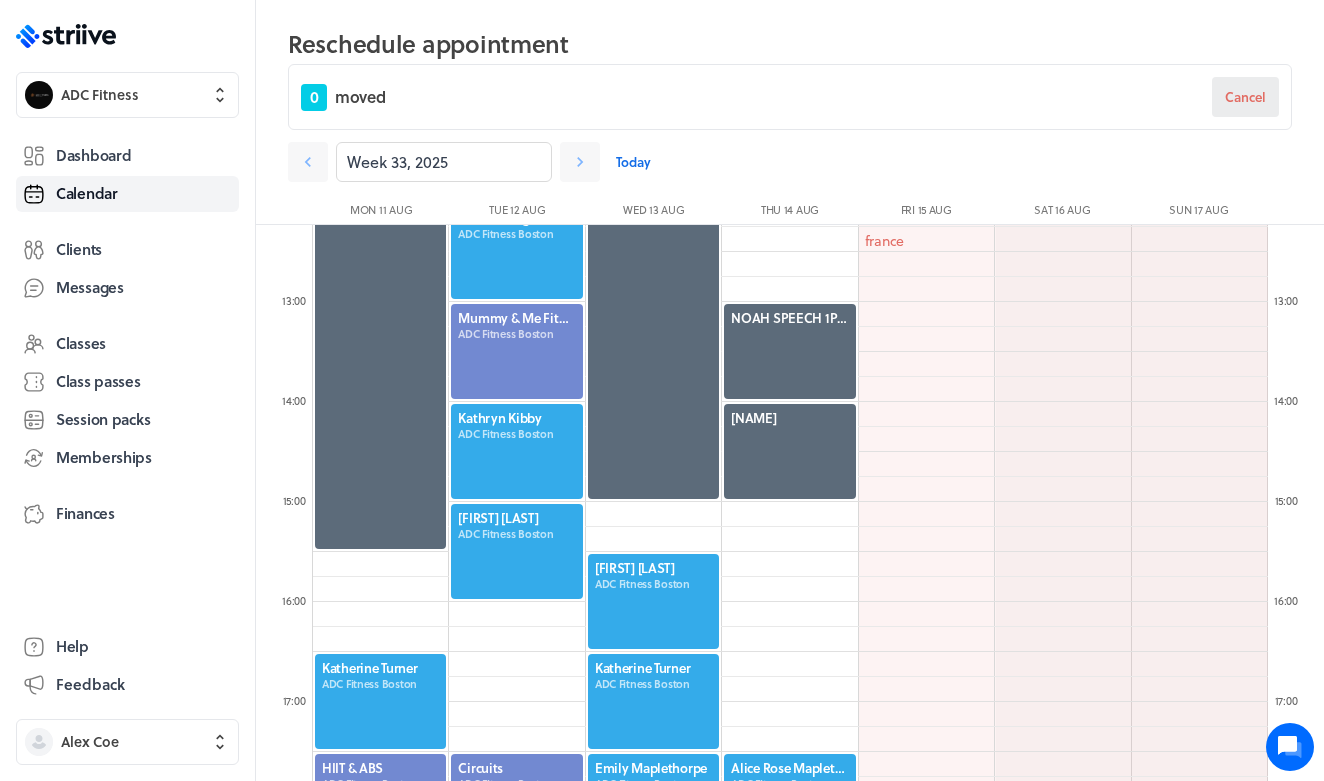 click on "Cancel" at bounding box center (1245, 97) 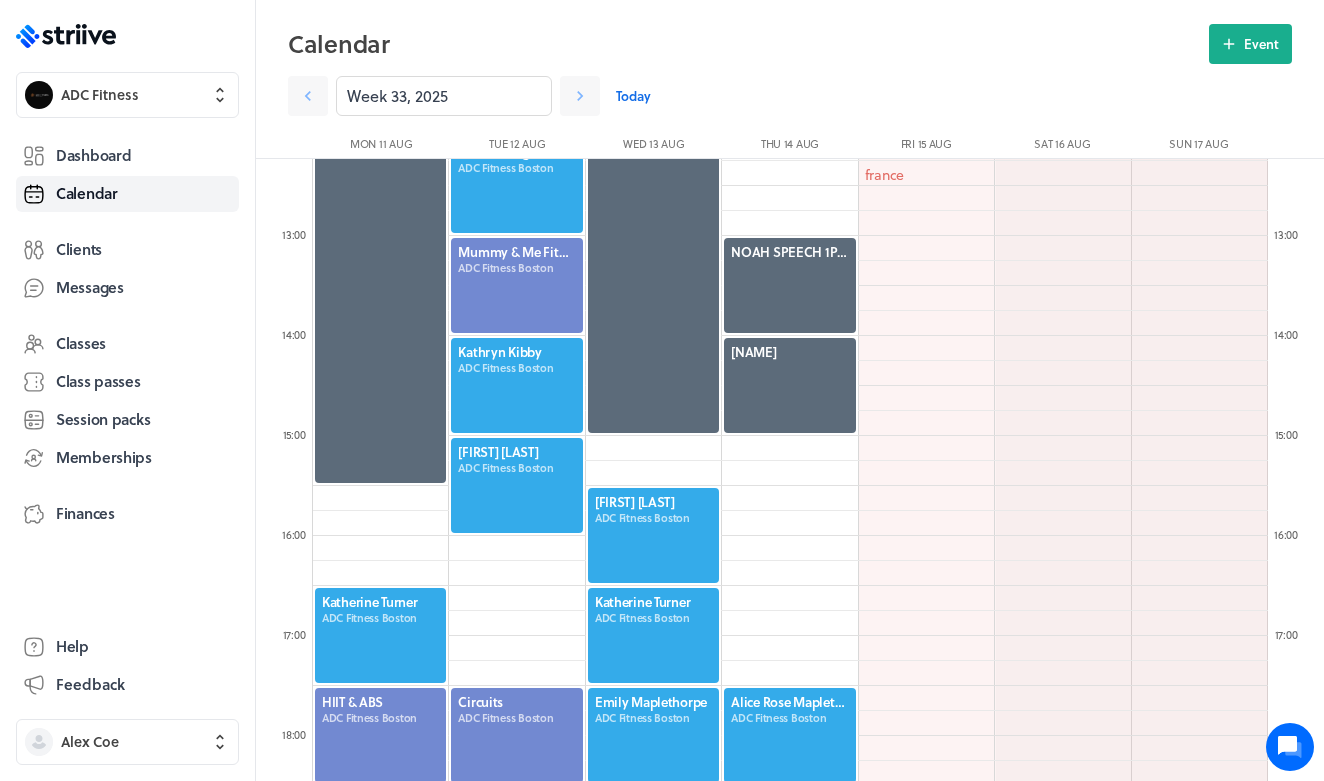 click 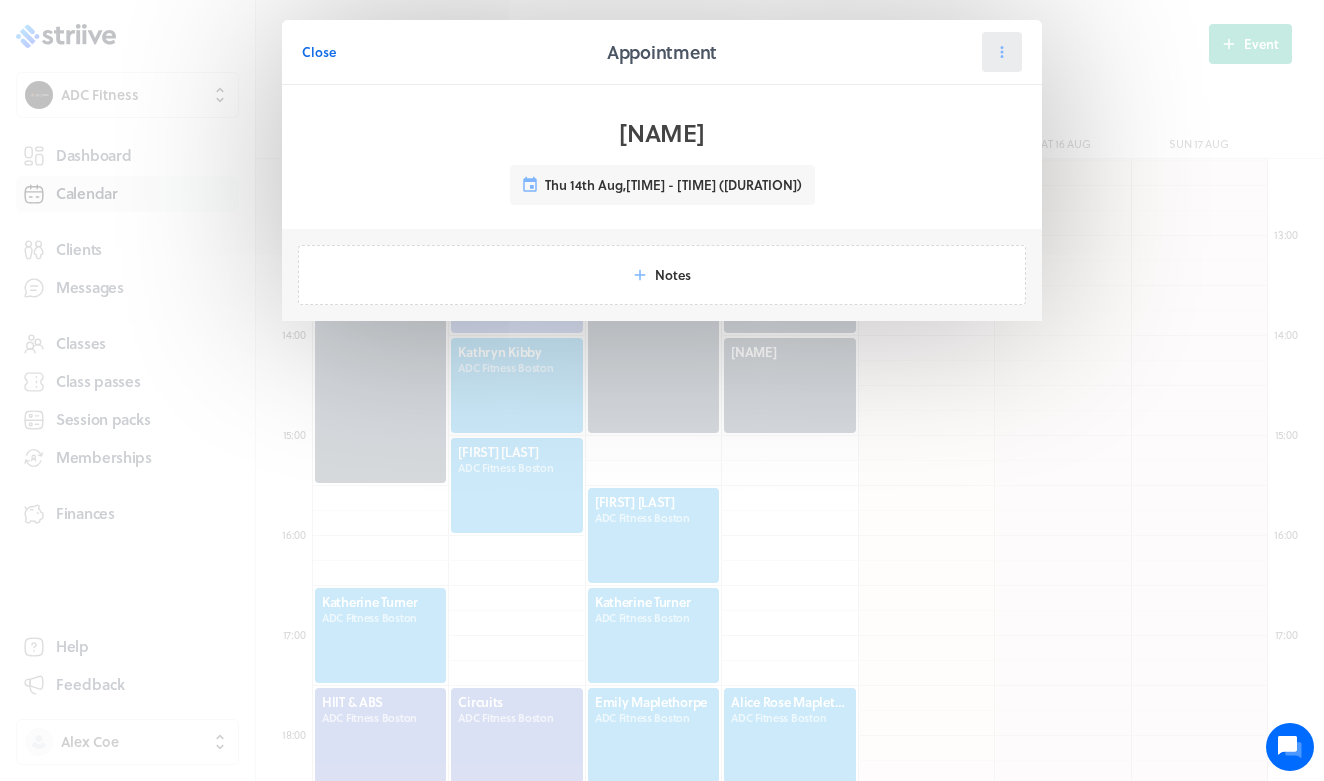 click at bounding box center [1002, 52] 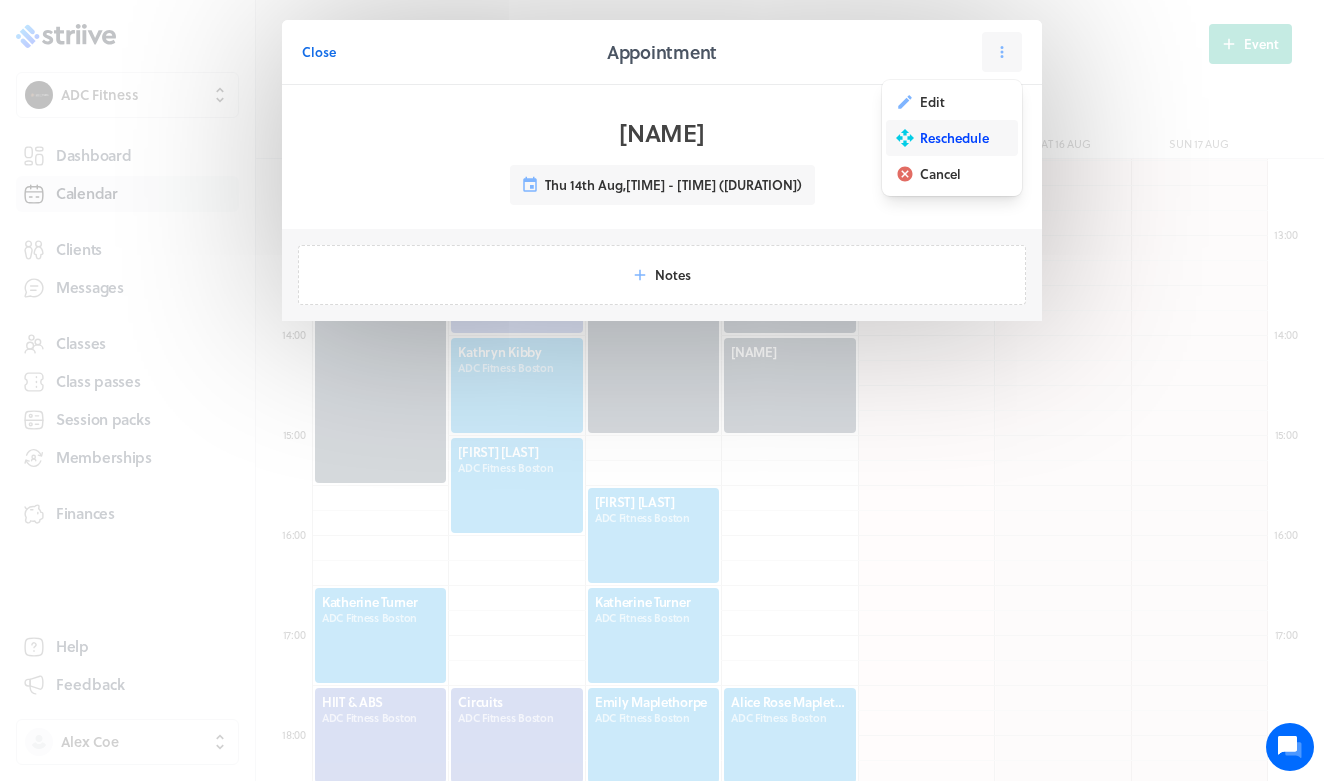 click on "Reschedule" at bounding box center (954, 138) 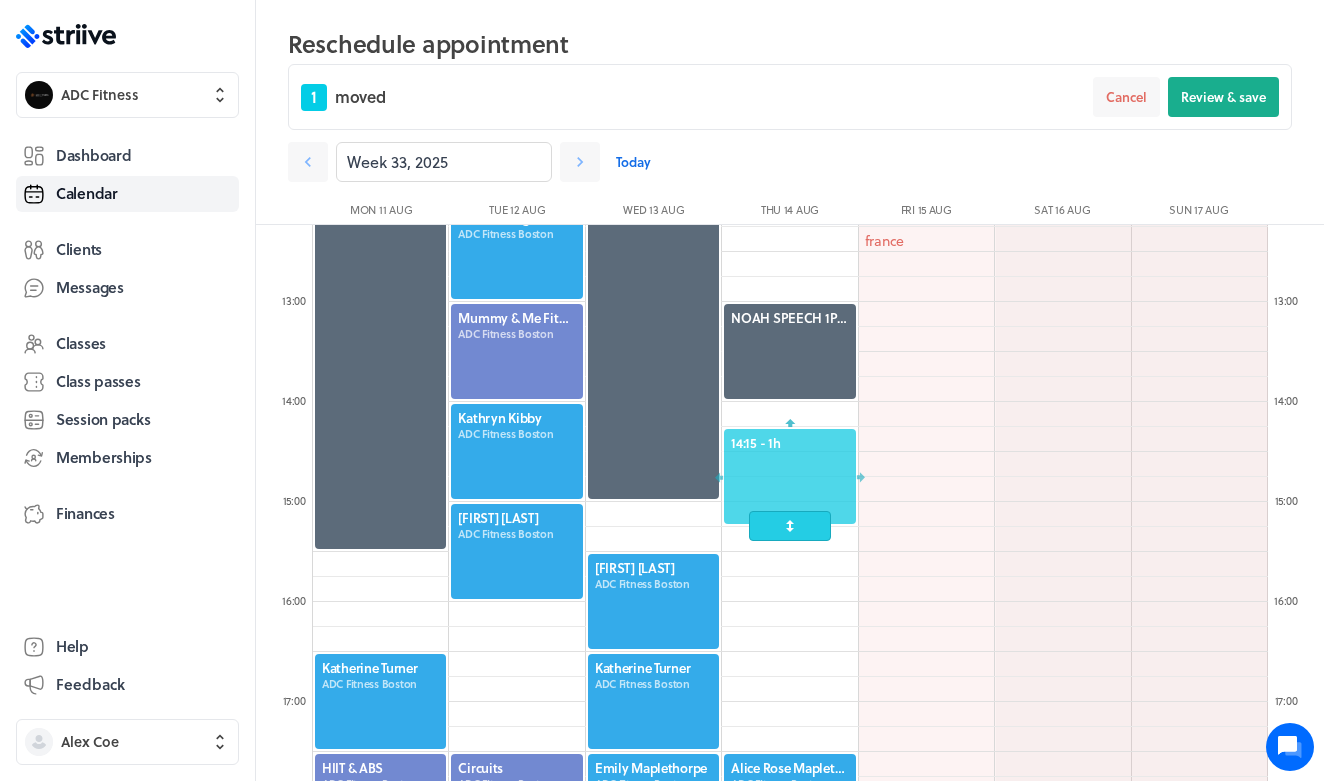 drag, startPoint x: 791, startPoint y: 434, endPoint x: 790, endPoint y: 480, distance: 46.010868 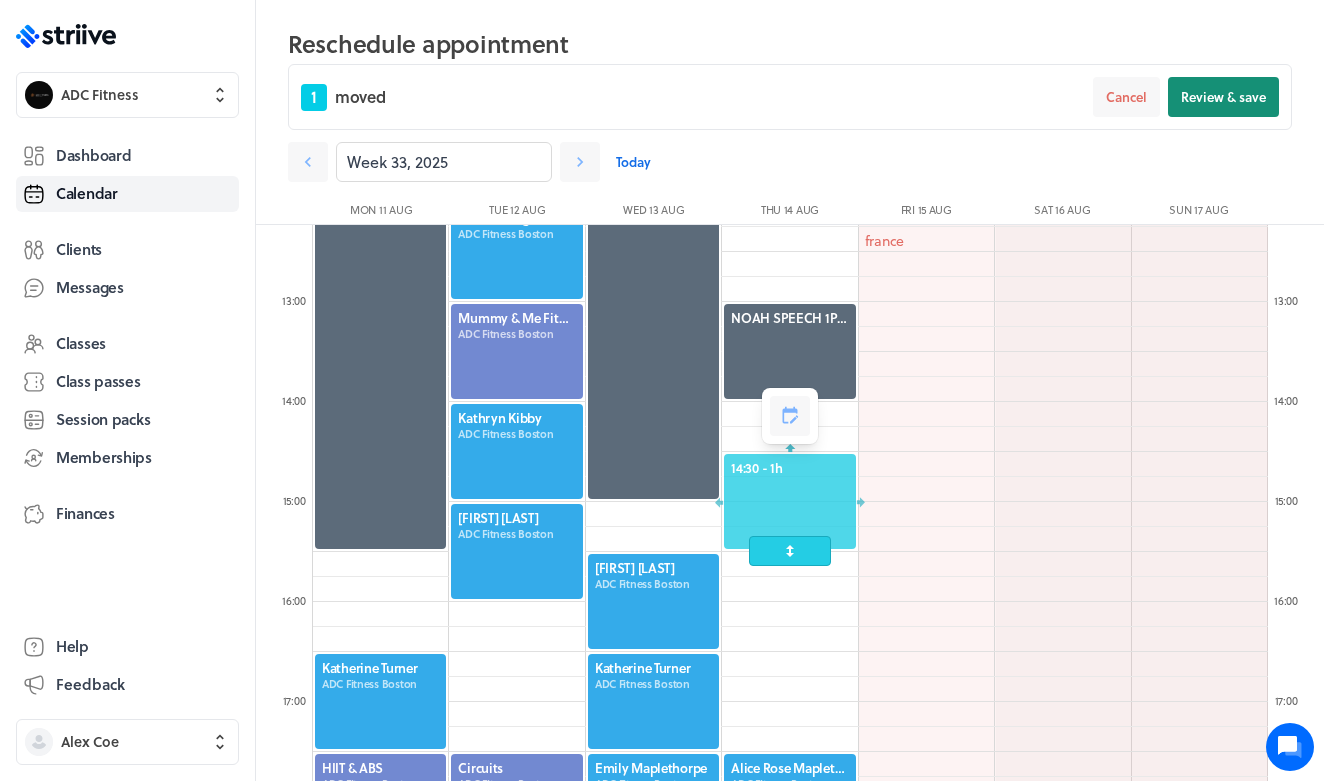click on "Review & save" at bounding box center [1223, 97] 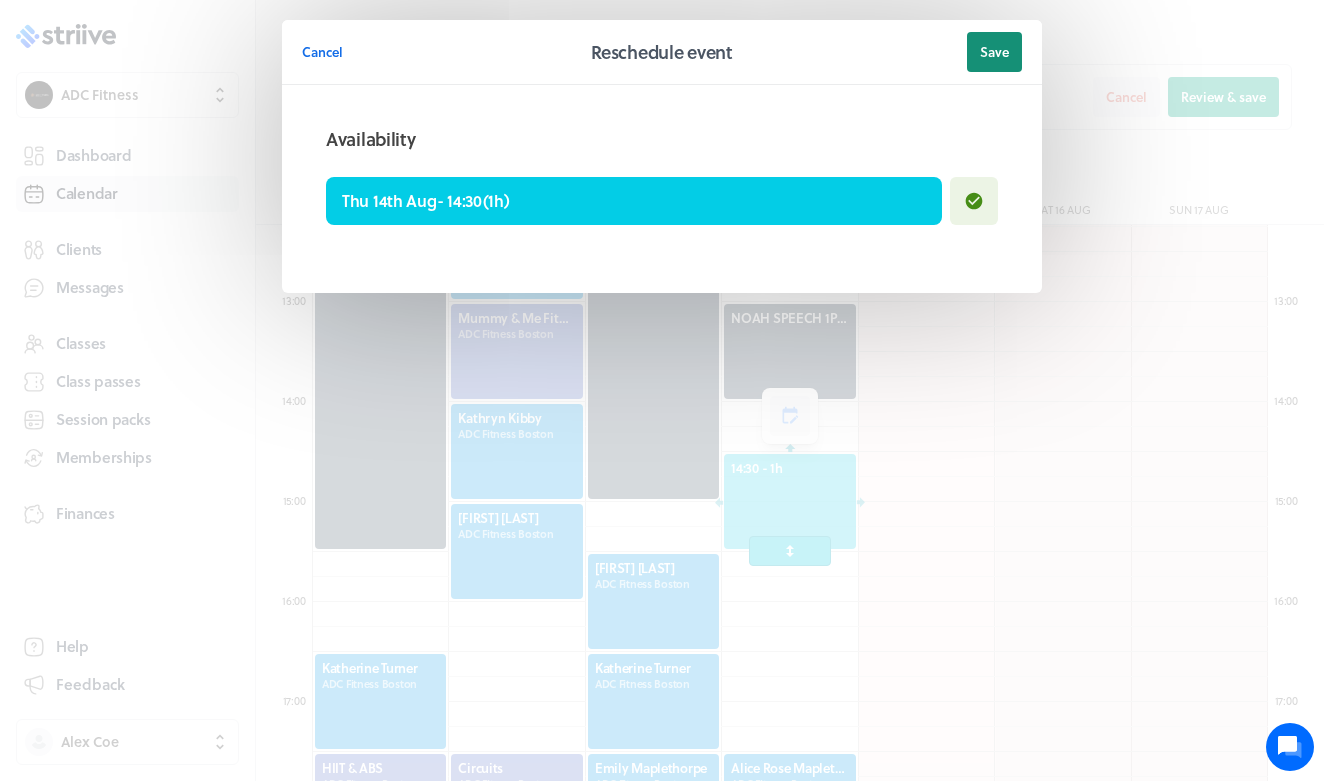 click on "Save" at bounding box center (994, 52) 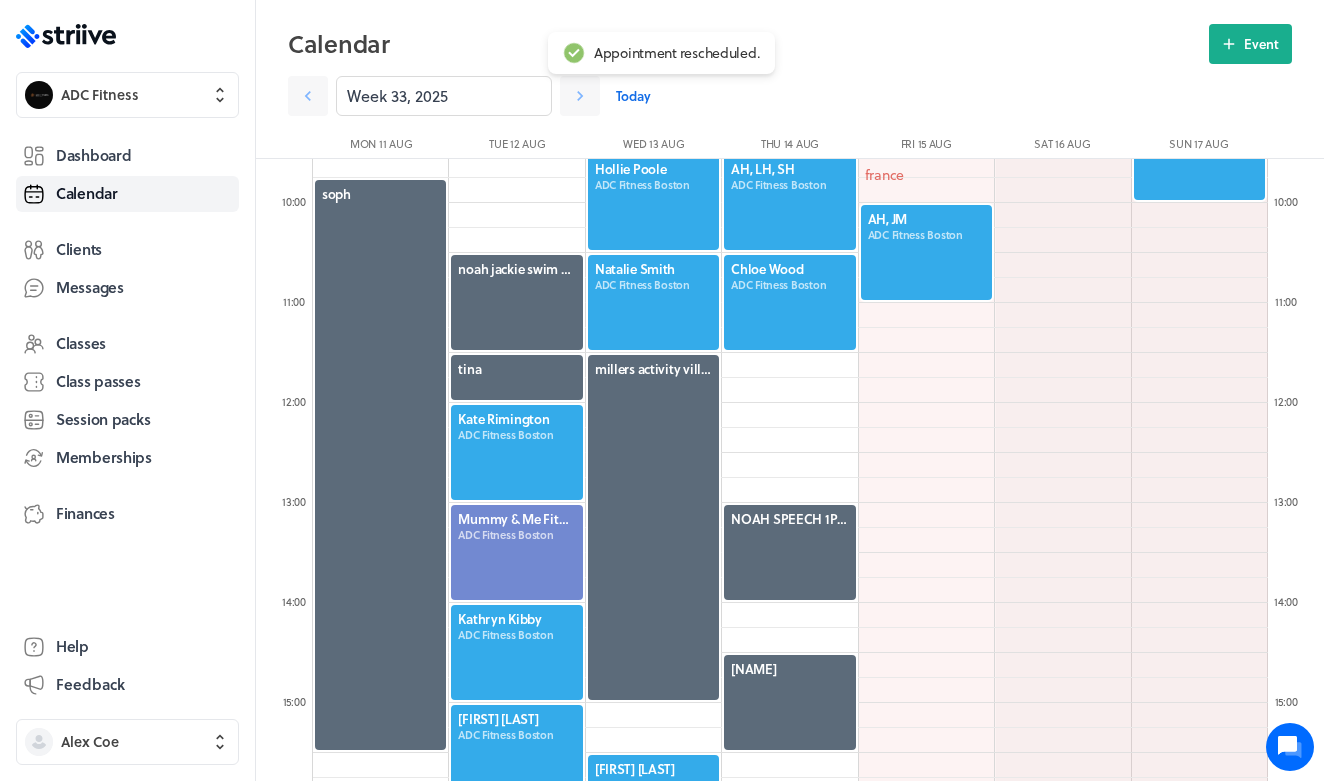 scroll, scrollTop: 899, scrollLeft: 0, axis: vertical 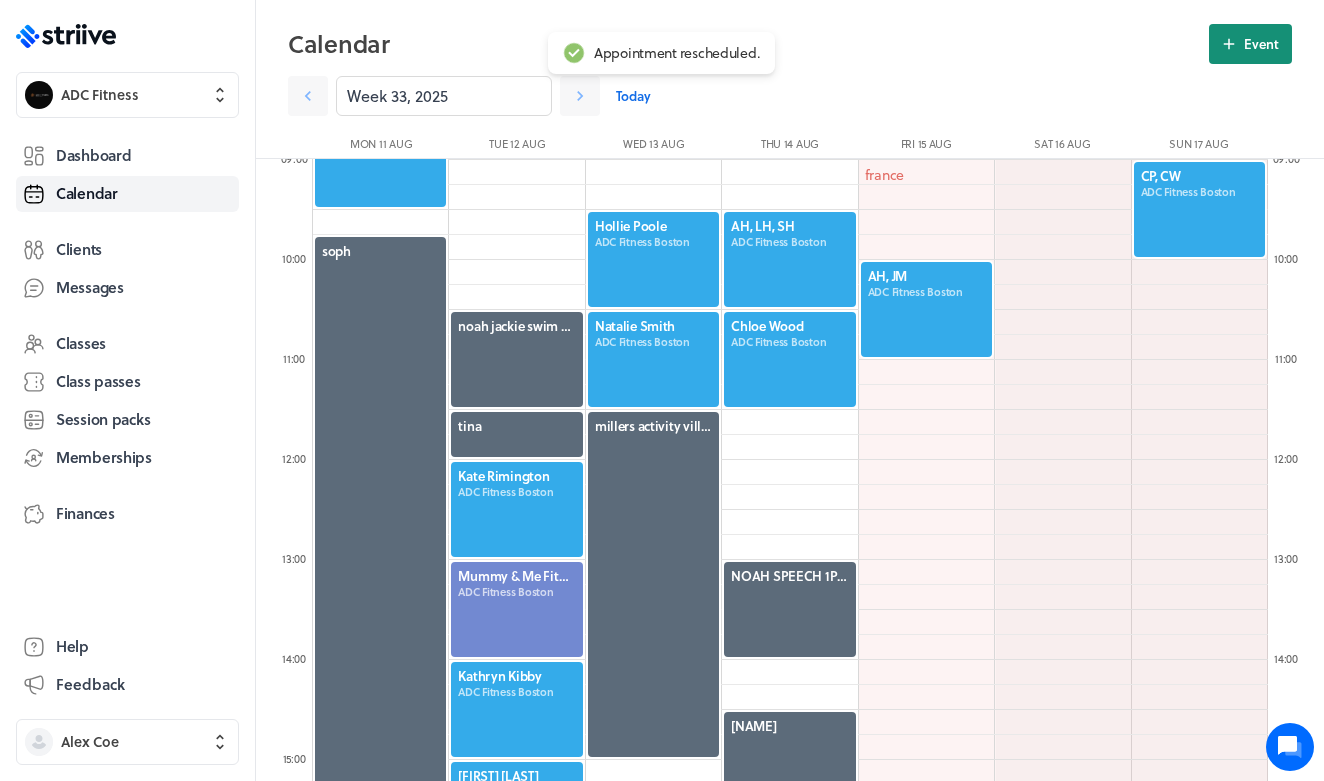 click on "Event" at bounding box center (1261, 44) 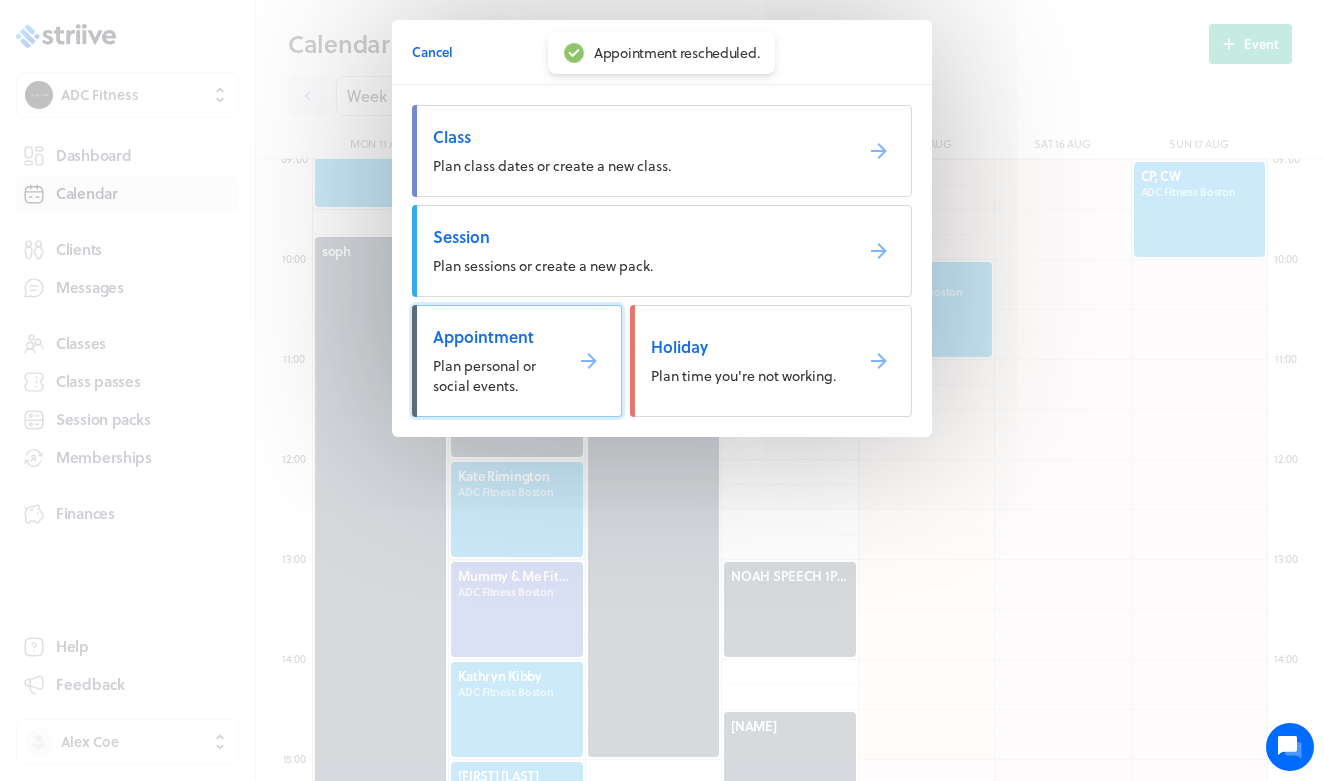 click on "Appointment" at bounding box center (489, 337) 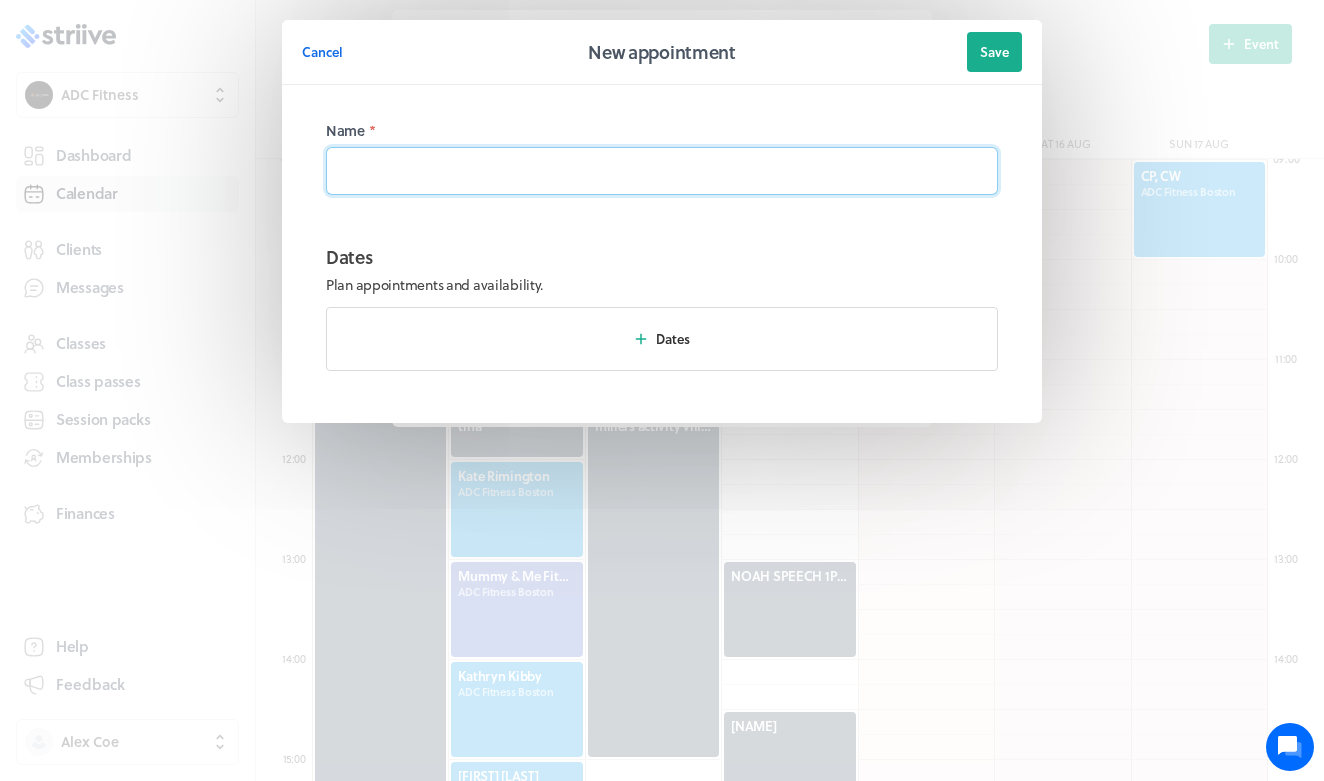 click at bounding box center (662, 171) 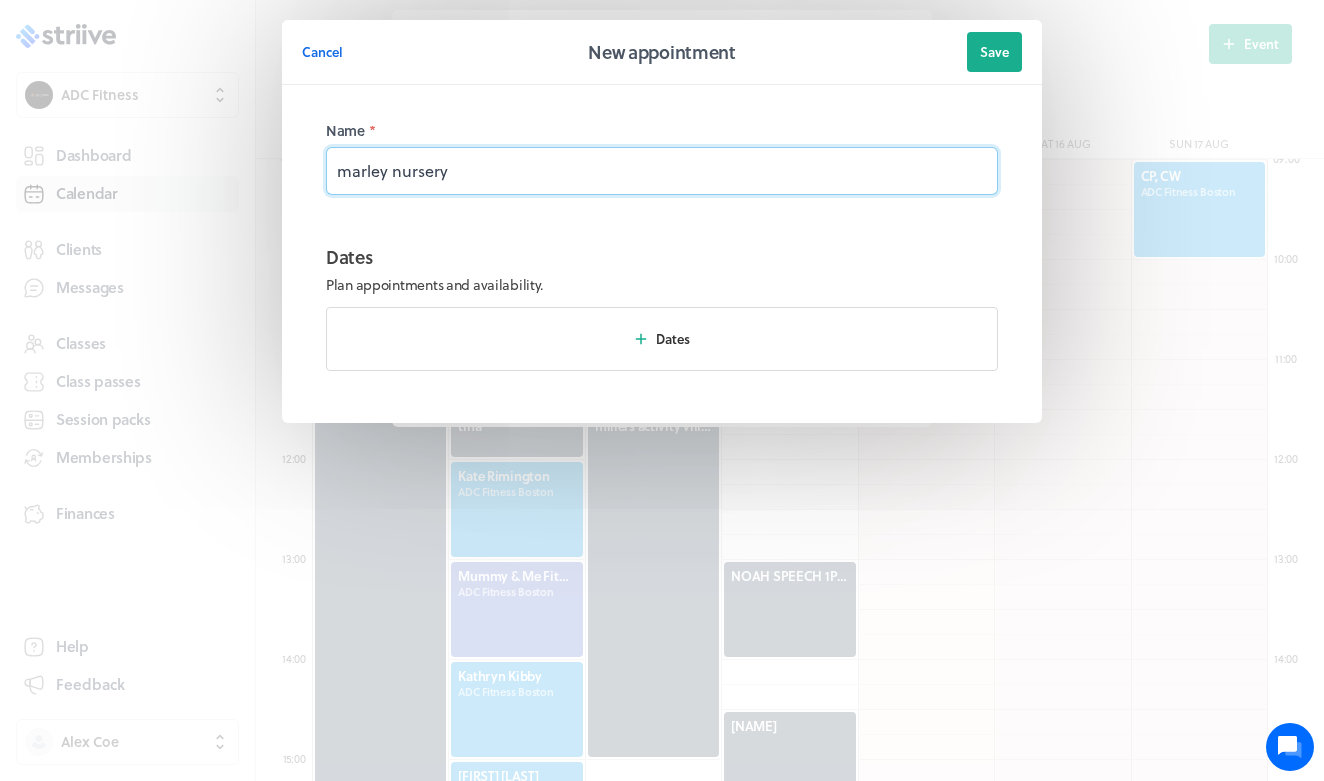 type on "marley nursery" 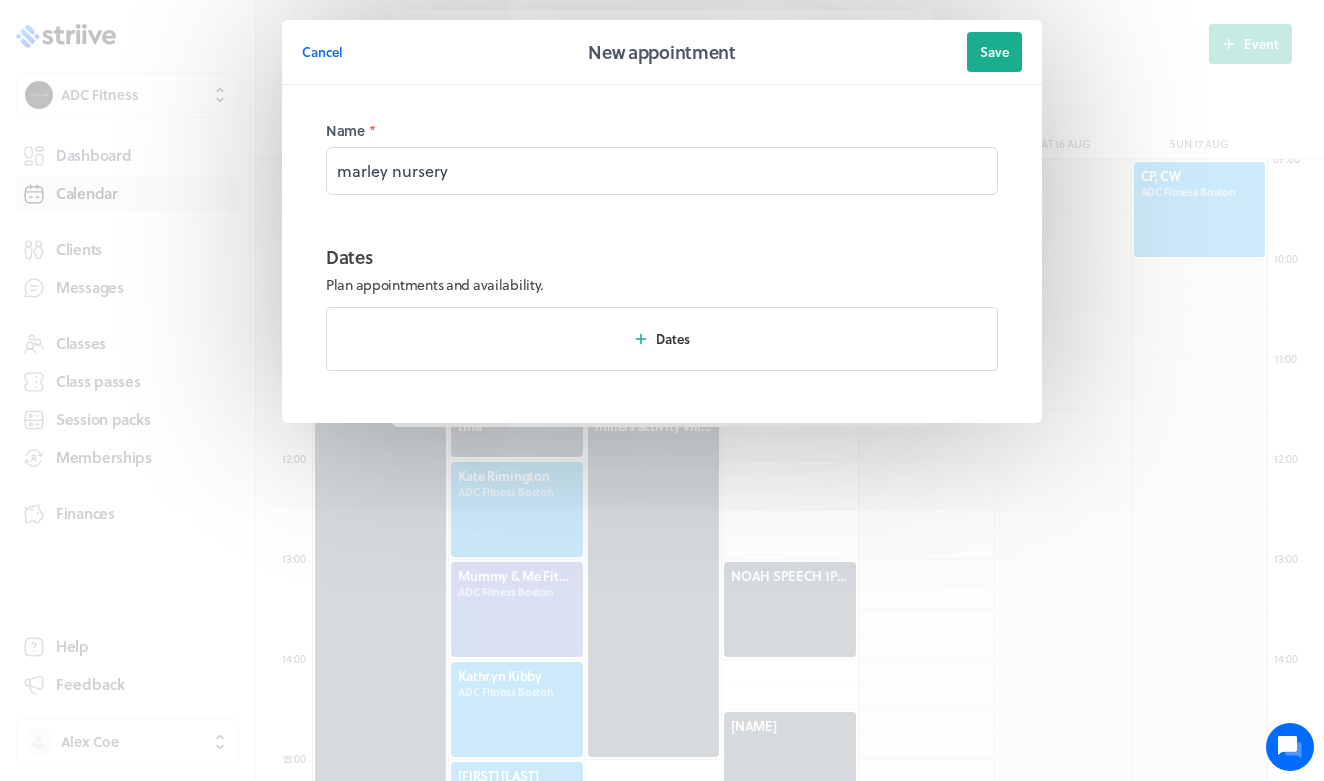 click on "Dates Plan appointments and availability. Dates" at bounding box center (662, 315) 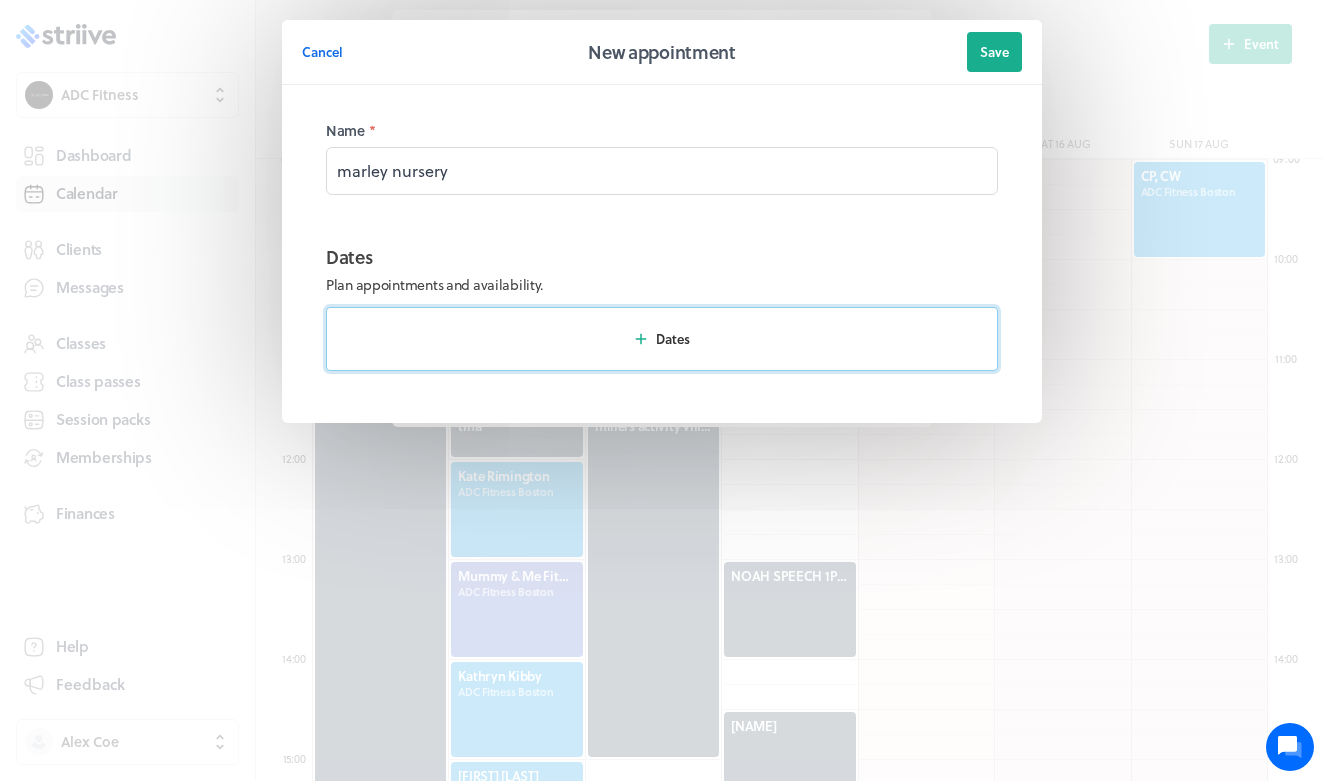 click on "Dates" at bounding box center [662, 339] 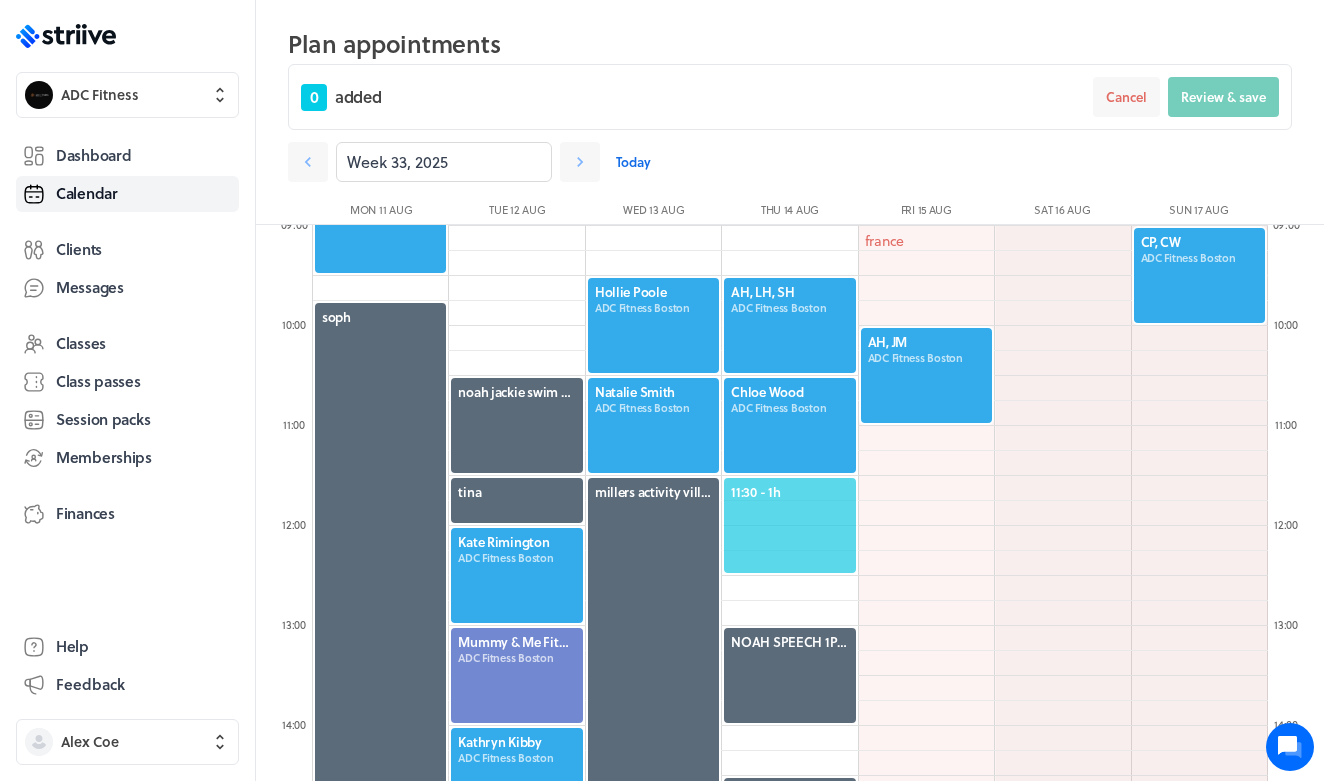 click on "11:30  - 1h" 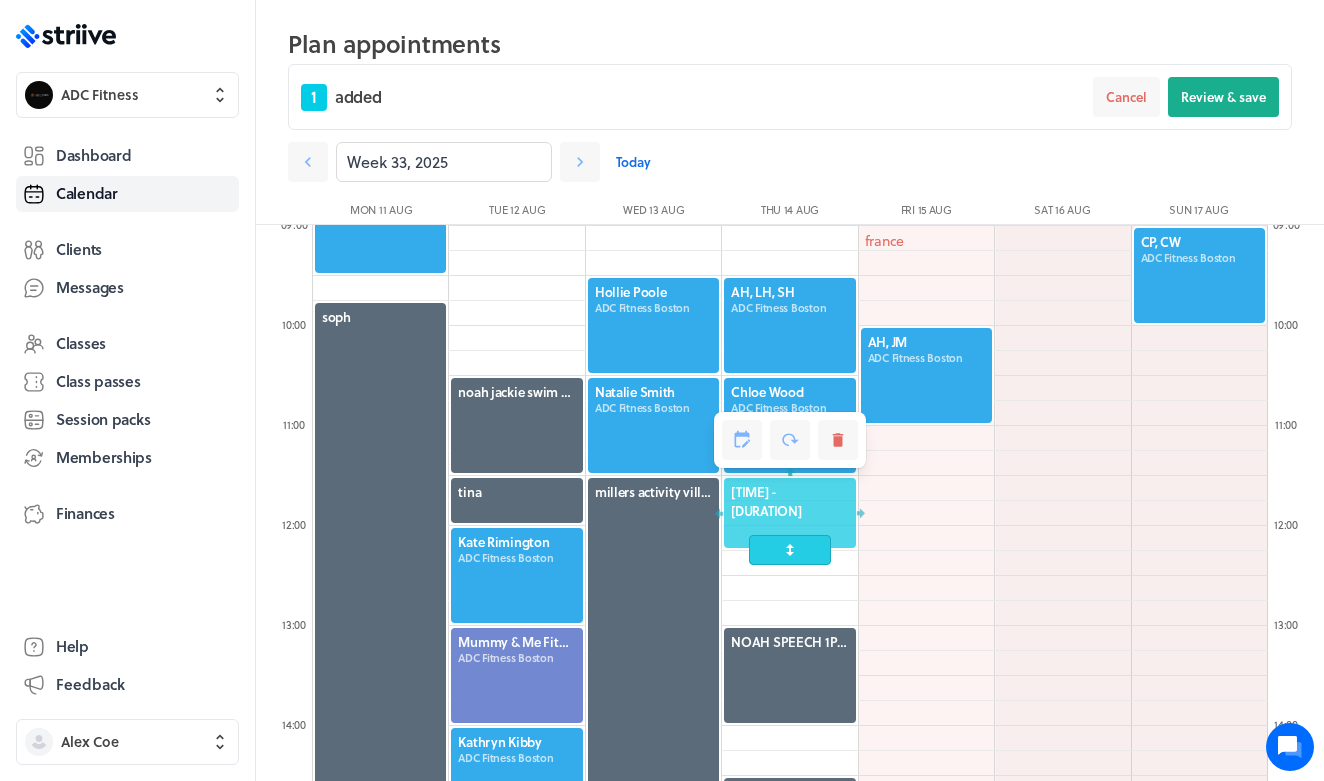drag, startPoint x: 790, startPoint y: 585, endPoint x: 790, endPoint y: 534, distance: 51 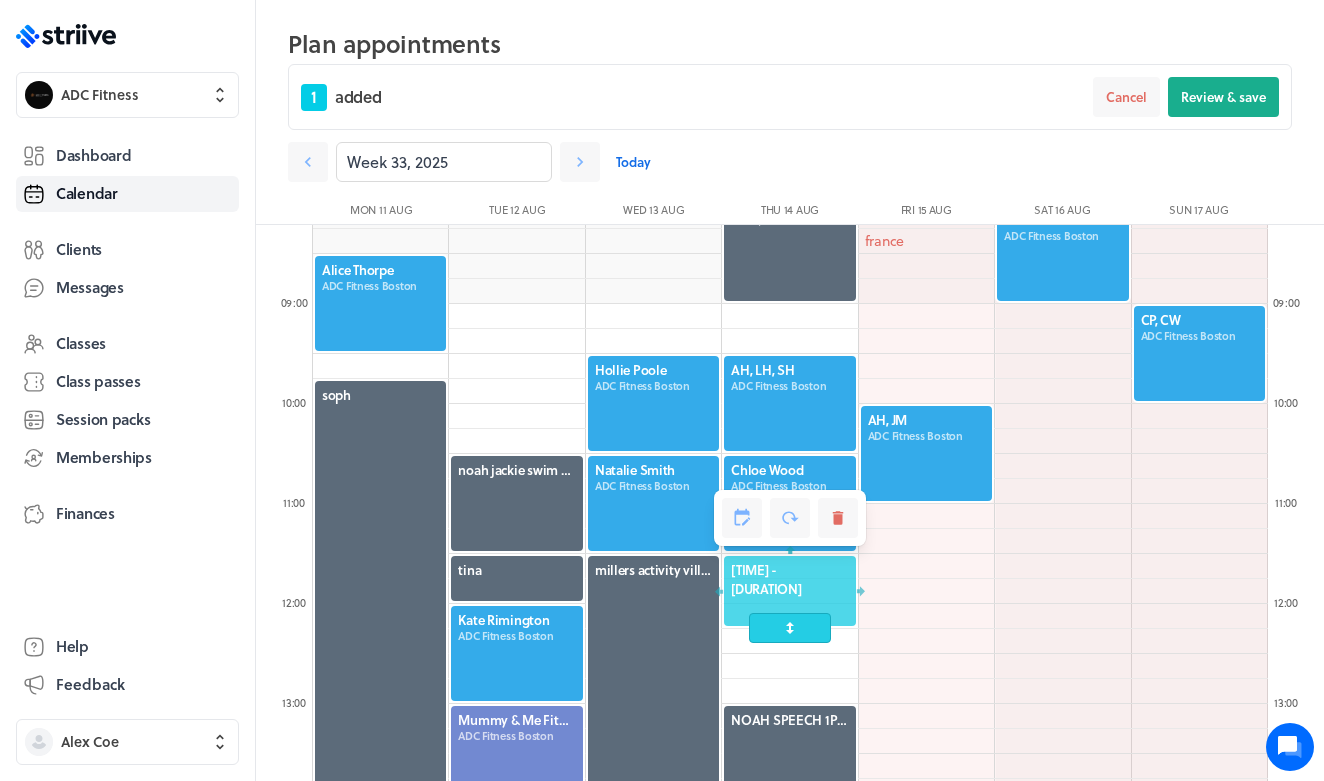 scroll, scrollTop: 820, scrollLeft: 0, axis: vertical 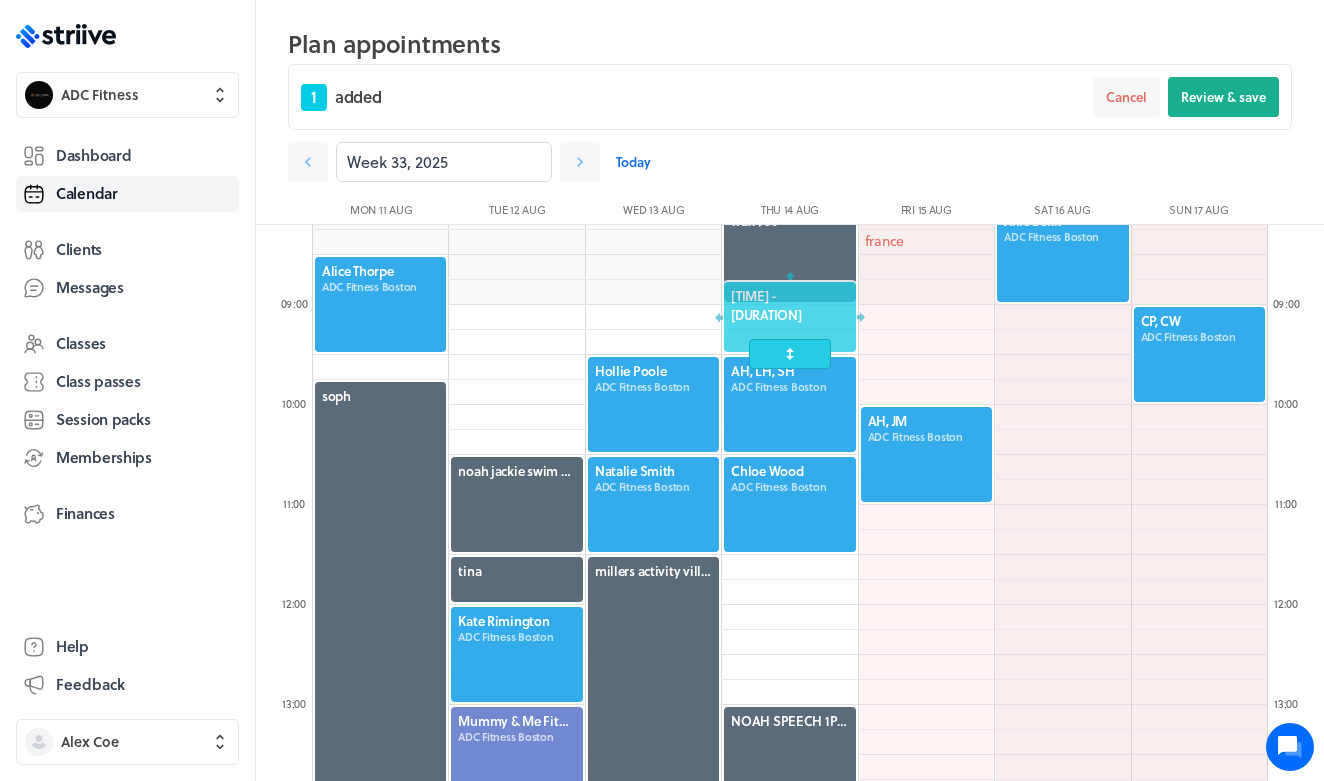 drag, startPoint x: 787, startPoint y: 609, endPoint x: 787, endPoint y: 356, distance: 253 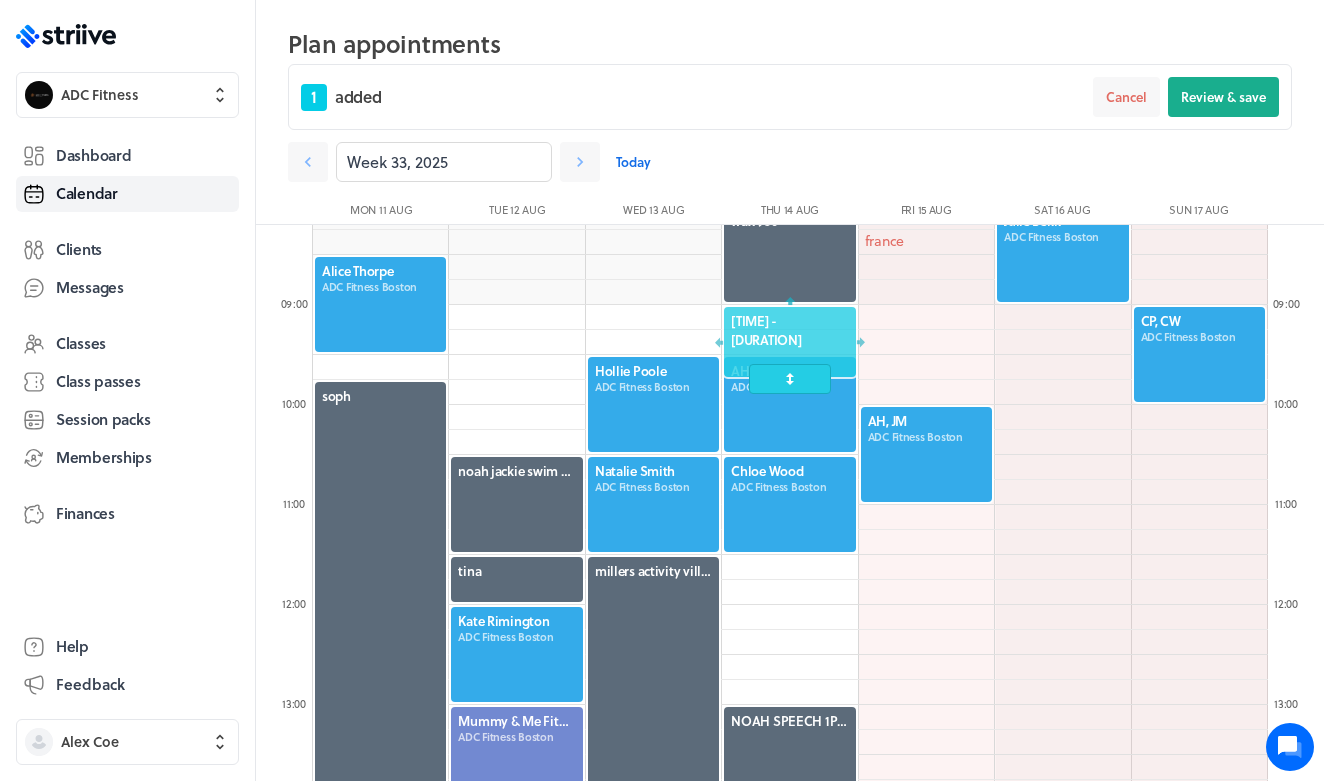 drag, startPoint x: 802, startPoint y: 310, endPoint x: 802, endPoint y: 344, distance: 34 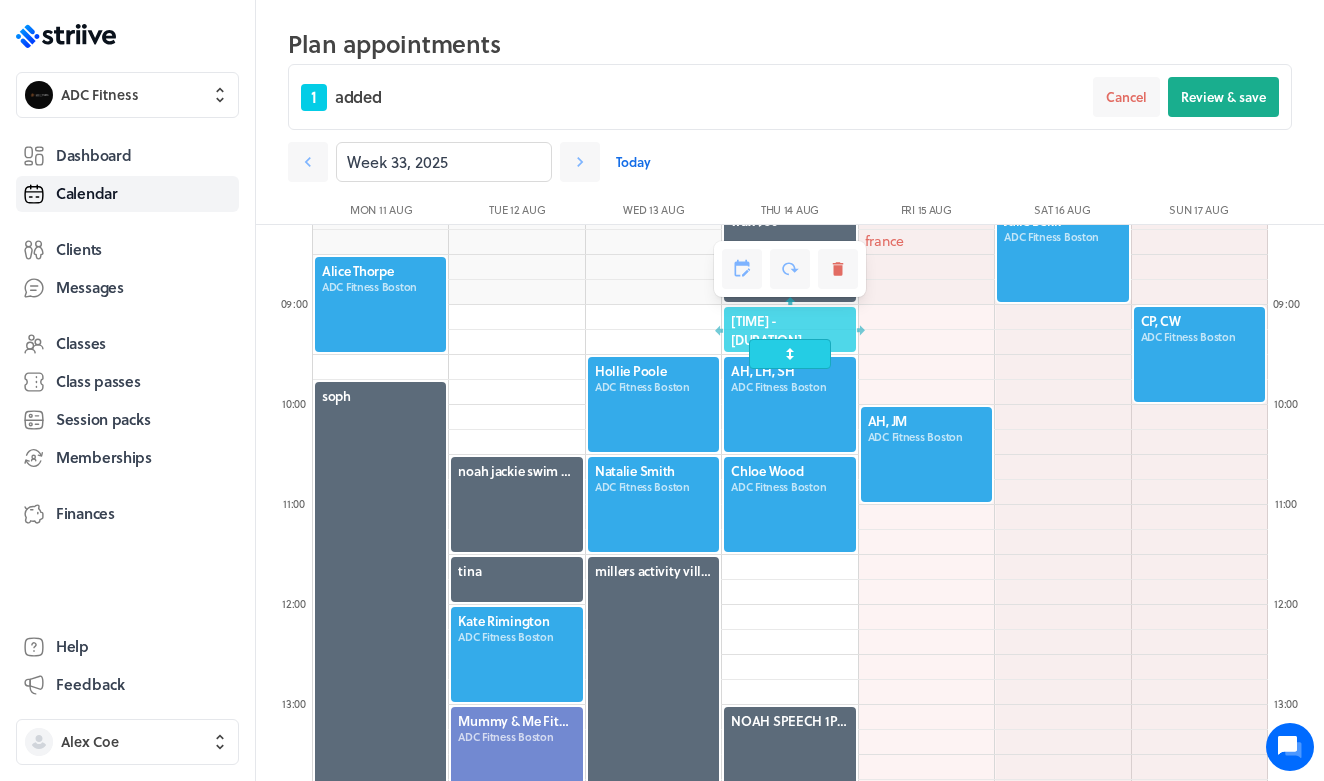 click 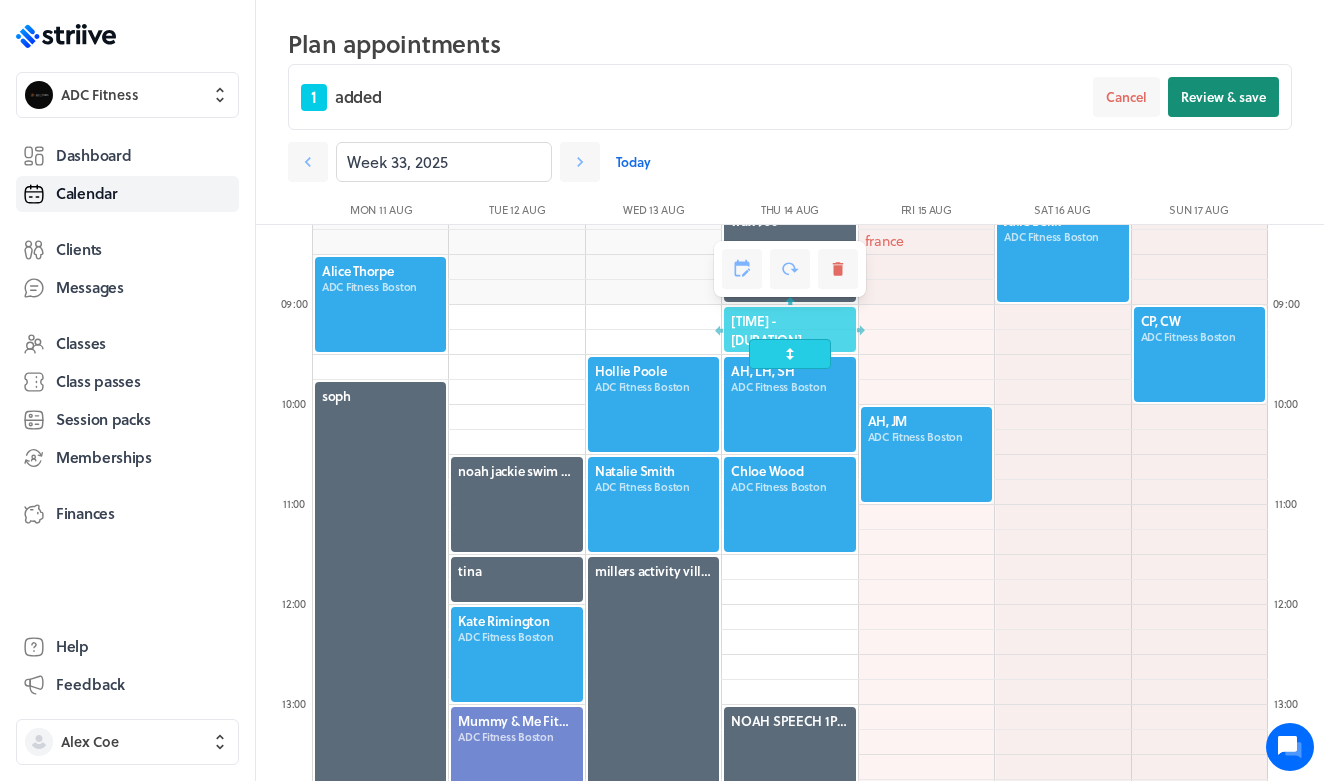 click on "Review & save" at bounding box center (1223, 97) 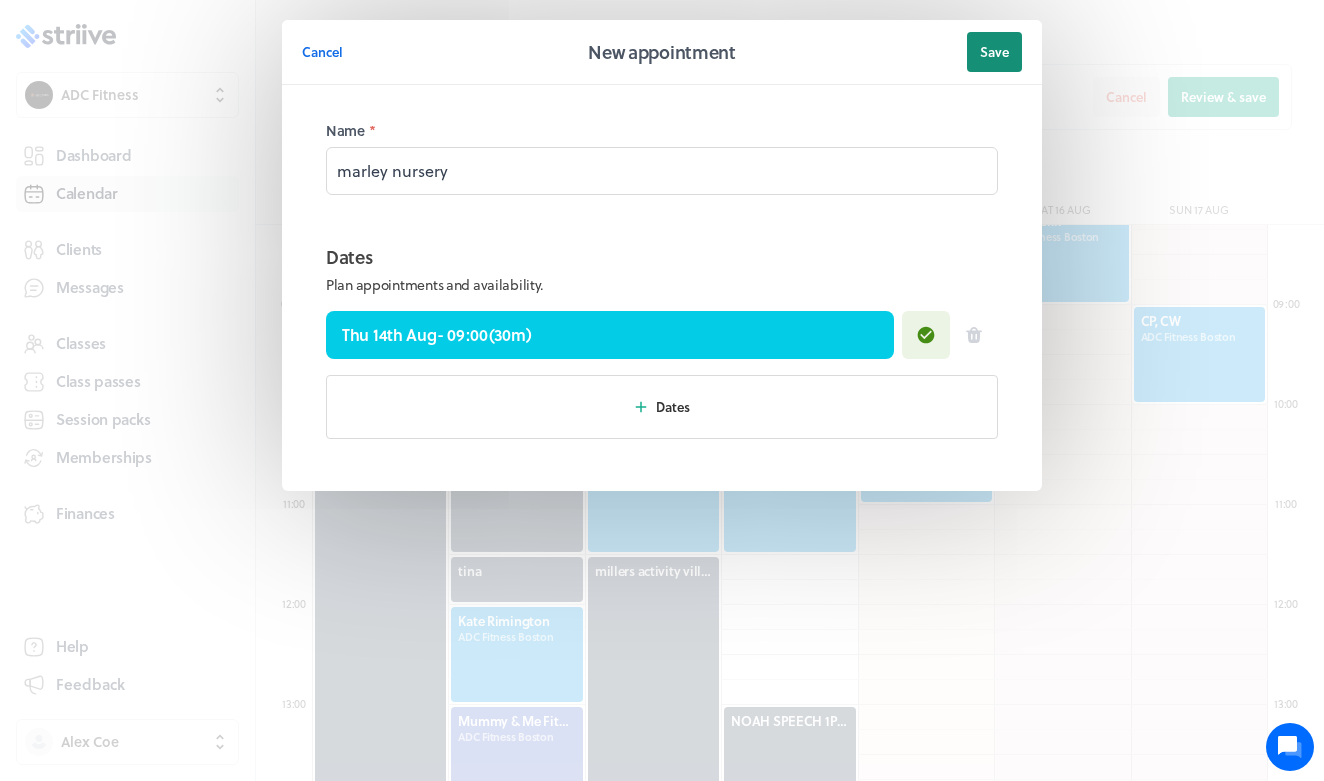 click on "Save" at bounding box center (994, 52) 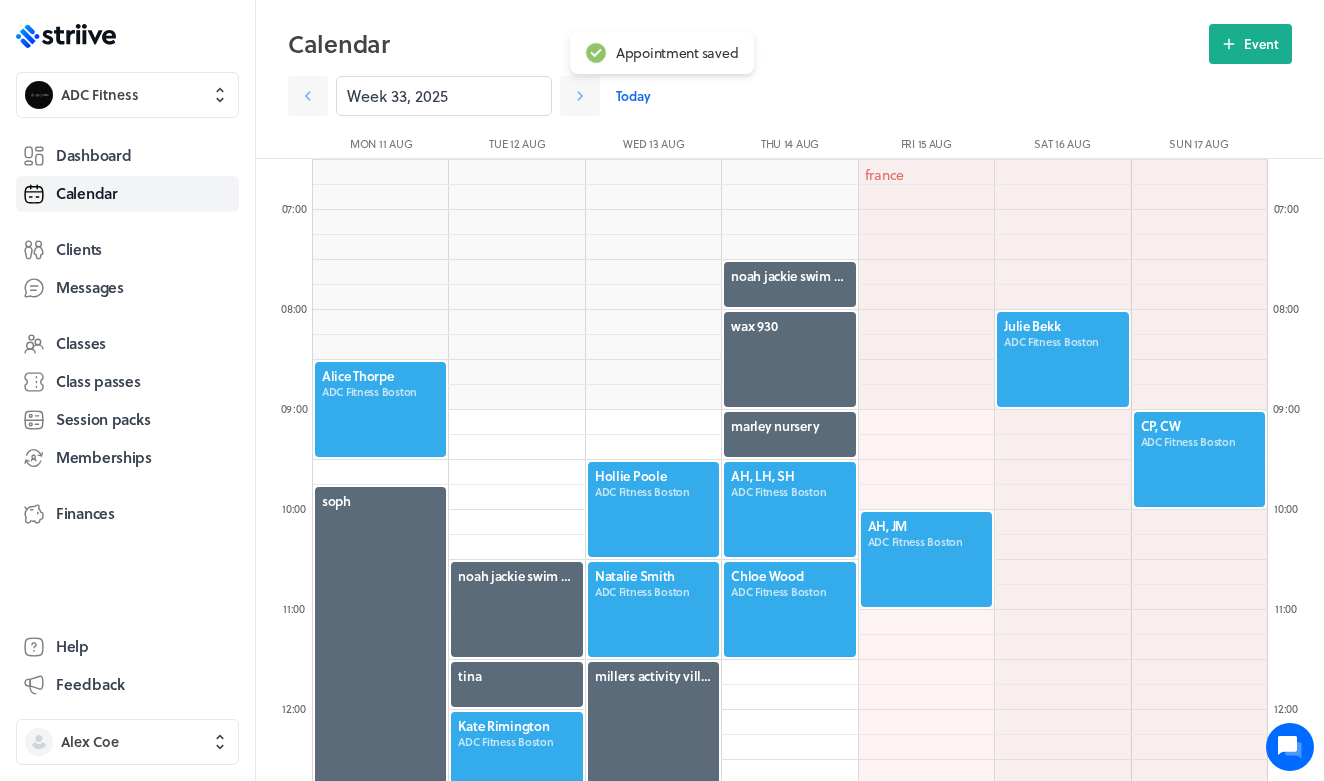 scroll, scrollTop: 648, scrollLeft: 0, axis: vertical 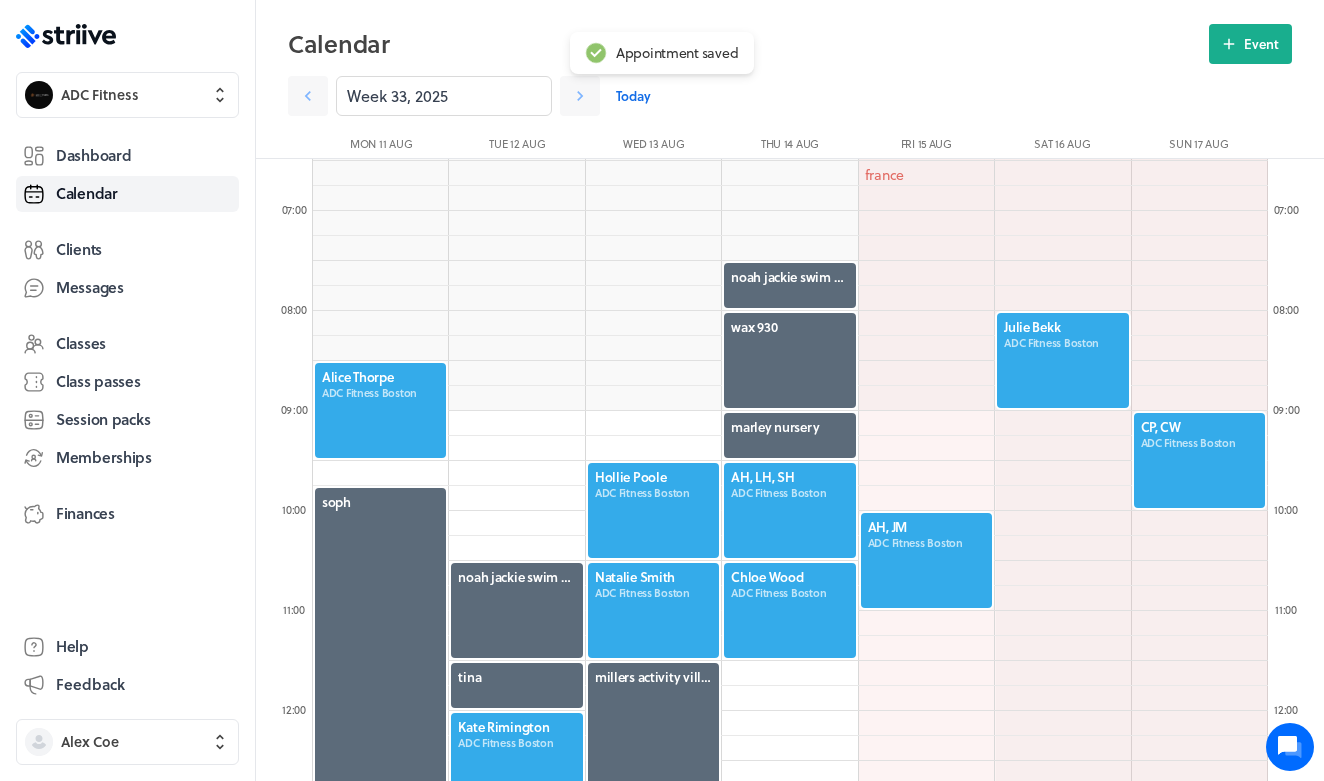 click 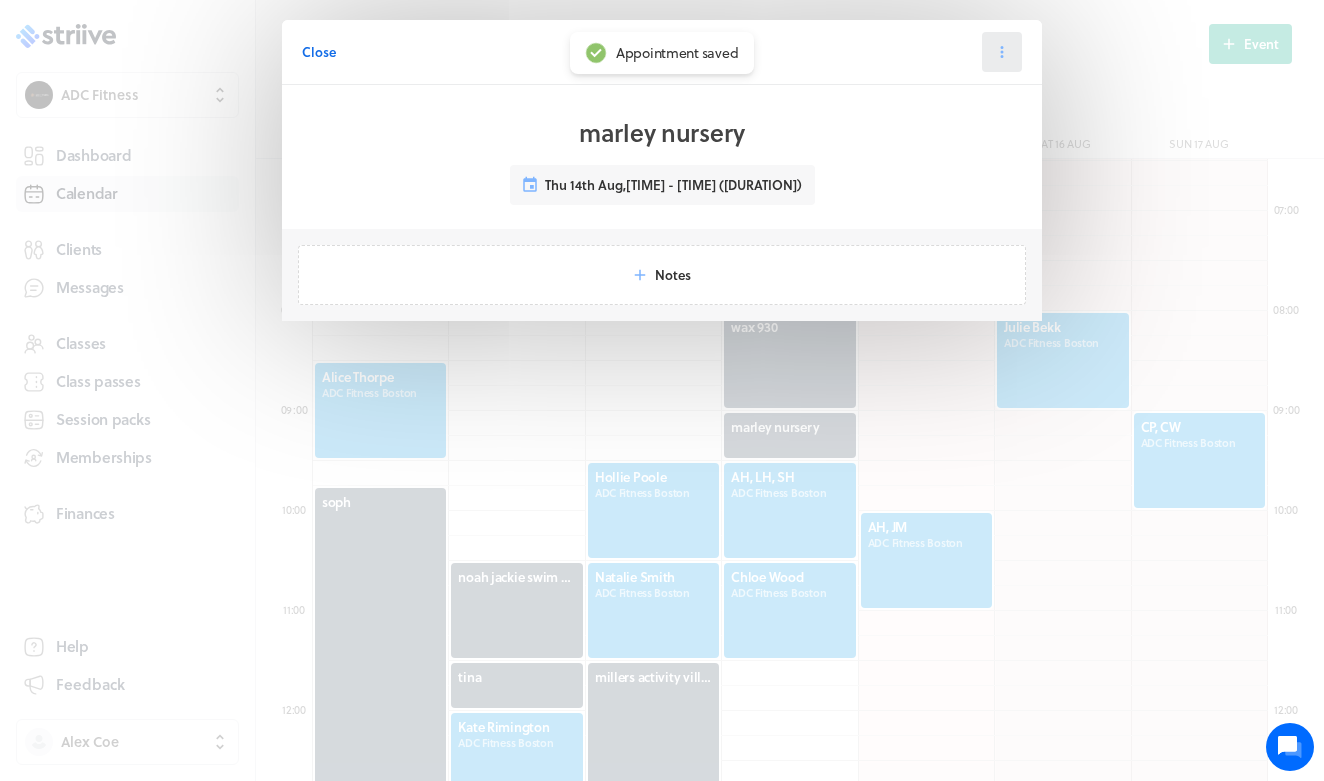 click 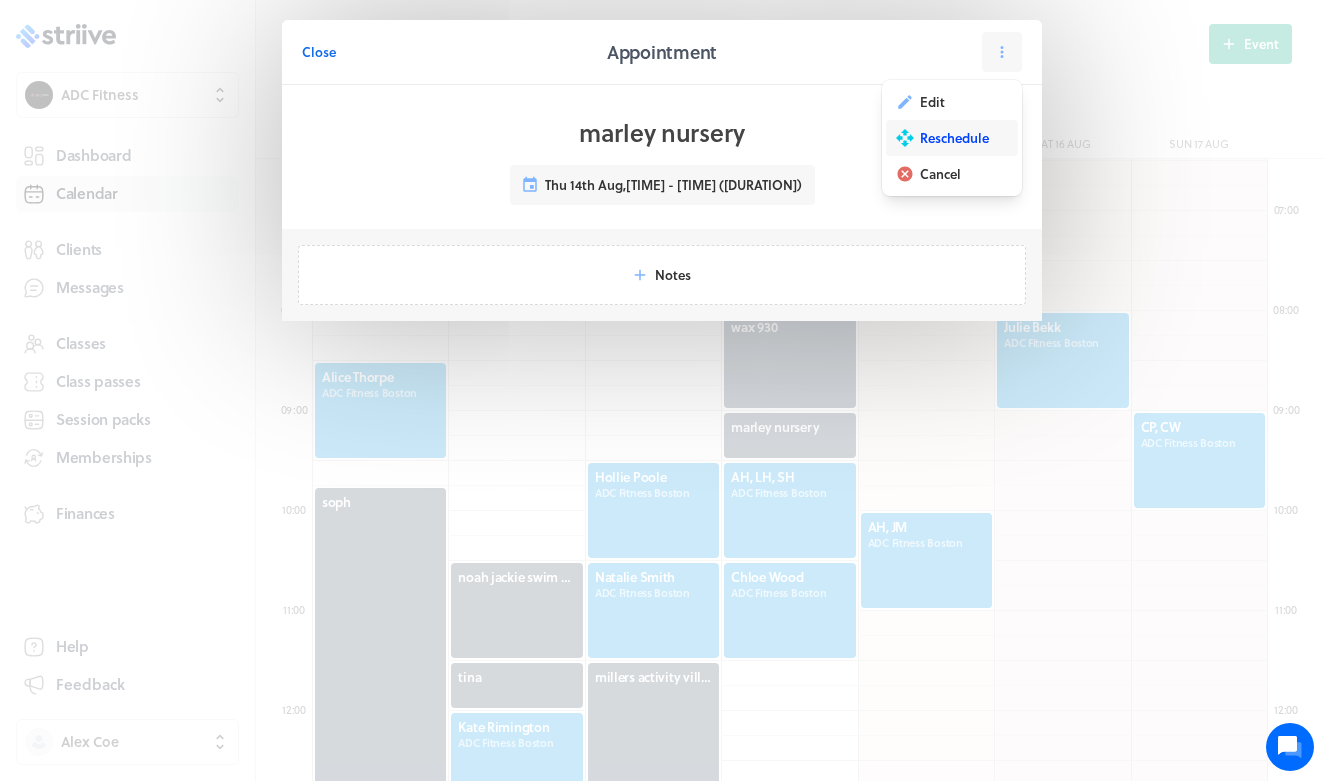 click on "Reschedule" at bounding box center [954, 138] 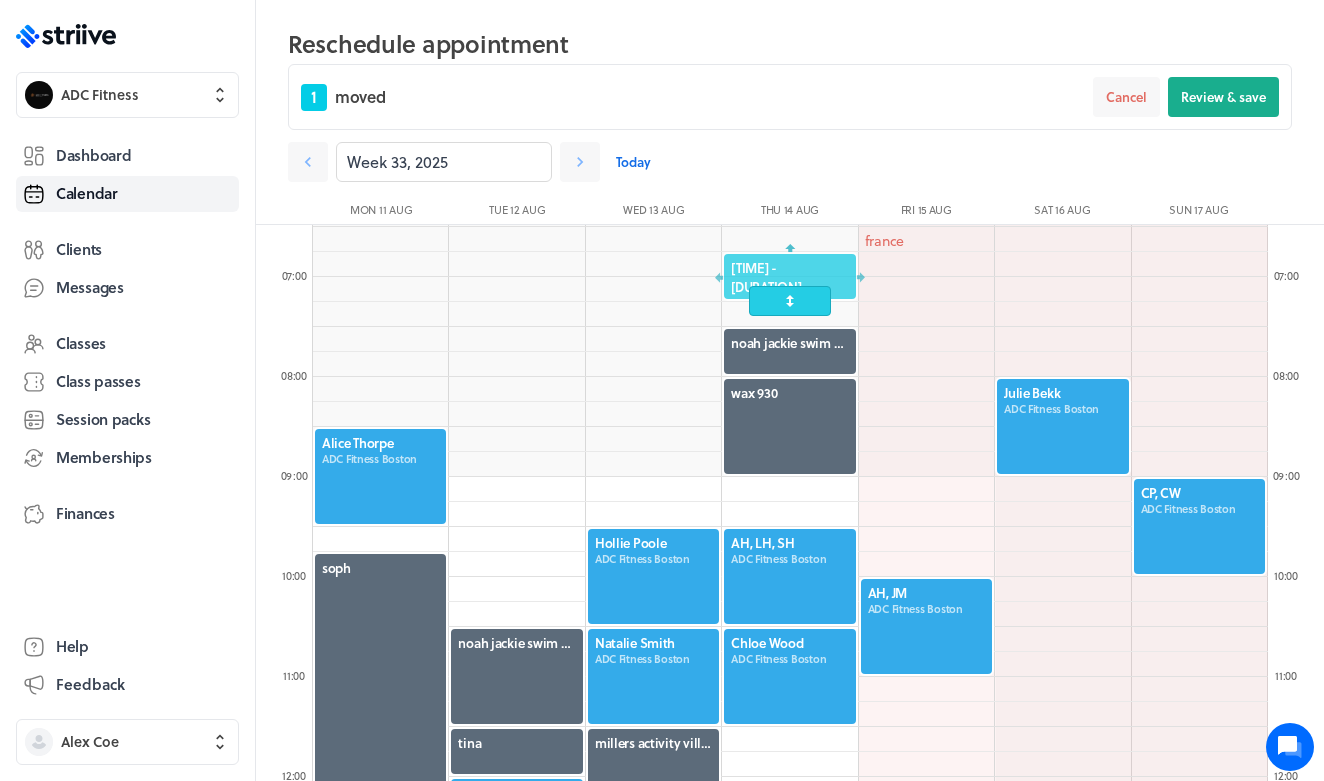 drag, startPoint x: 814, startPoint y: 501, endPoint x: 814, endPoint y: 285, distance: 216 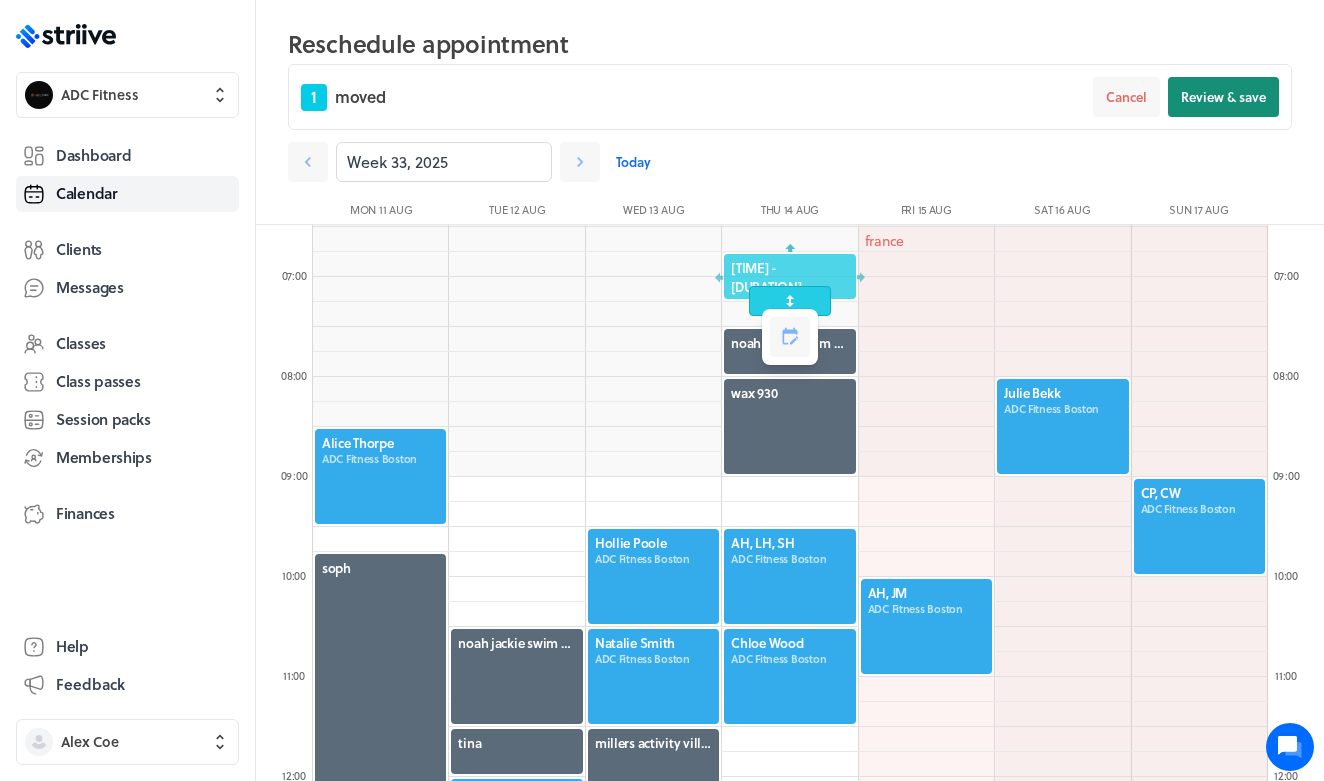 click on "Review & save" at bounding box center [1223, 97] 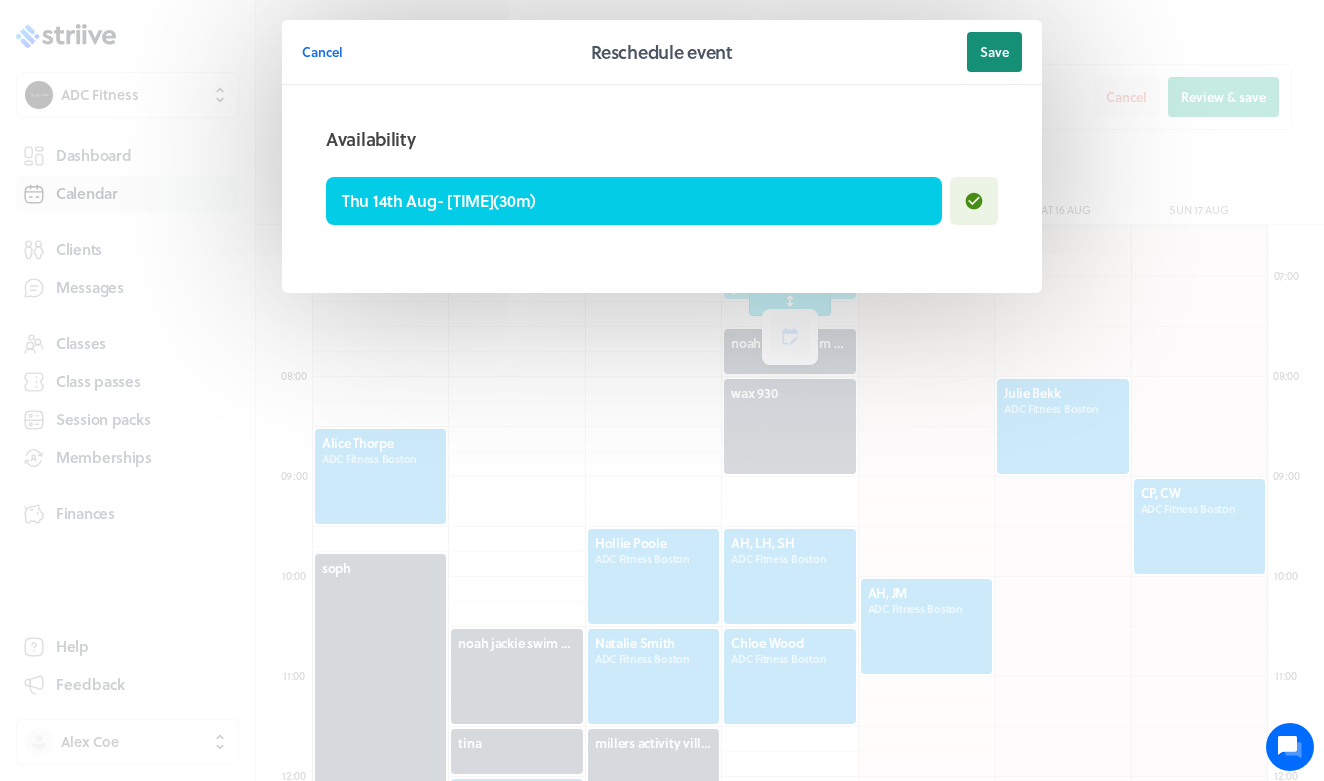 click on "Save" at bounding box center (994, 52) 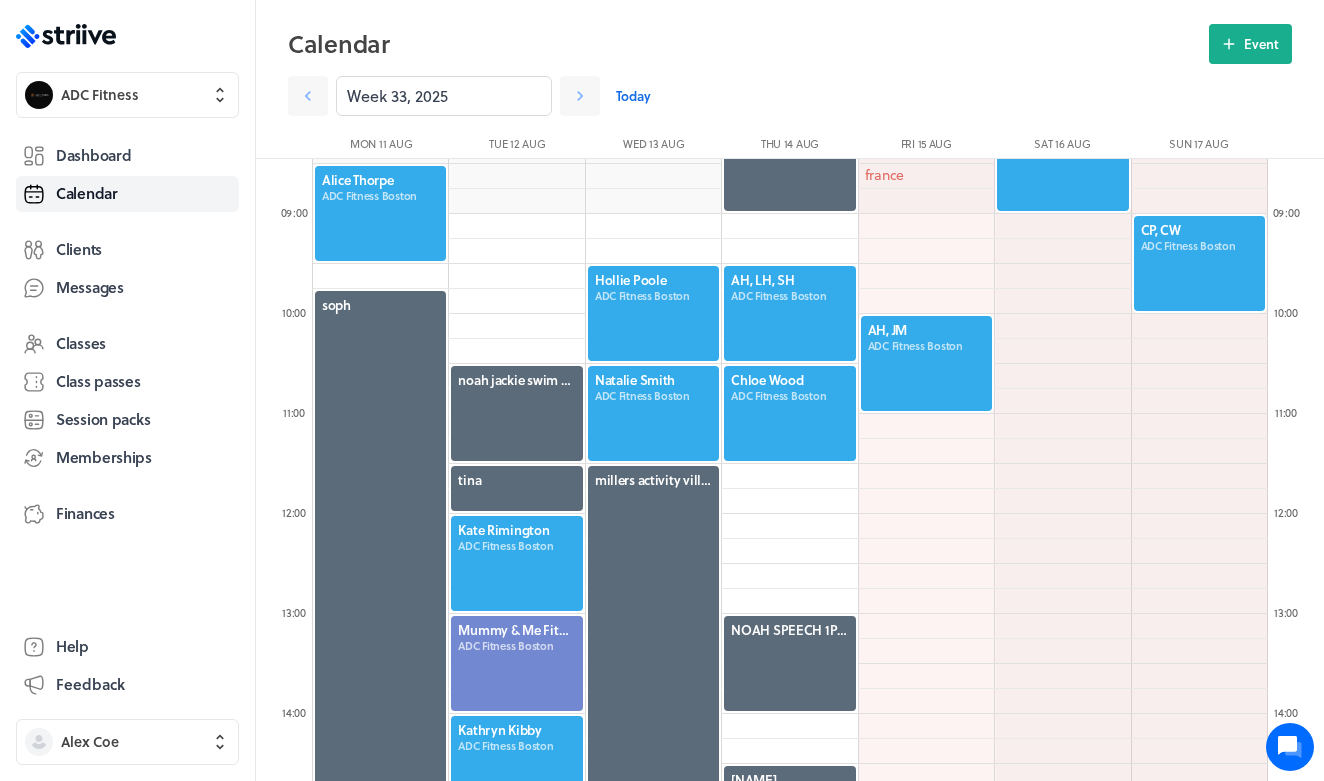 scroll, scrollTop: 845, scrollLeft: 0, axis: vertical 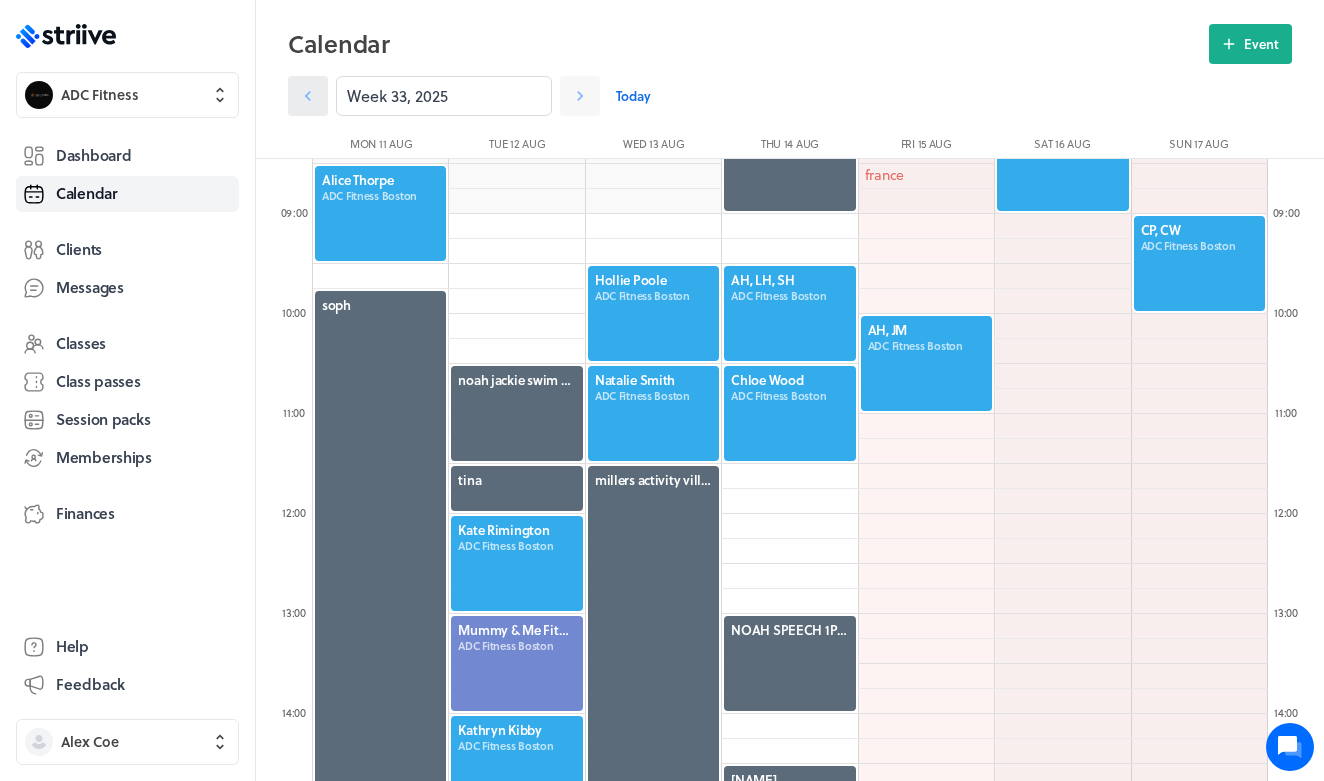 click 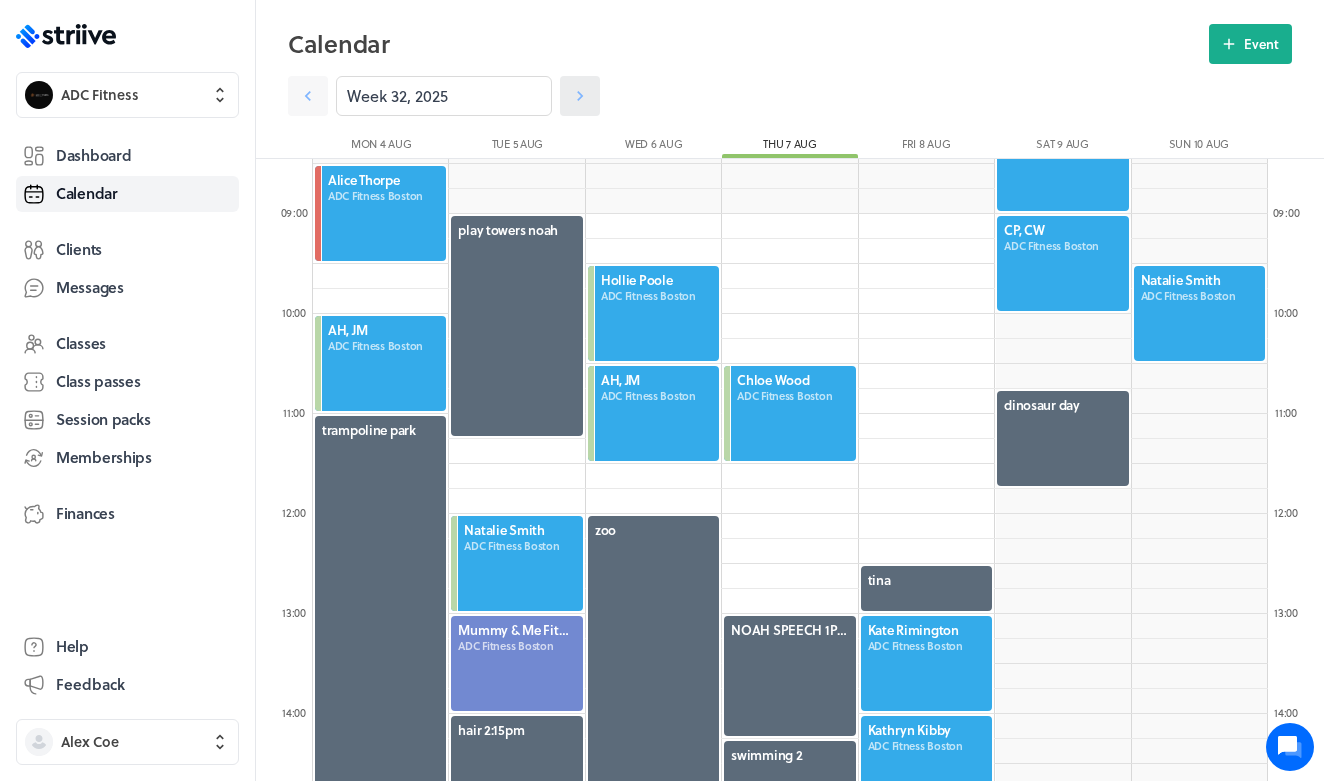 click at bounding box center [580, 96] 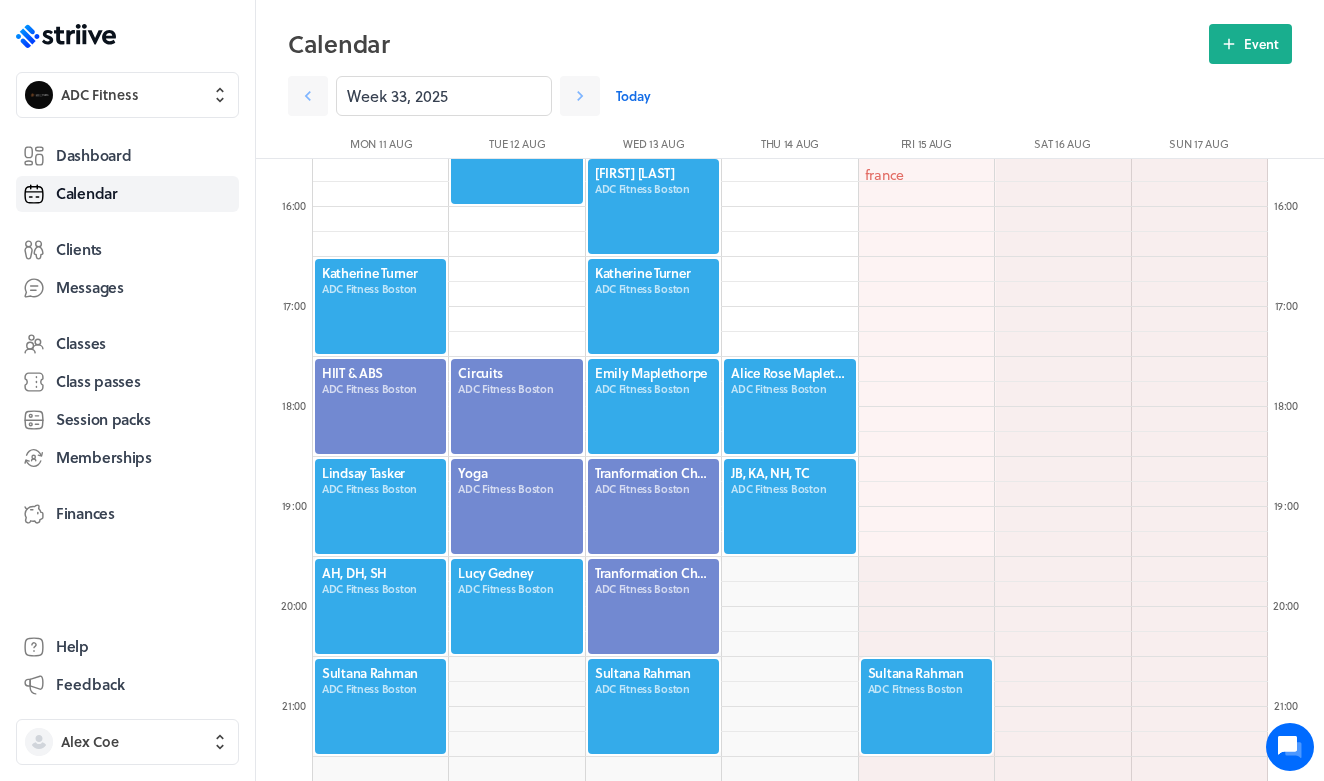scroll, scrollTop: 1586, scrollLeft: 0, axis: vertical 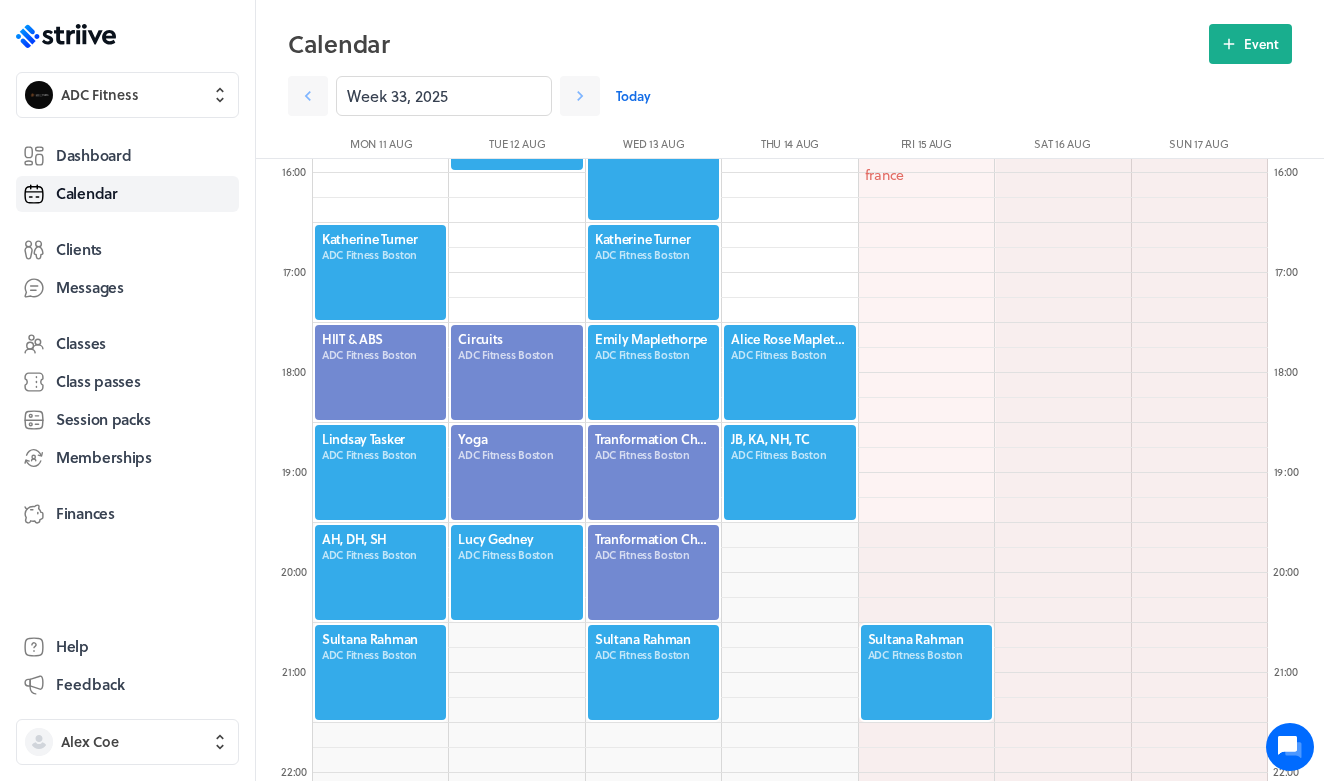 click on "Today" at bounding box center [633, 96] 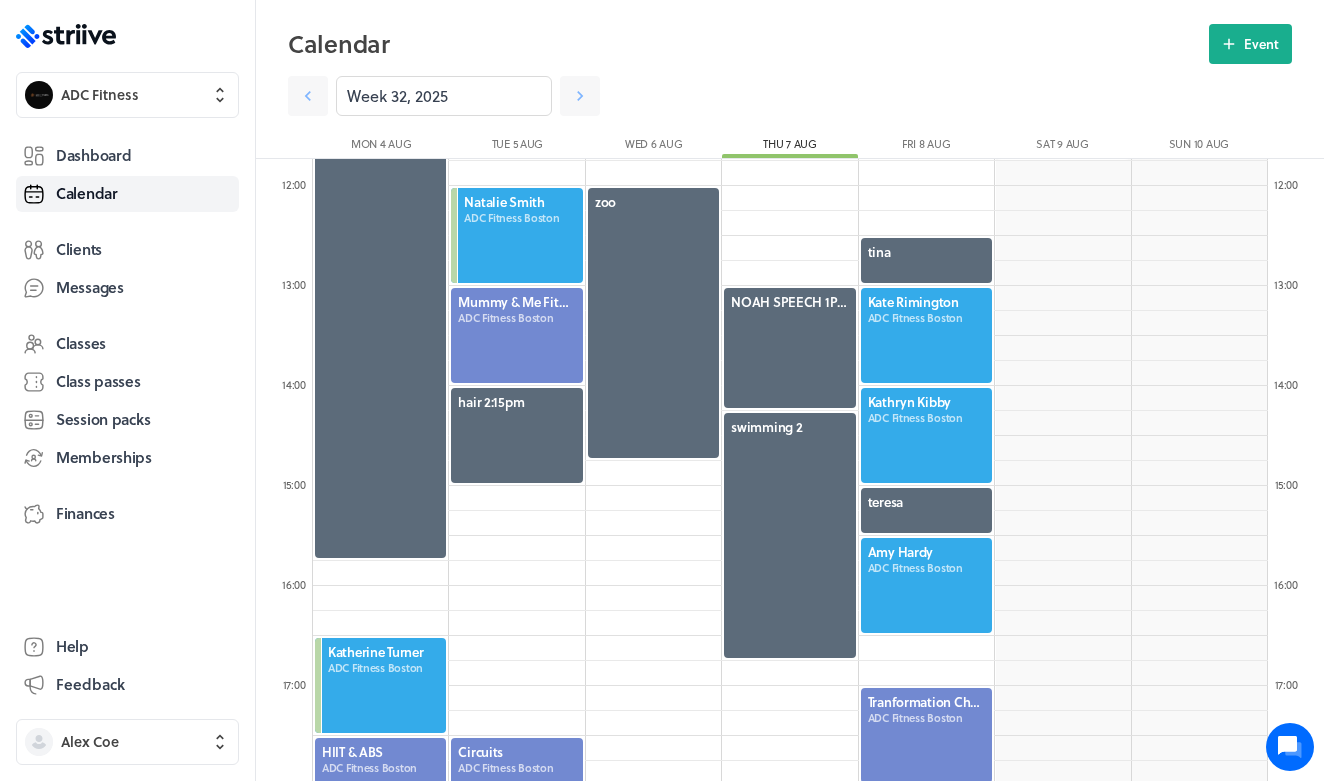 scroll, scrollTop: 1173, scrollLeft: 0, axis: vertical 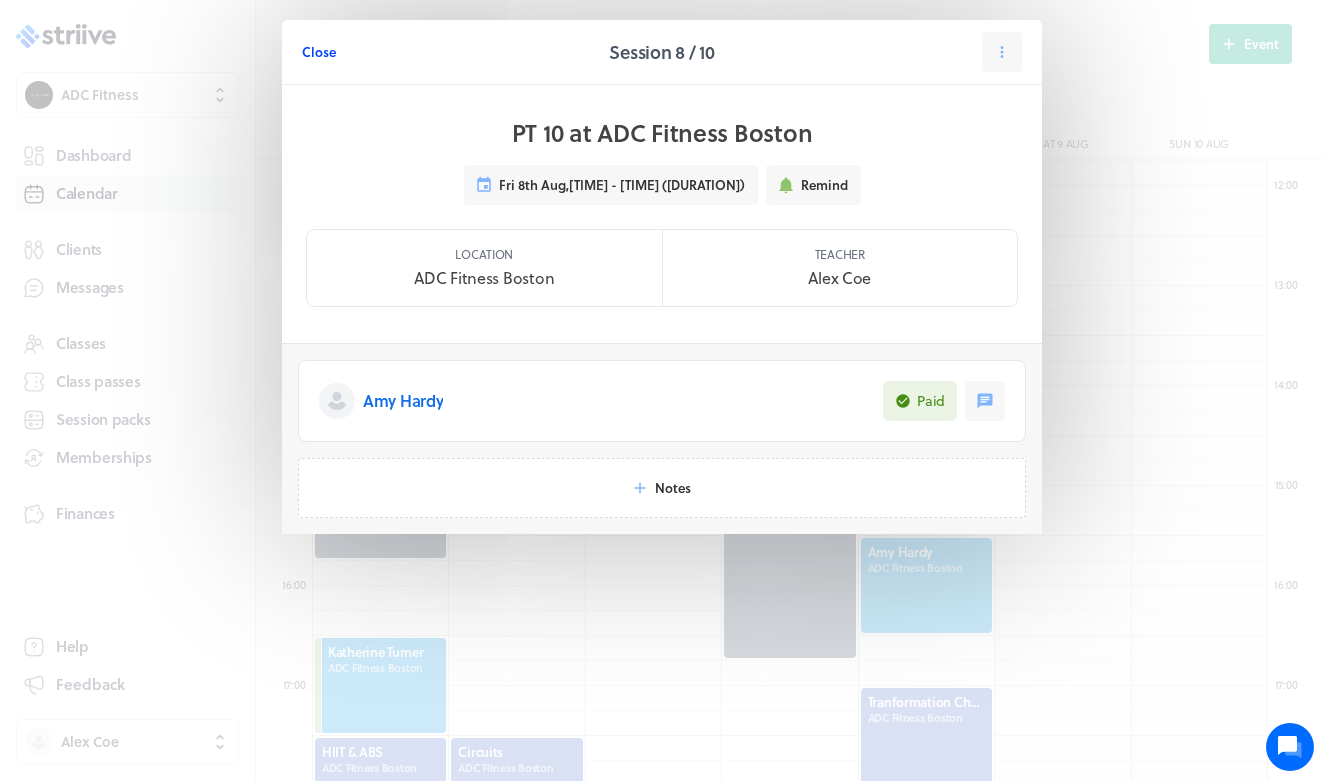 click on "Close" at bounding box center [319, 52] 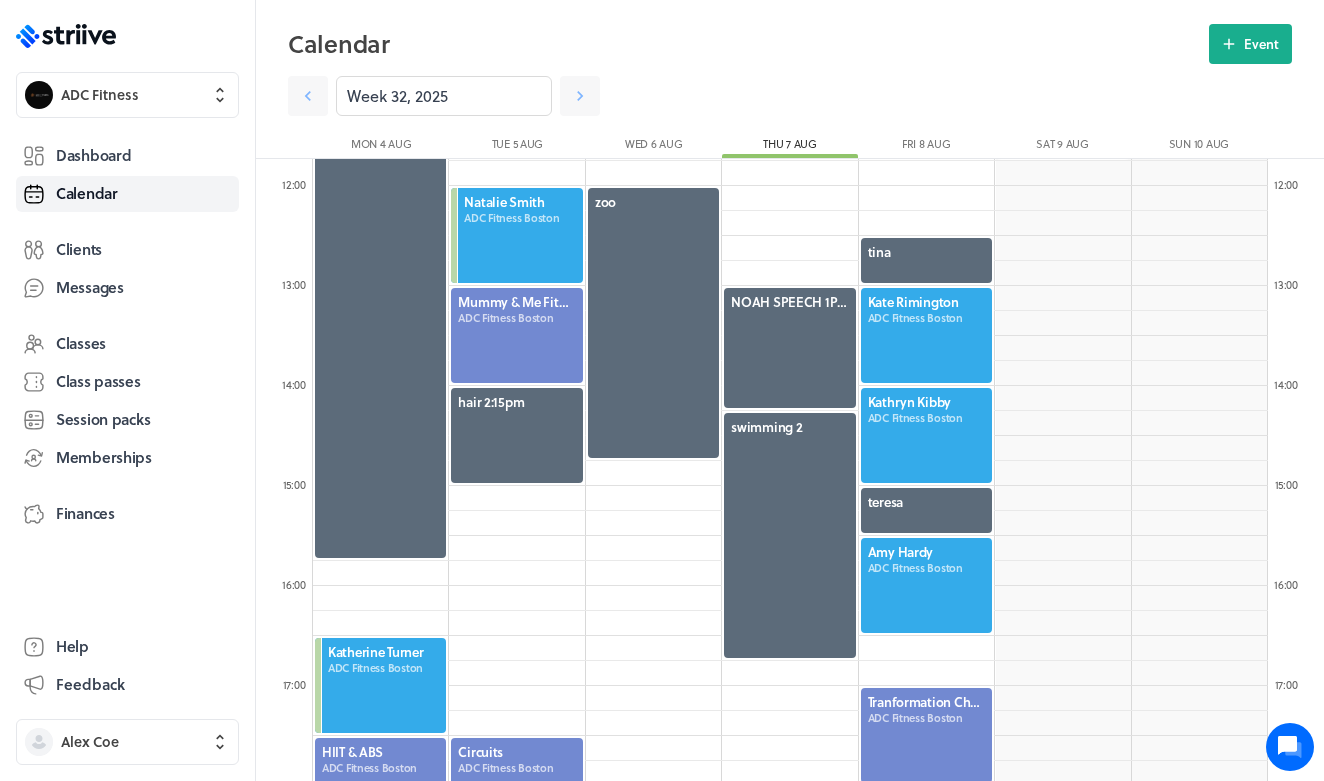 click at bounding box center (926, 585) 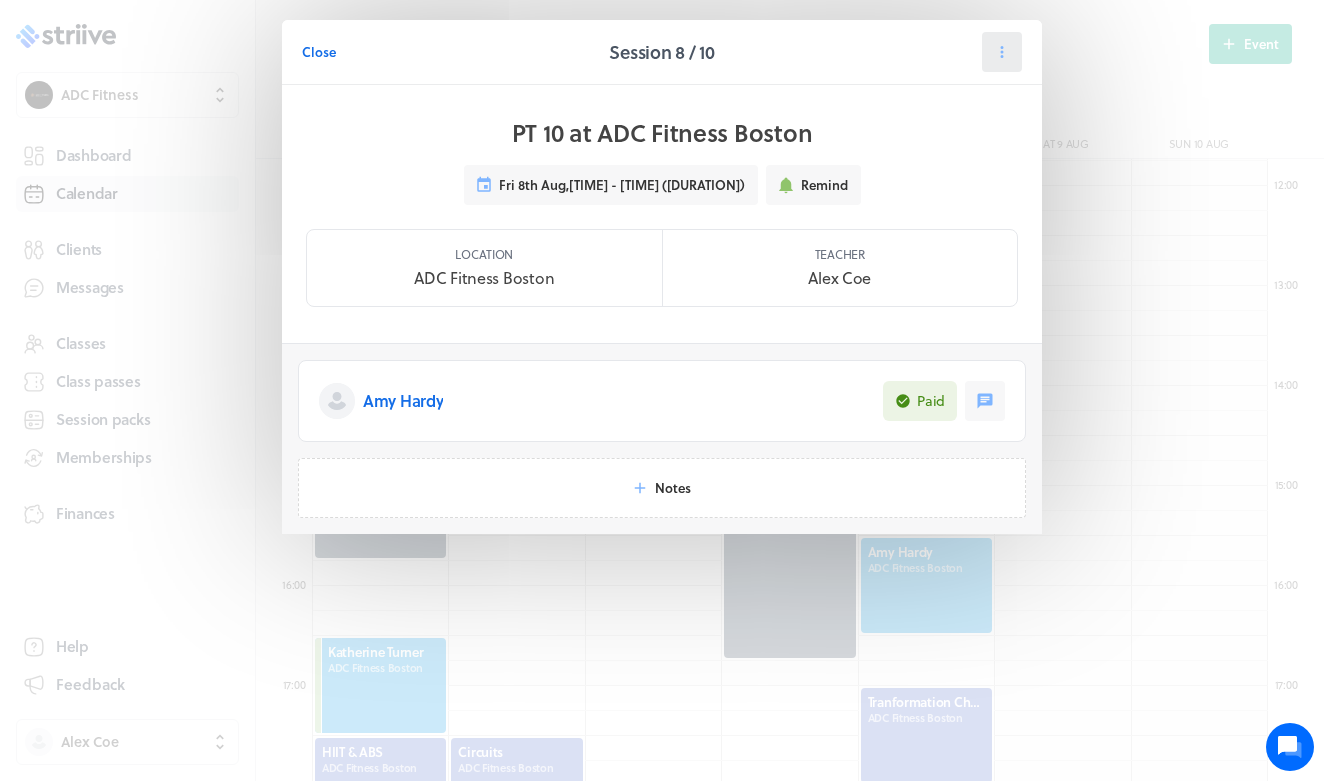 click at bounding box center [1002, 52] 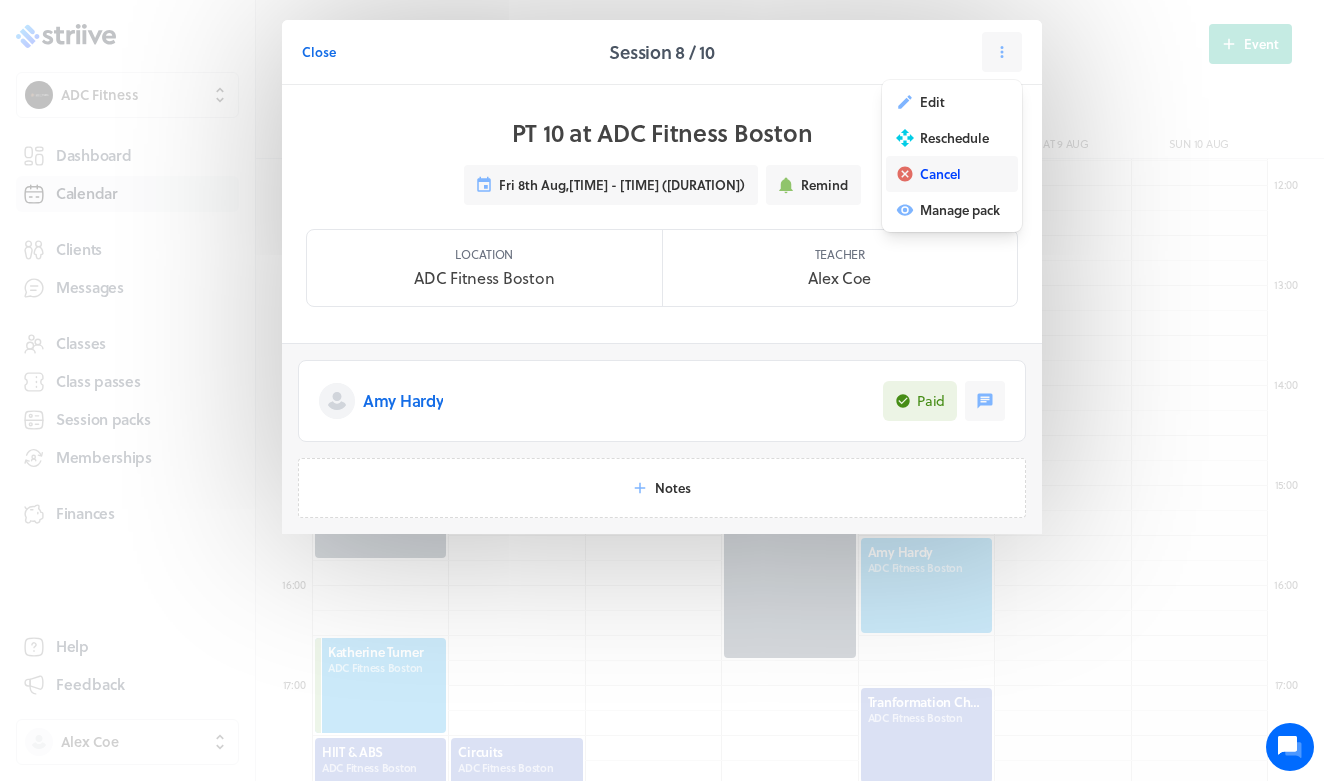 click on "Cancel" at bounding box center [940, 174] 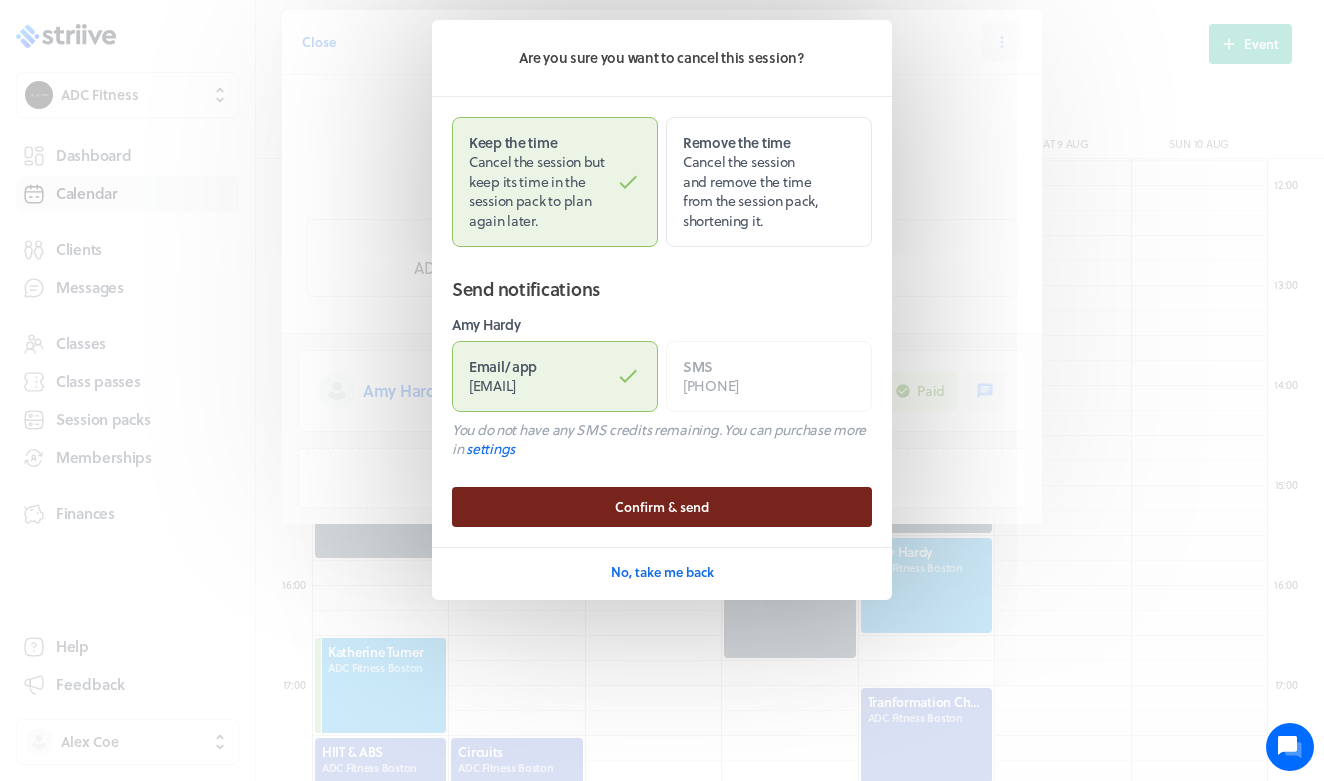 click on "Confirm & send" at bounding box center (662, 507) 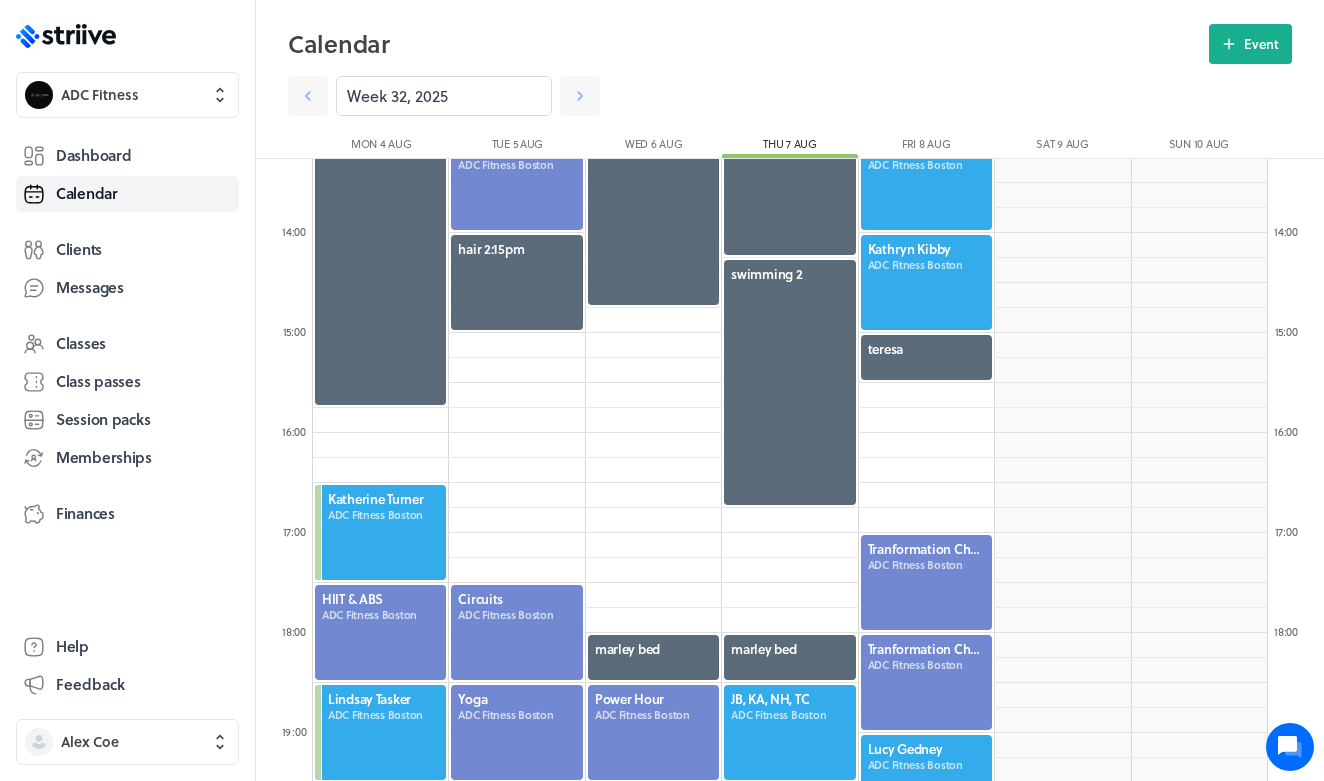 scroll, scrollTop: 1634, scrollLeft: 0, axis: vertical 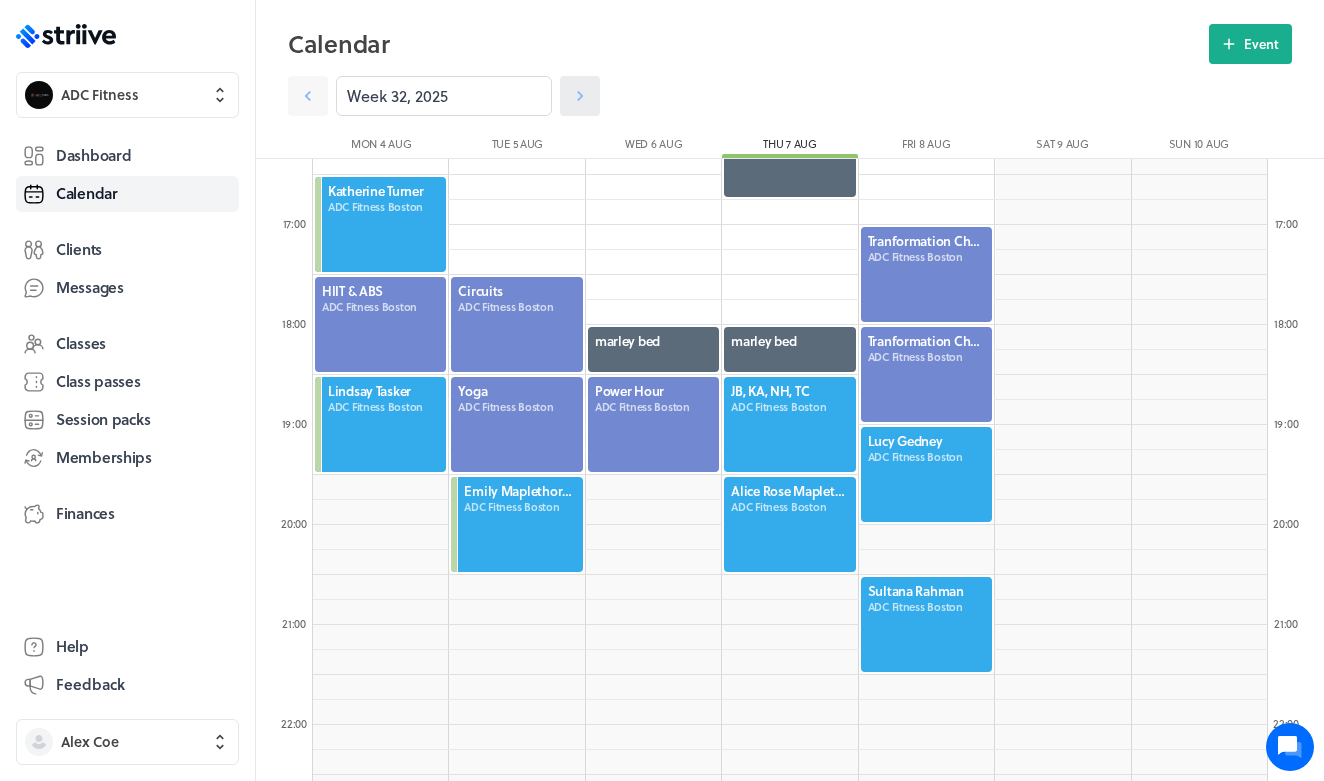 click at bounding box center [580, 96] 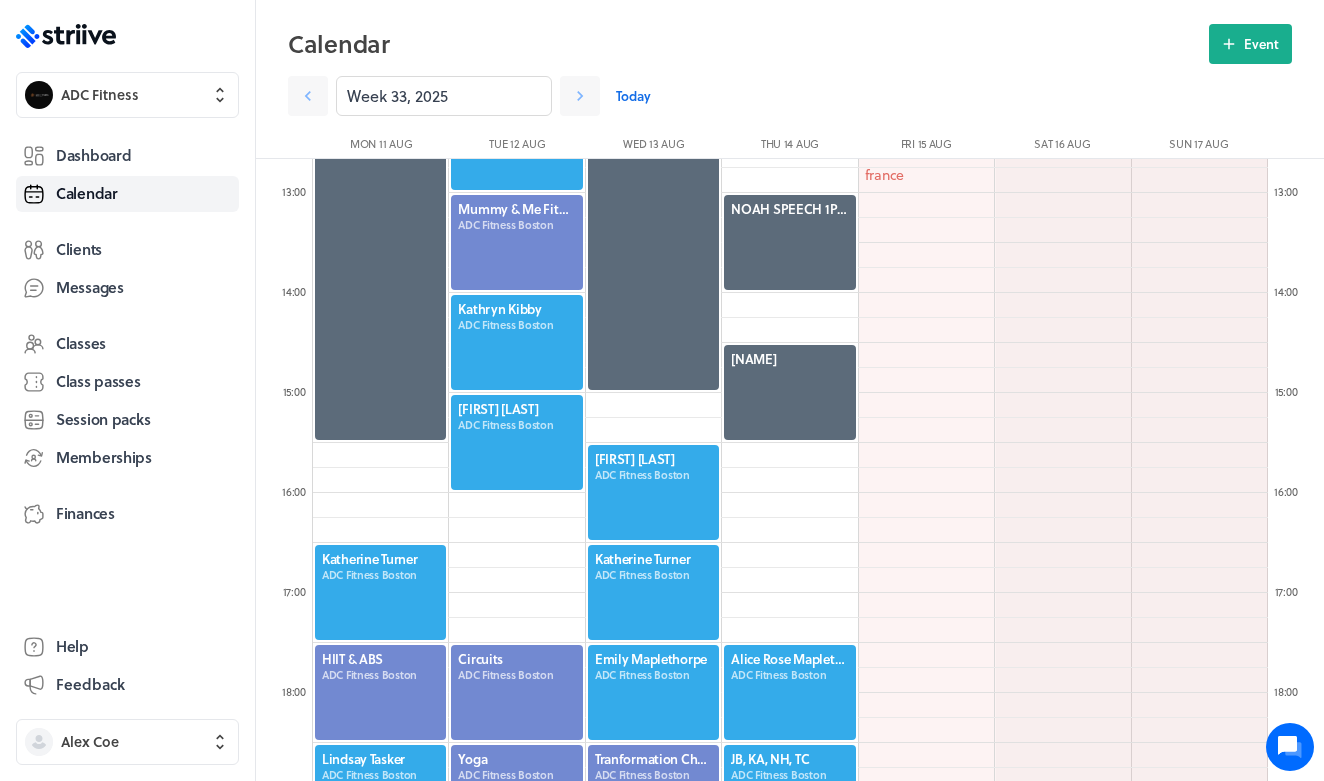 scroll, scrollTop: 1310, scrollLeft: 0, axis: vertical 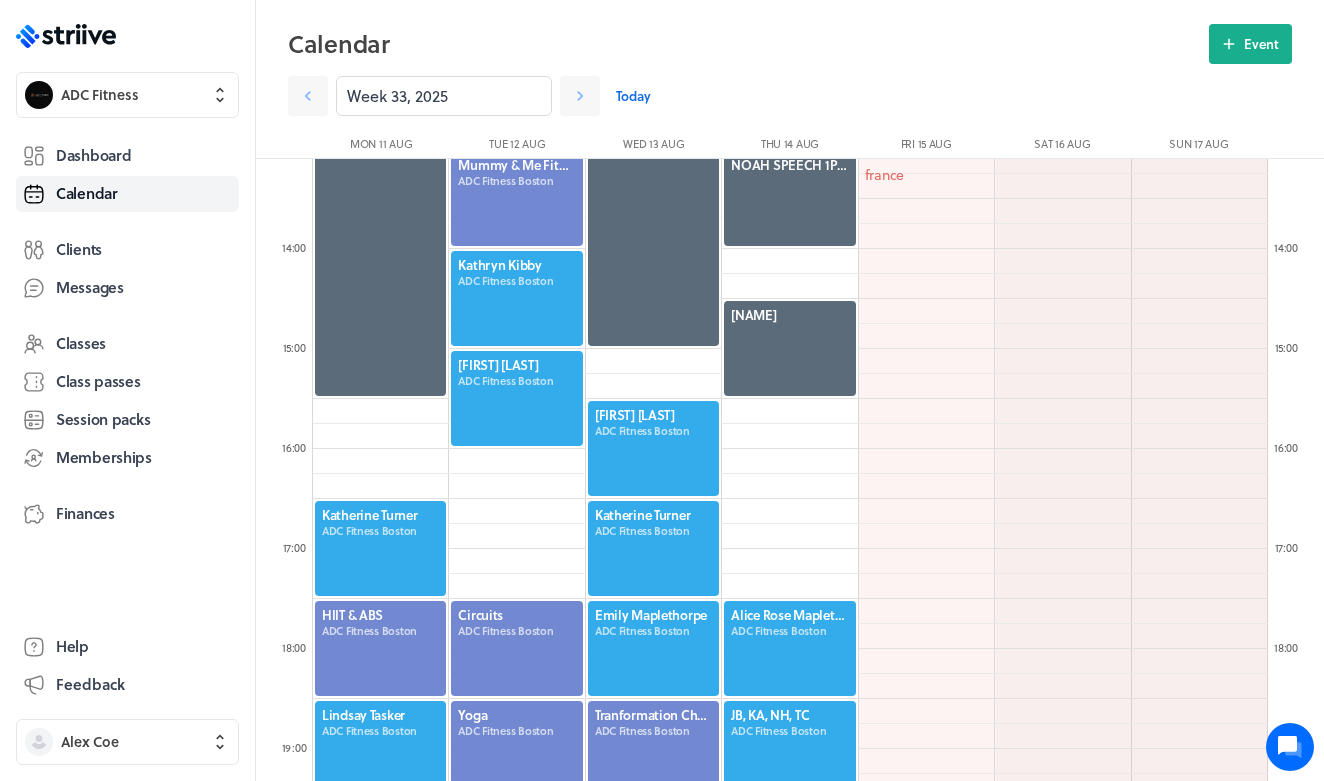 click 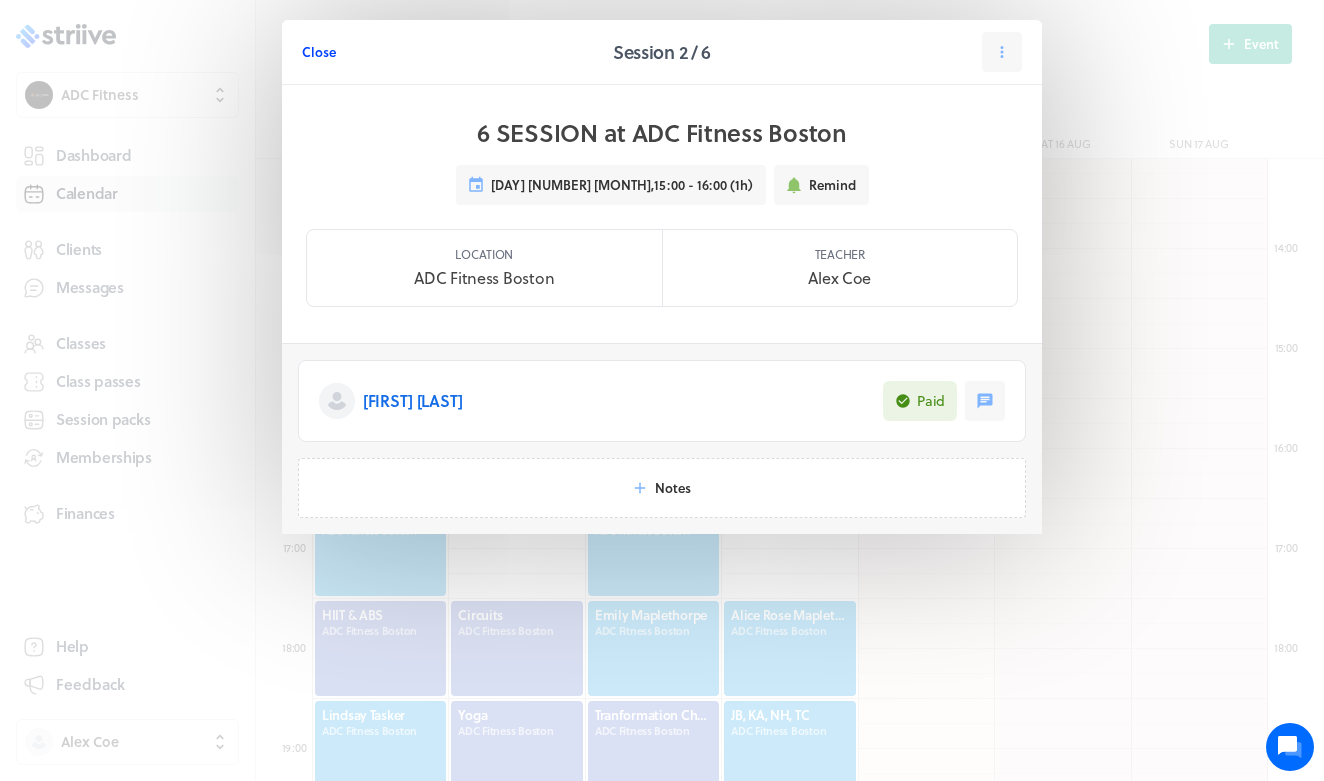 click on "Close" at bounding box center (319, 52) 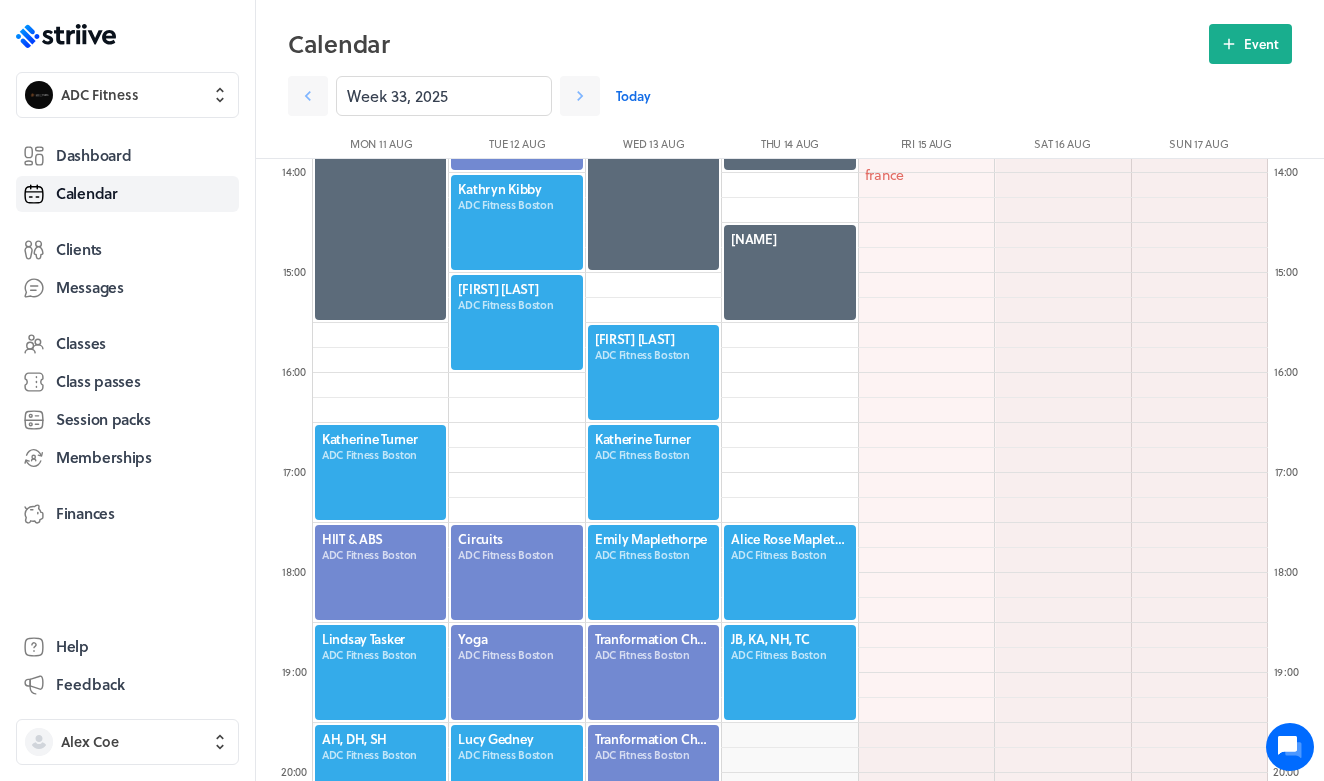 scroll, scrollTop: 1379, scrollLeft: 0, axis: vertical 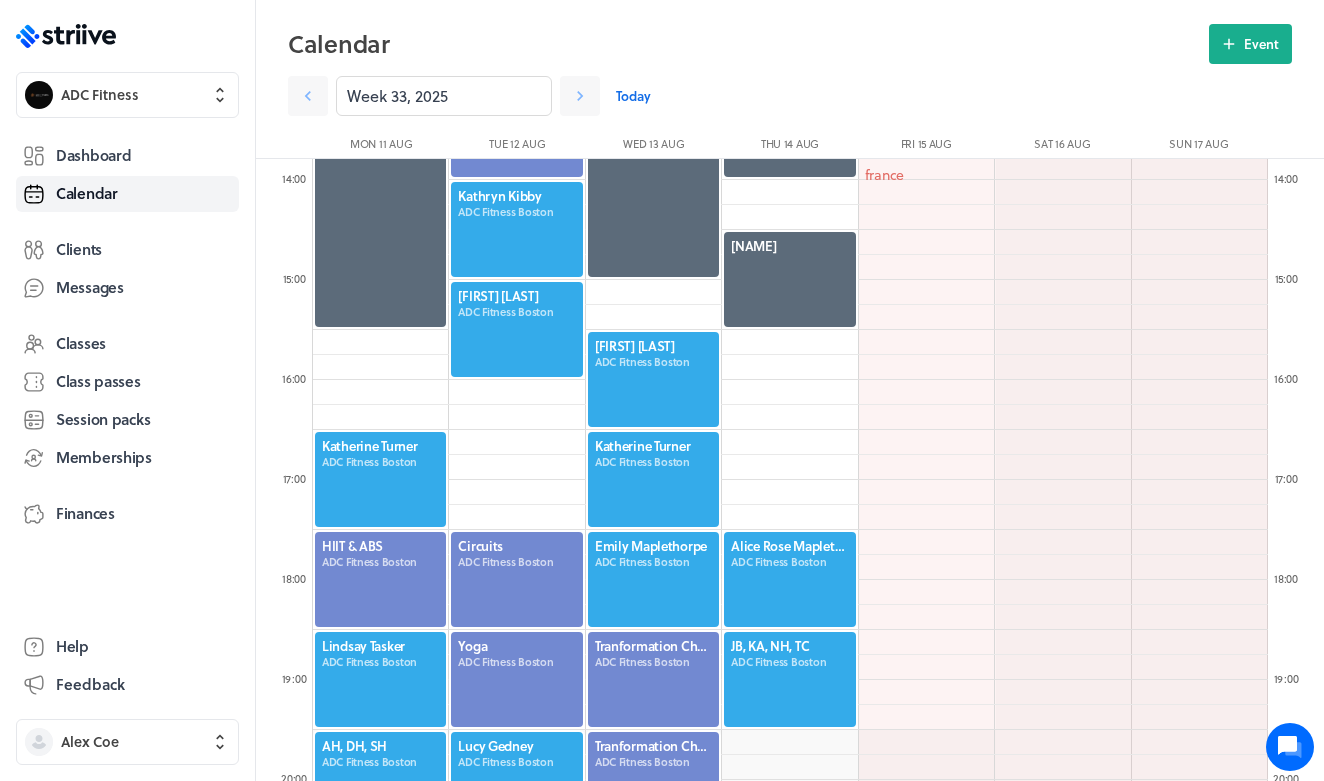 click on "Today" at bounding box center (633, 96) 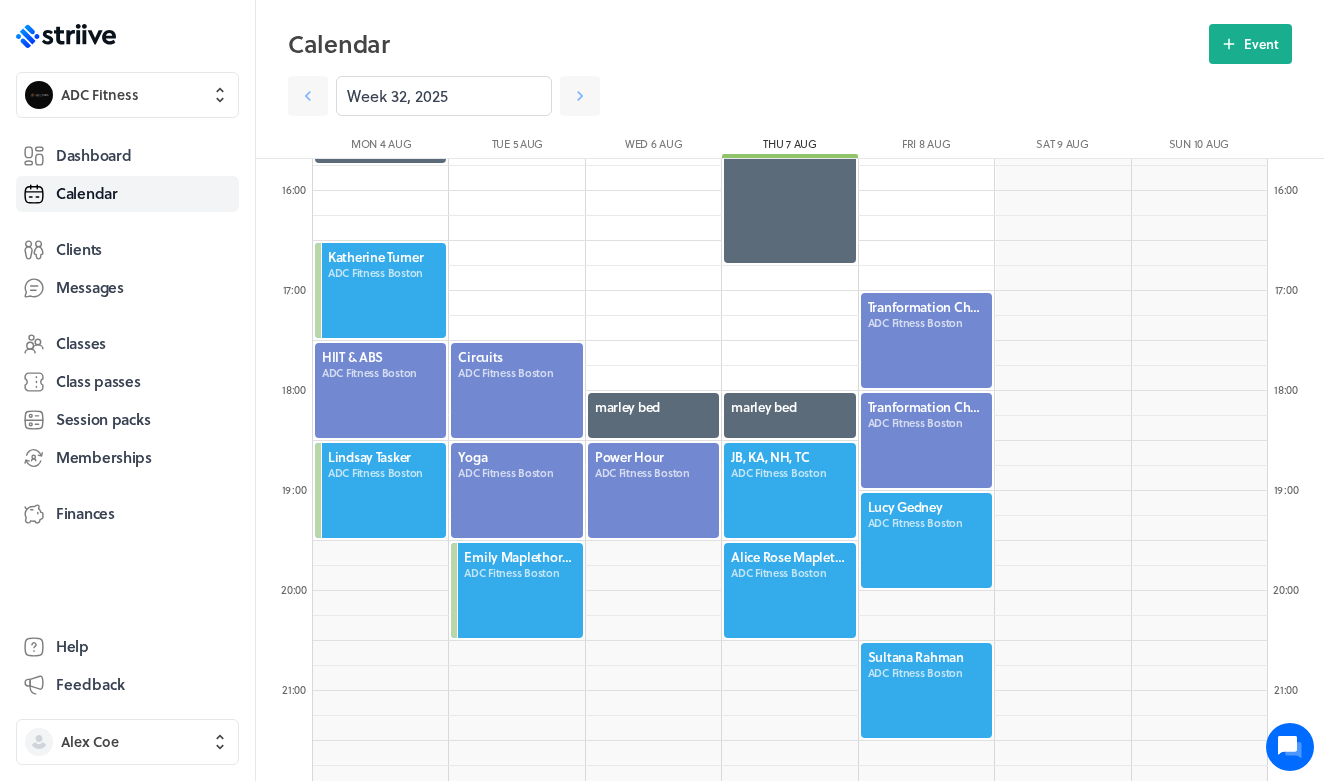 scroll, scrollTop: 1661, scrollLeft: 0, axis: vertical 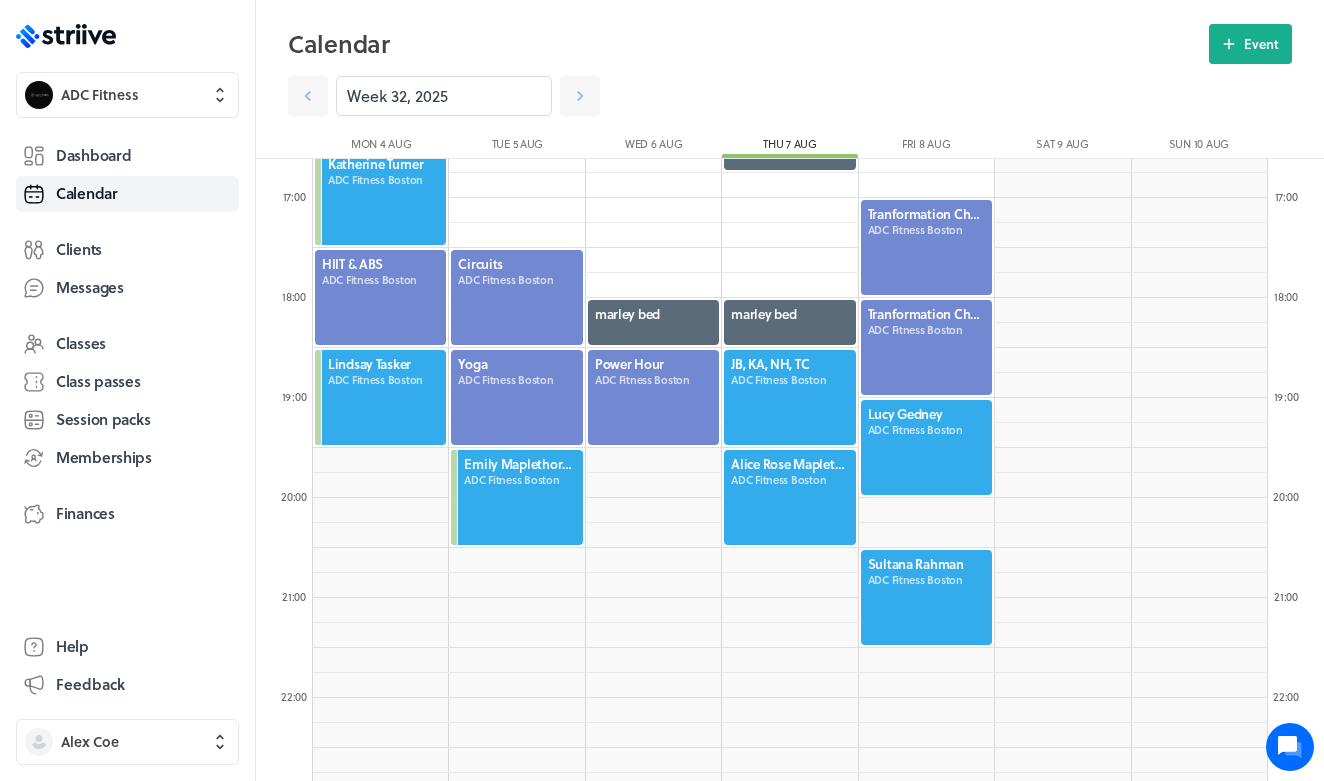 click at bounding box center [789, 497] 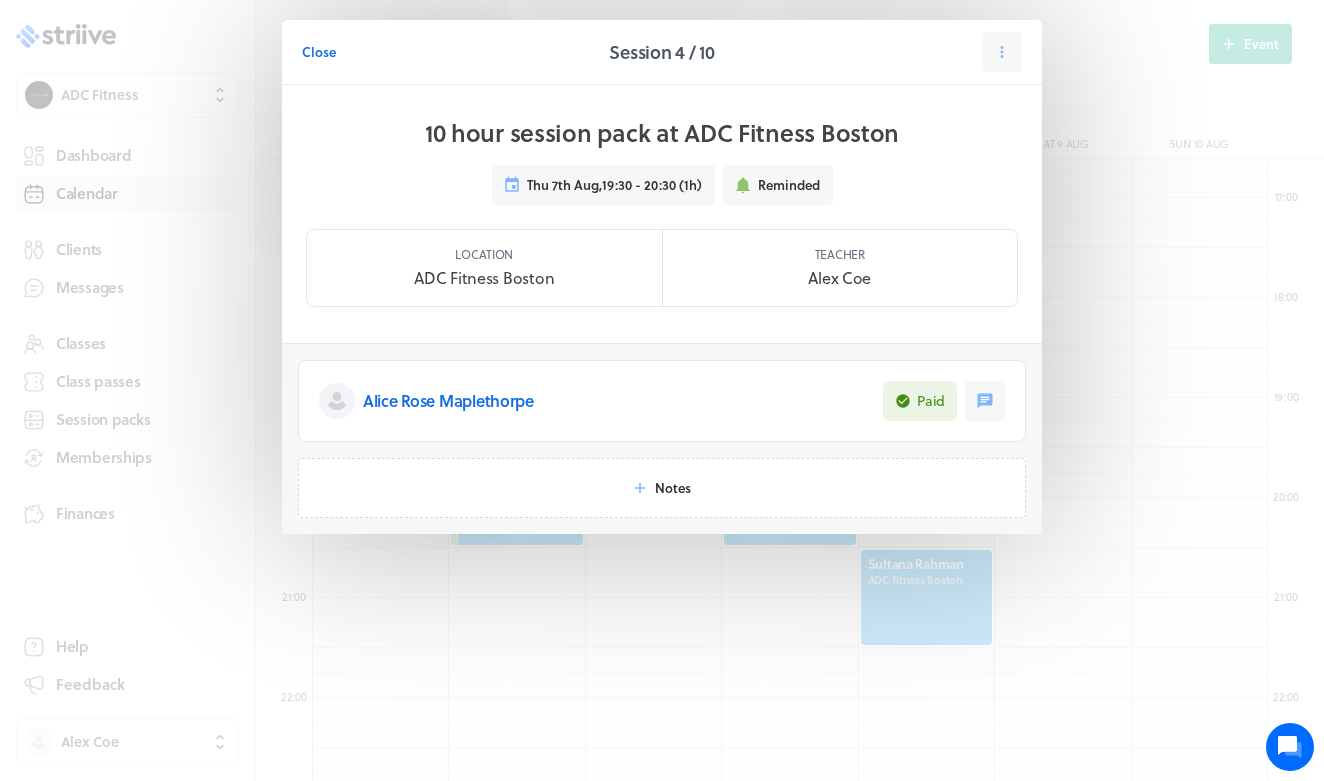 click on "Close" at bounding box center (319, 52) 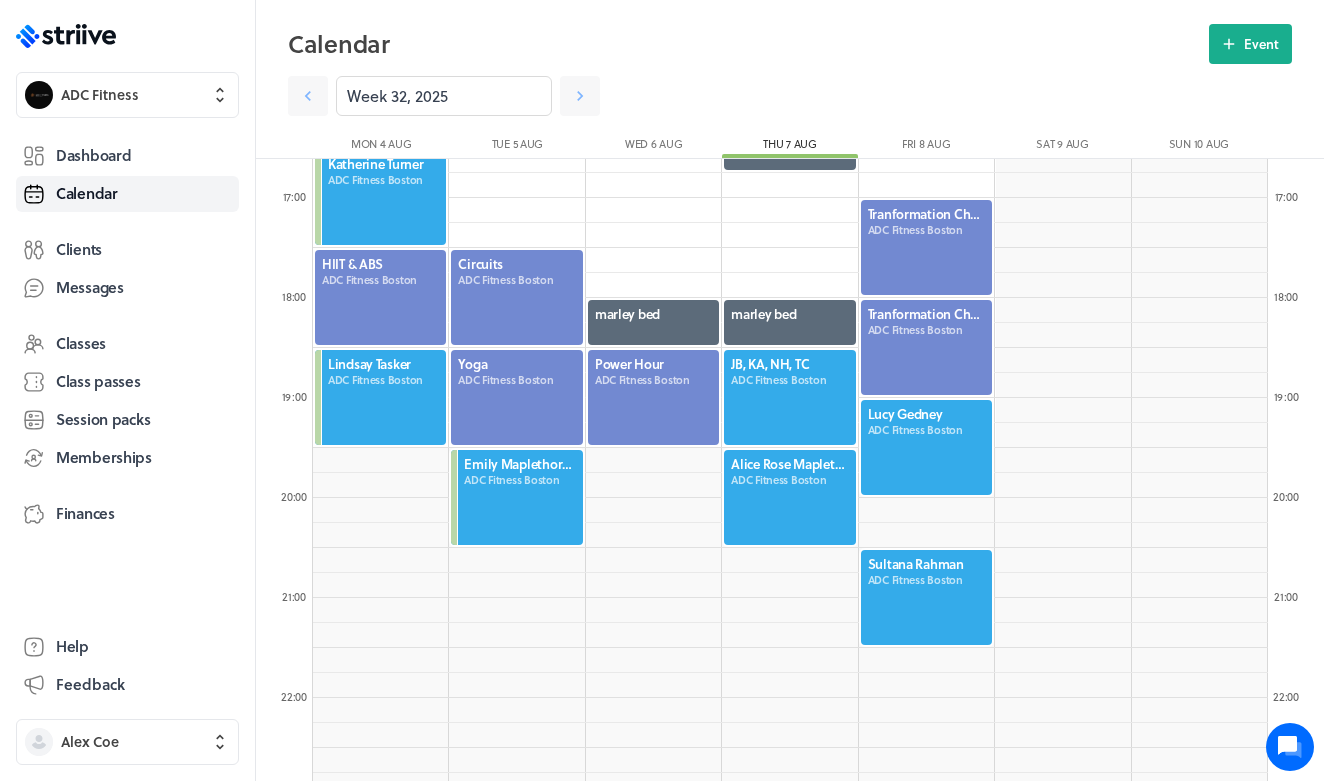 click at bounding box center [789, 497] 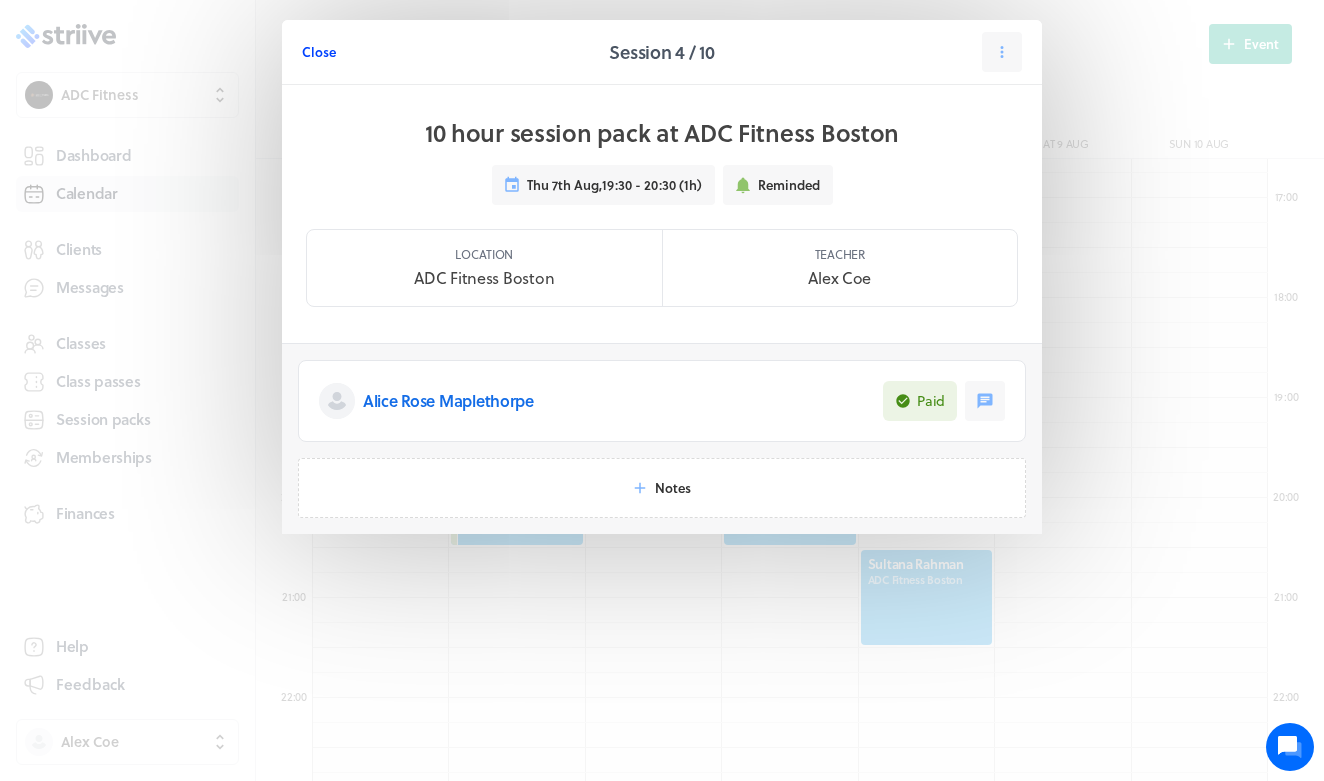 click on "Close" at bounding box center [319, 52] 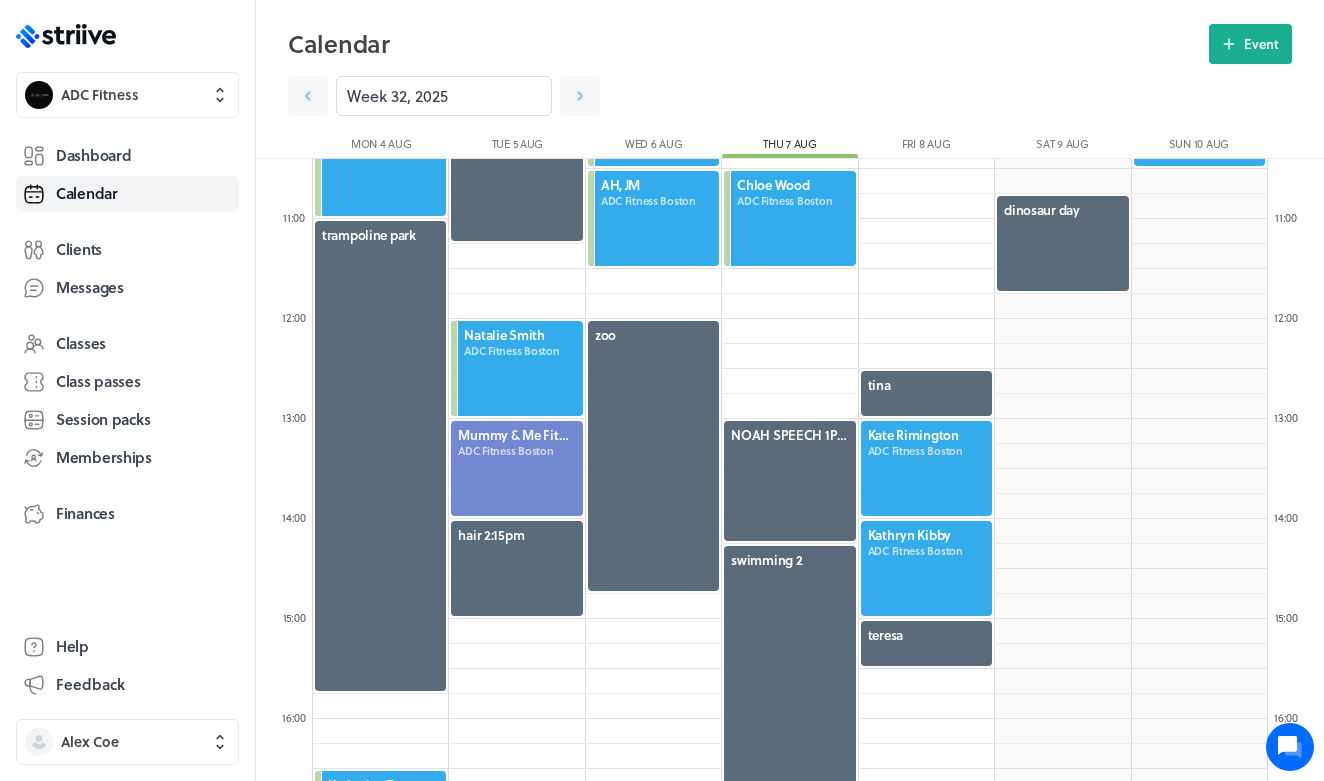 scroll, scrollTop: 1036, scrollLeft: 0, axis: vertical 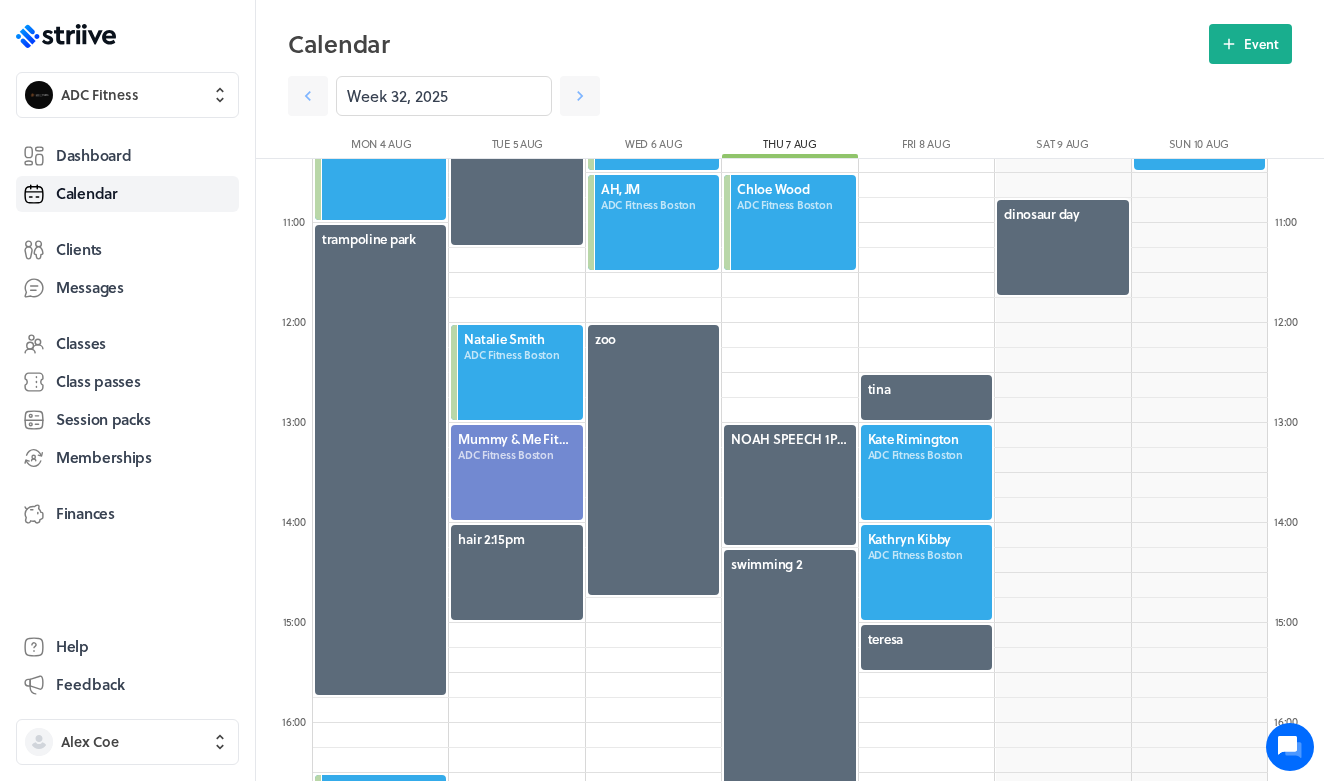 click at bounding box center [926, 472] 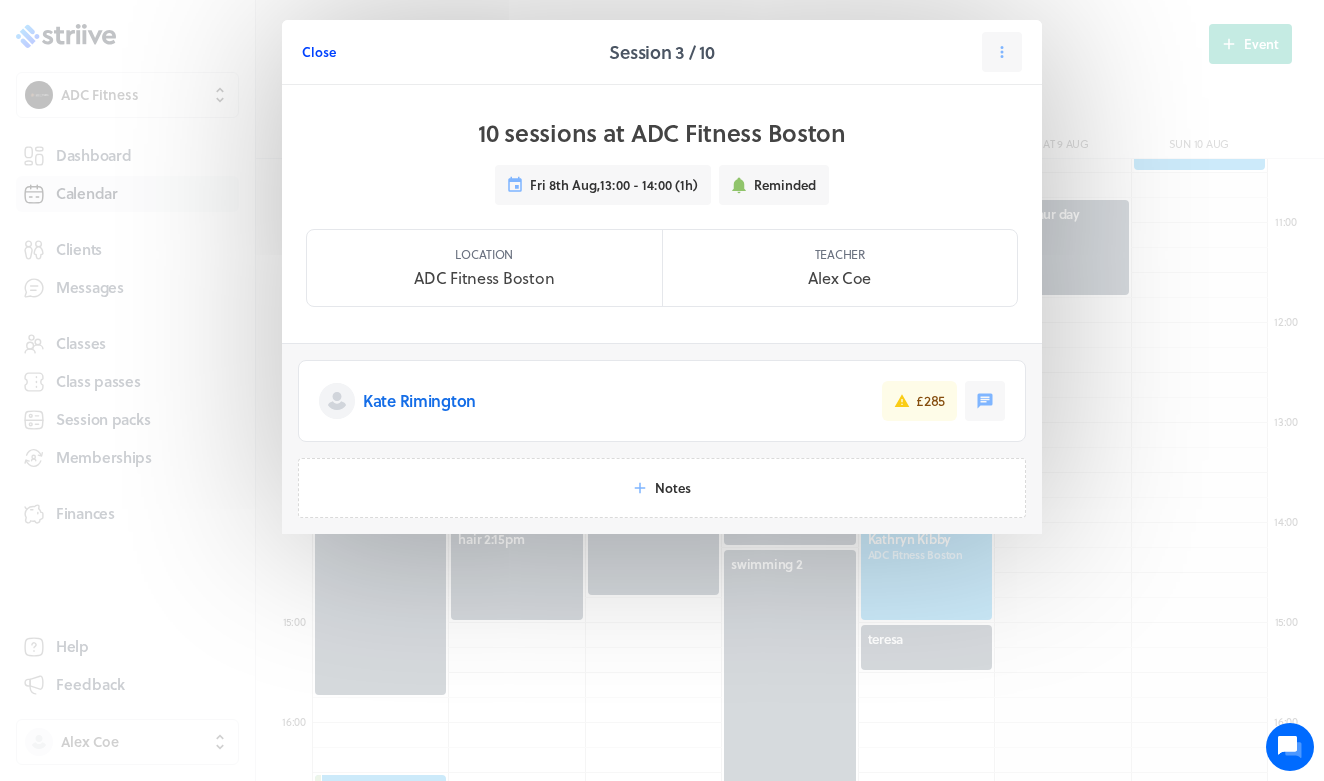 click on "Close" at bounding box center (319, 52) 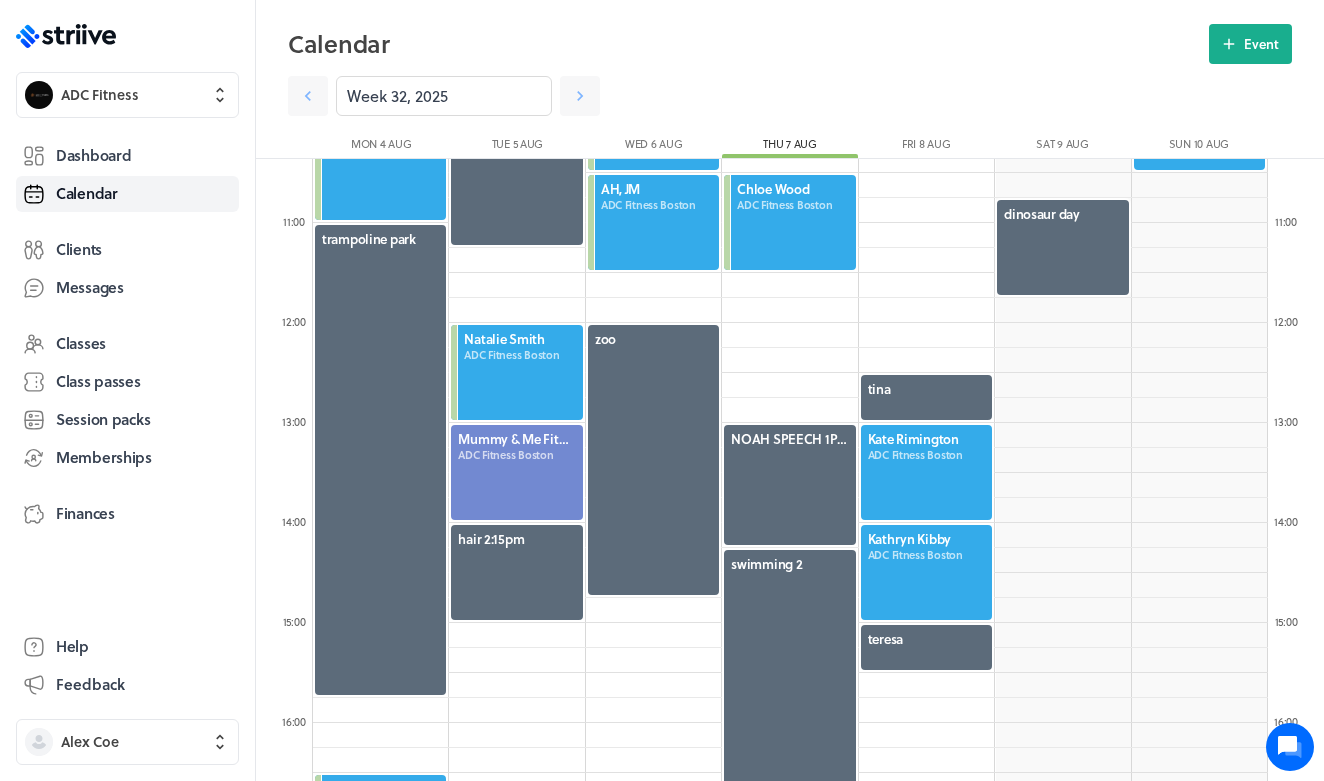 click at bounding box center [926, 572] 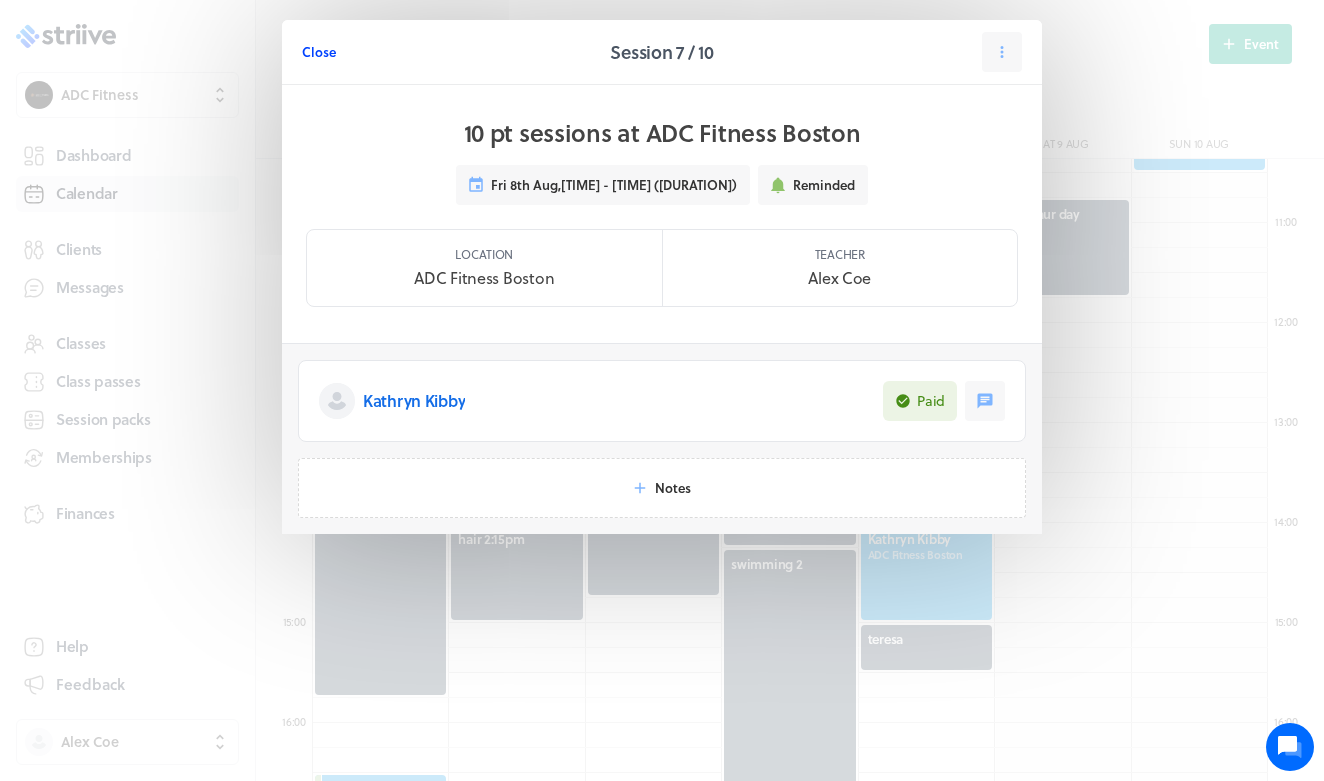 click on "Close" at bounding box center [319, 52] 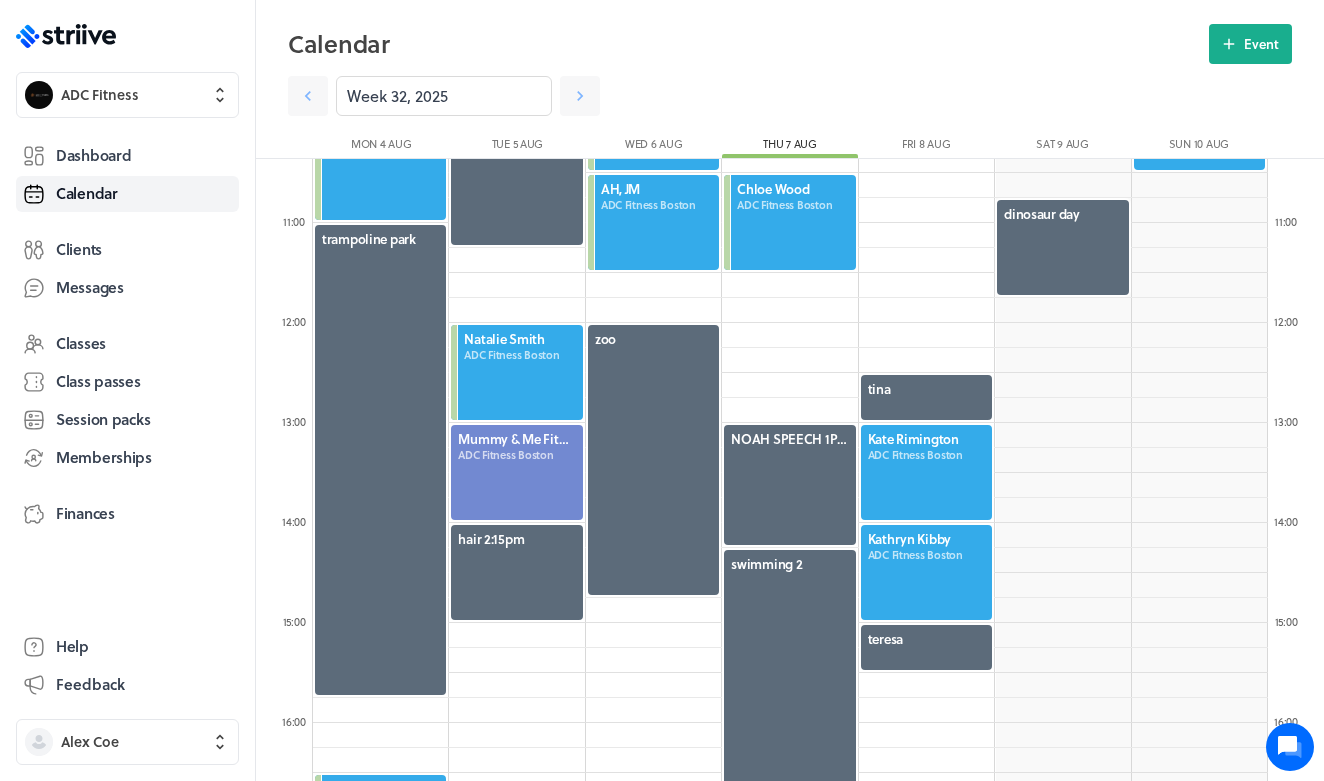 click at bounding box center (926, 472) 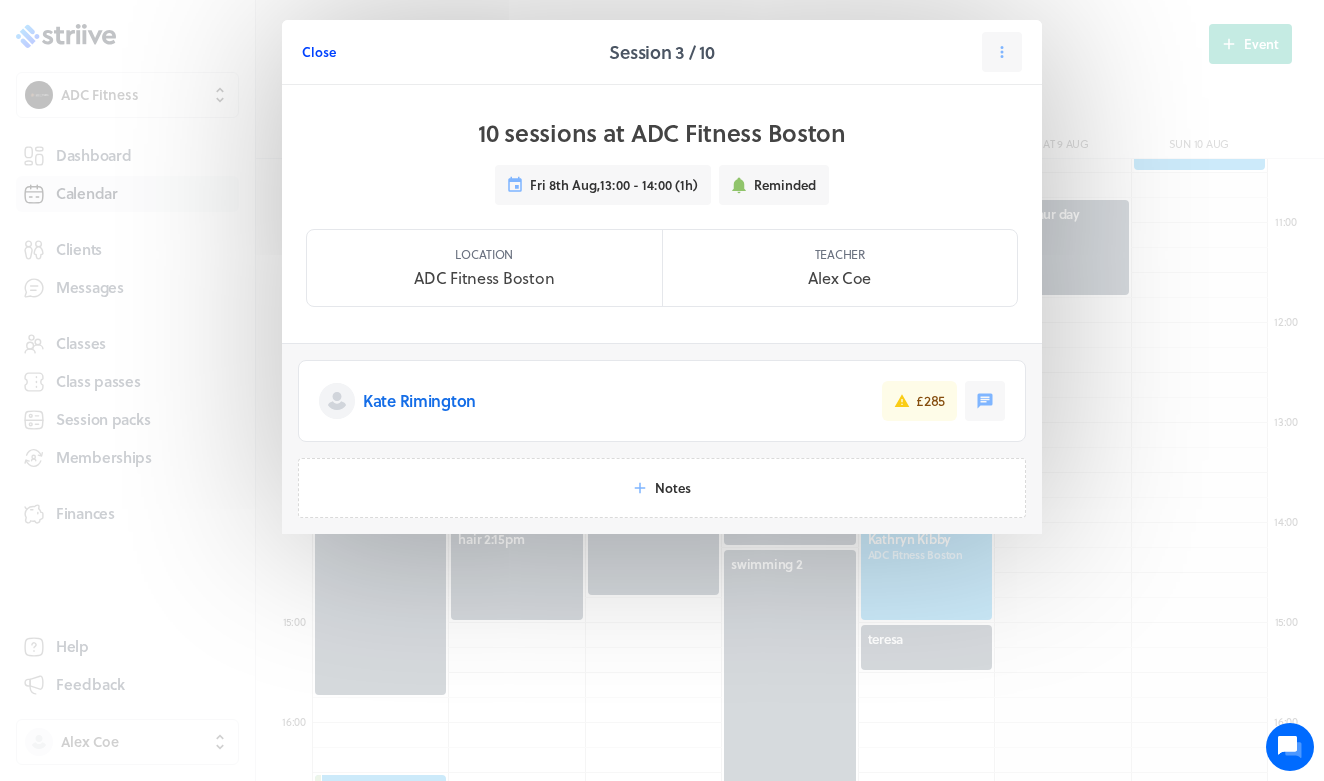 click on "Close" at bounding box center (319, 52) 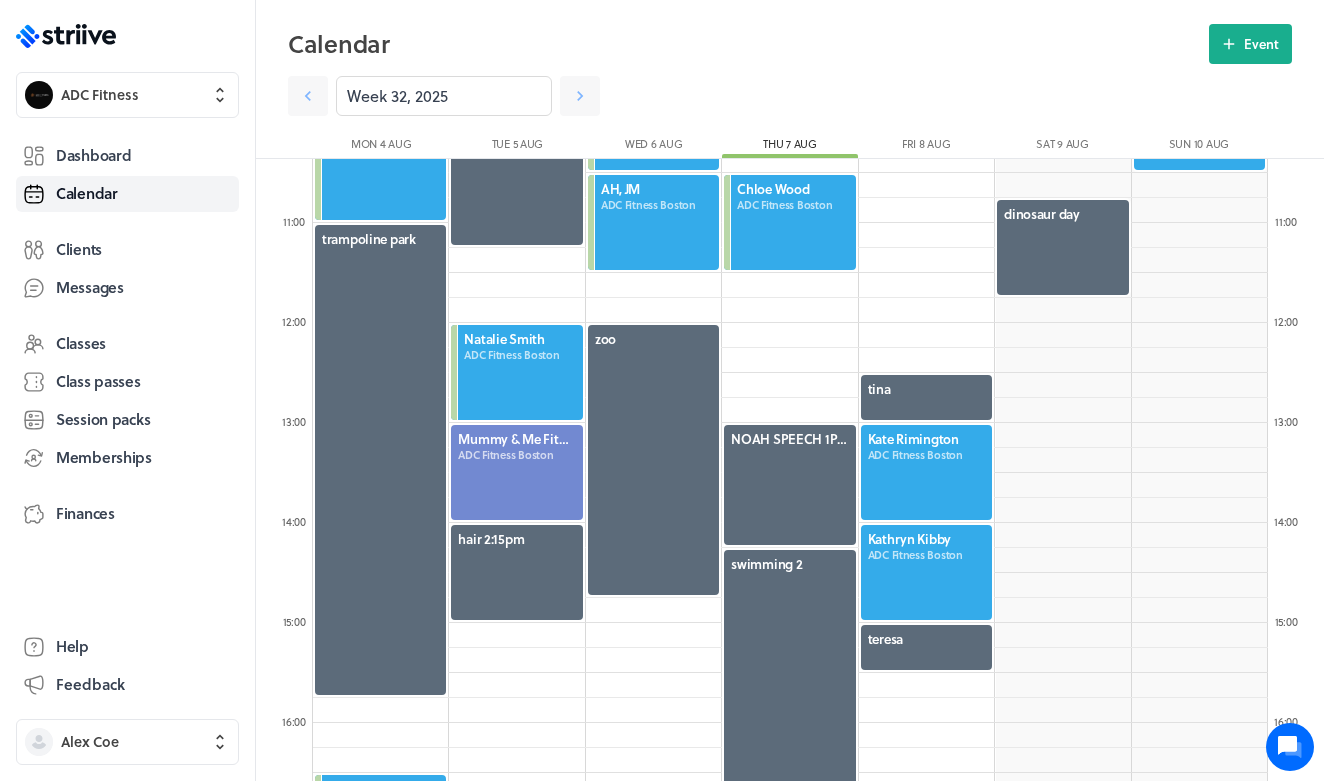 click at bounding box center [926, 472] 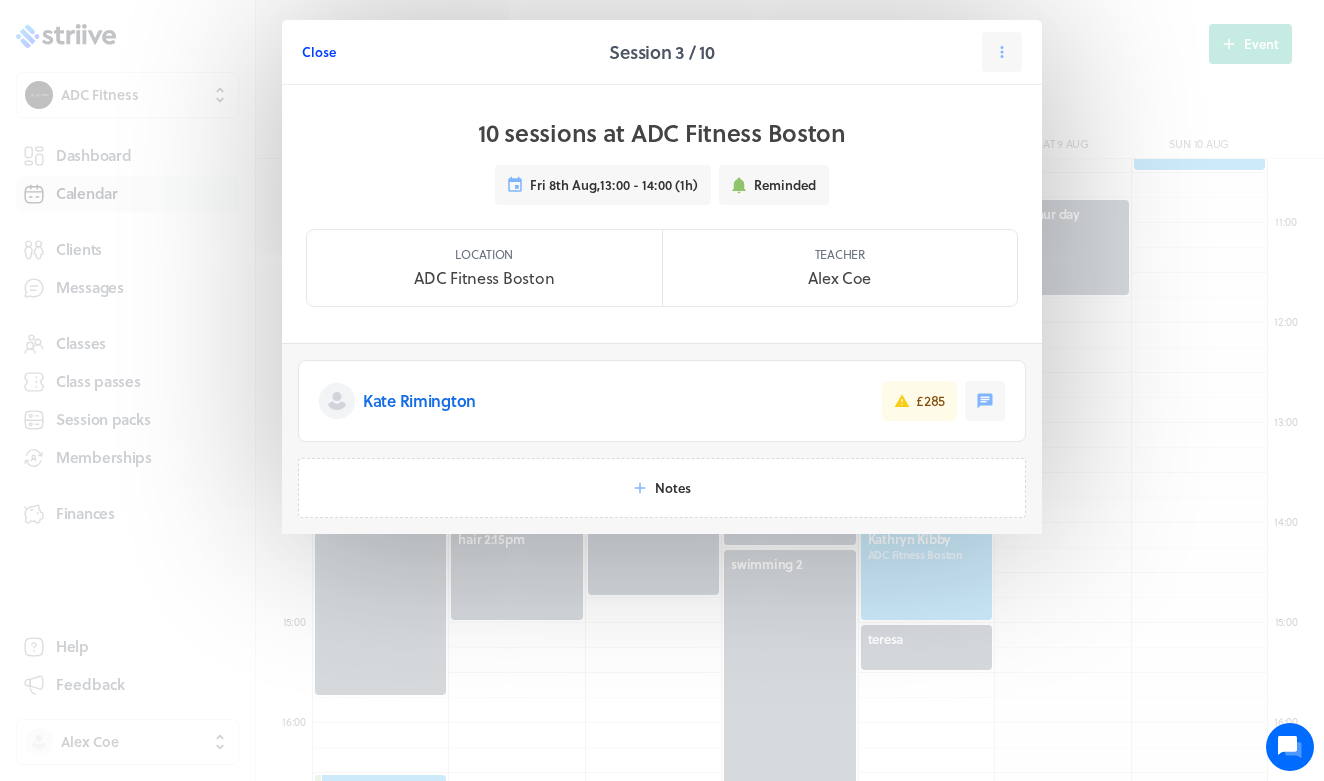 click on "Close" at bounding box center [319, 52] 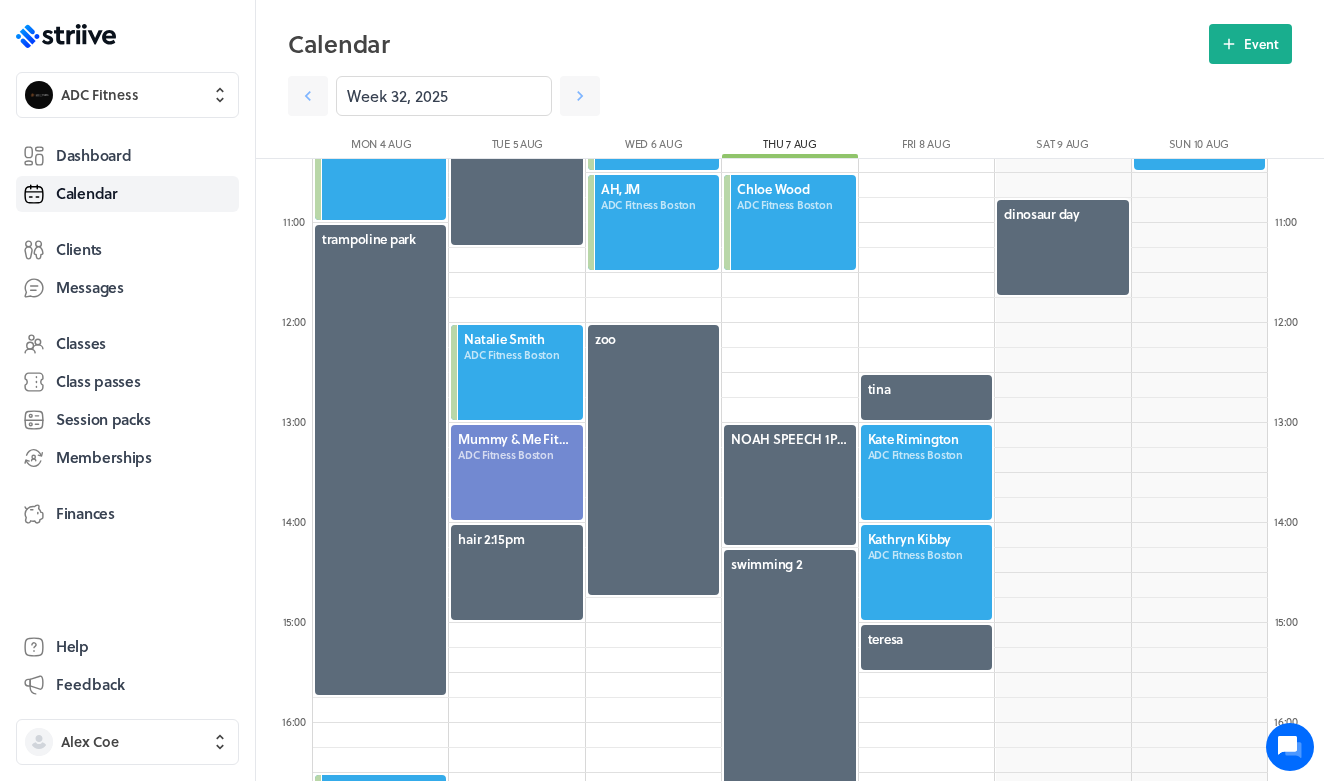 click at bounding box center (926, 572) 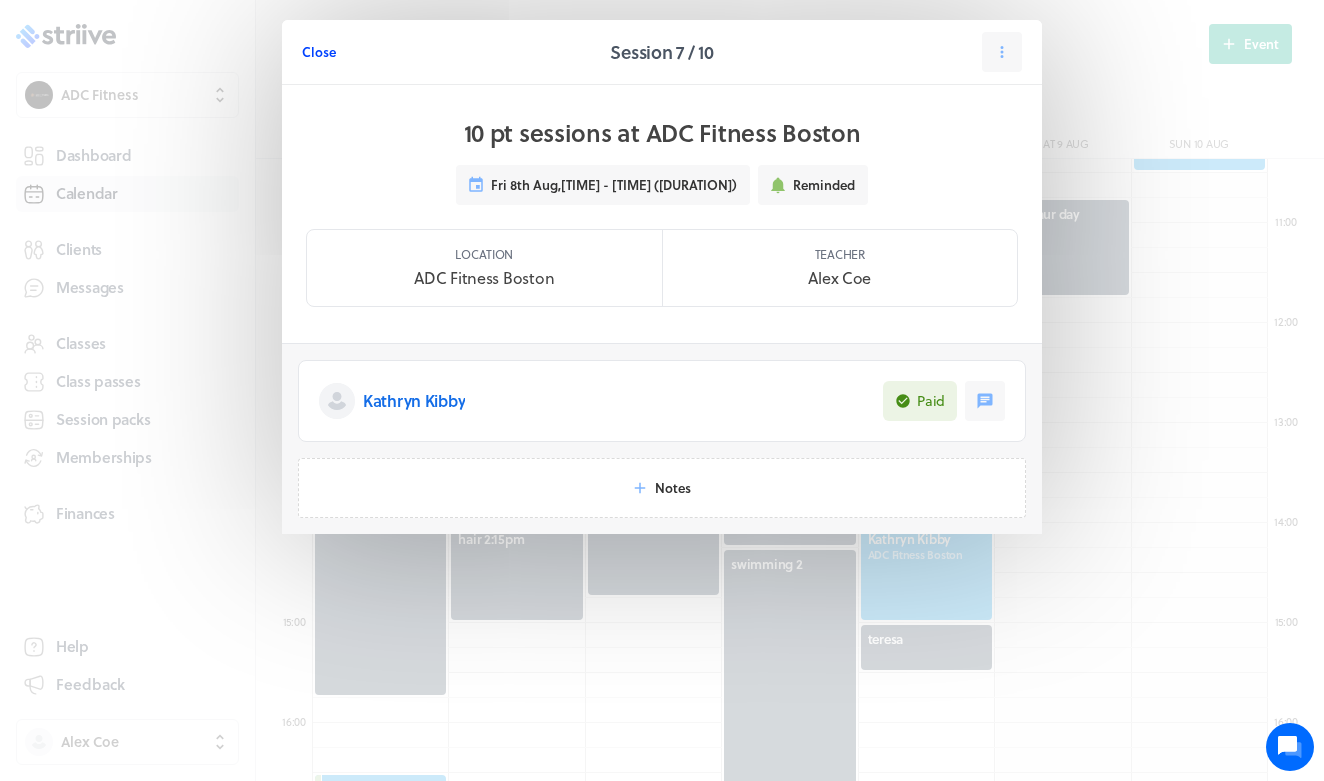 click on "Close" at bounding box center (319, 52) 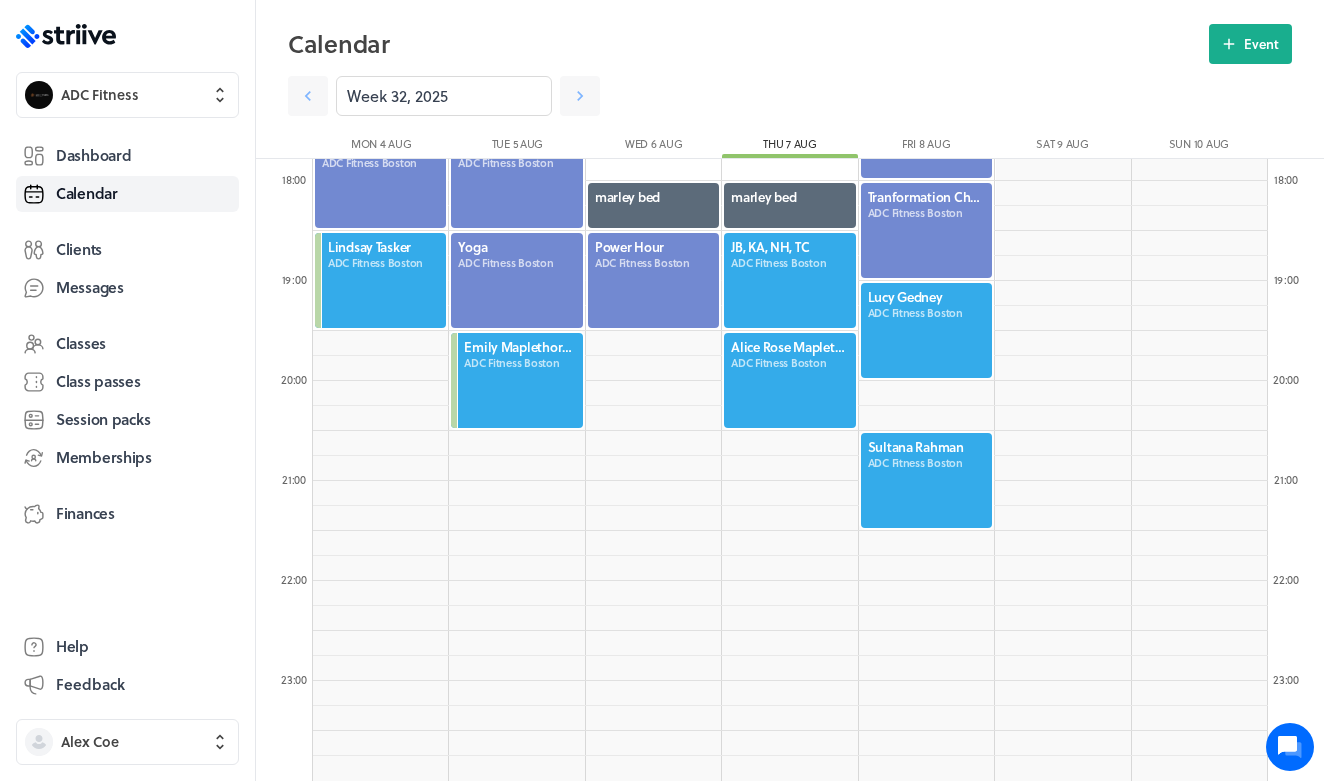 scroll, scrollTop: 1778, scrollLeft: 0, axis: vertical 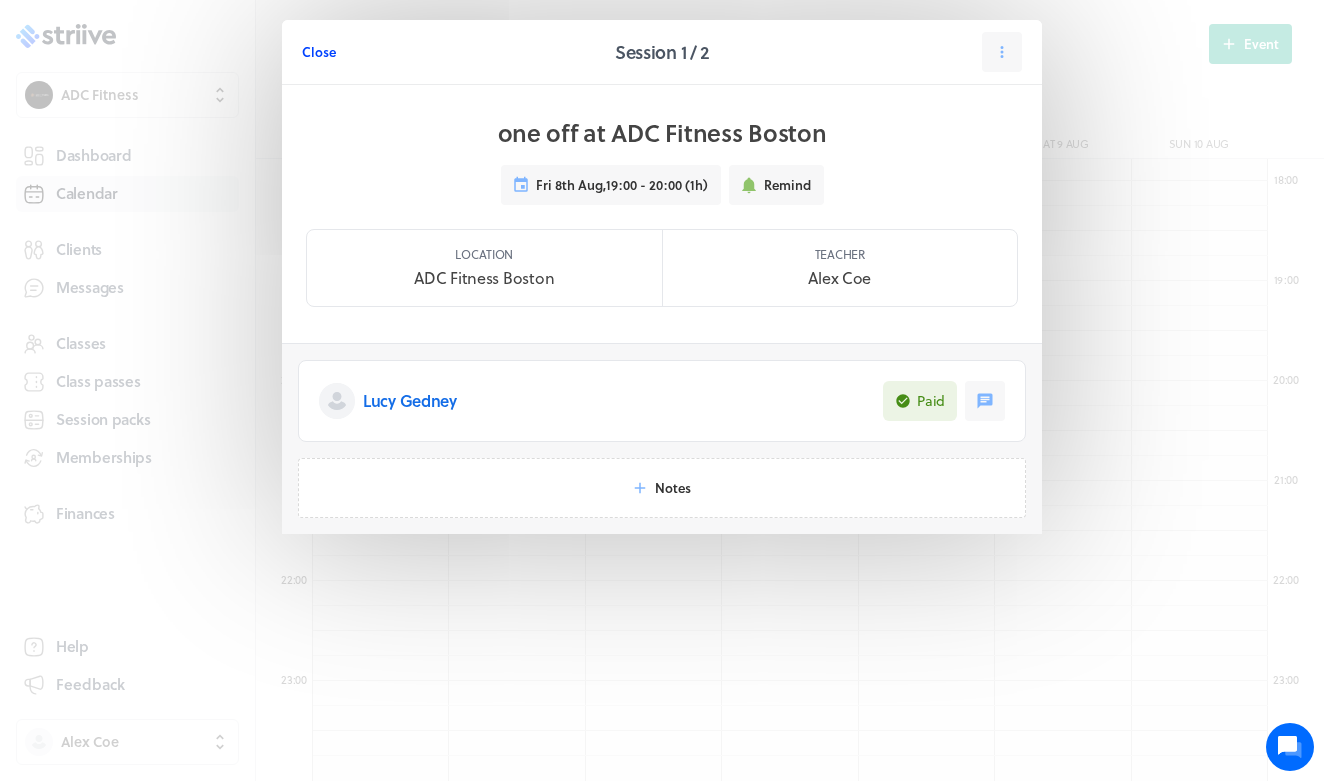 click on "Close" at bounding box center (319, 52) 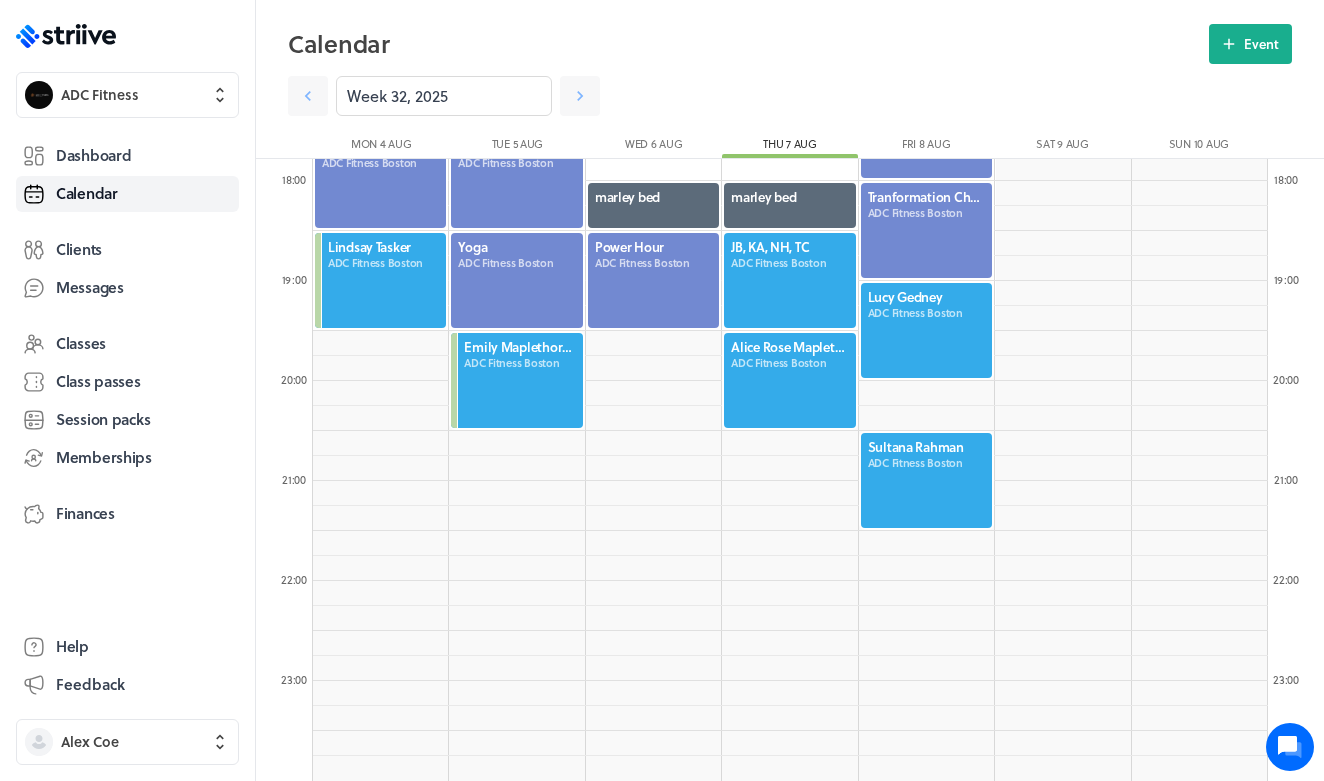 click at bounding box center (789, 380) 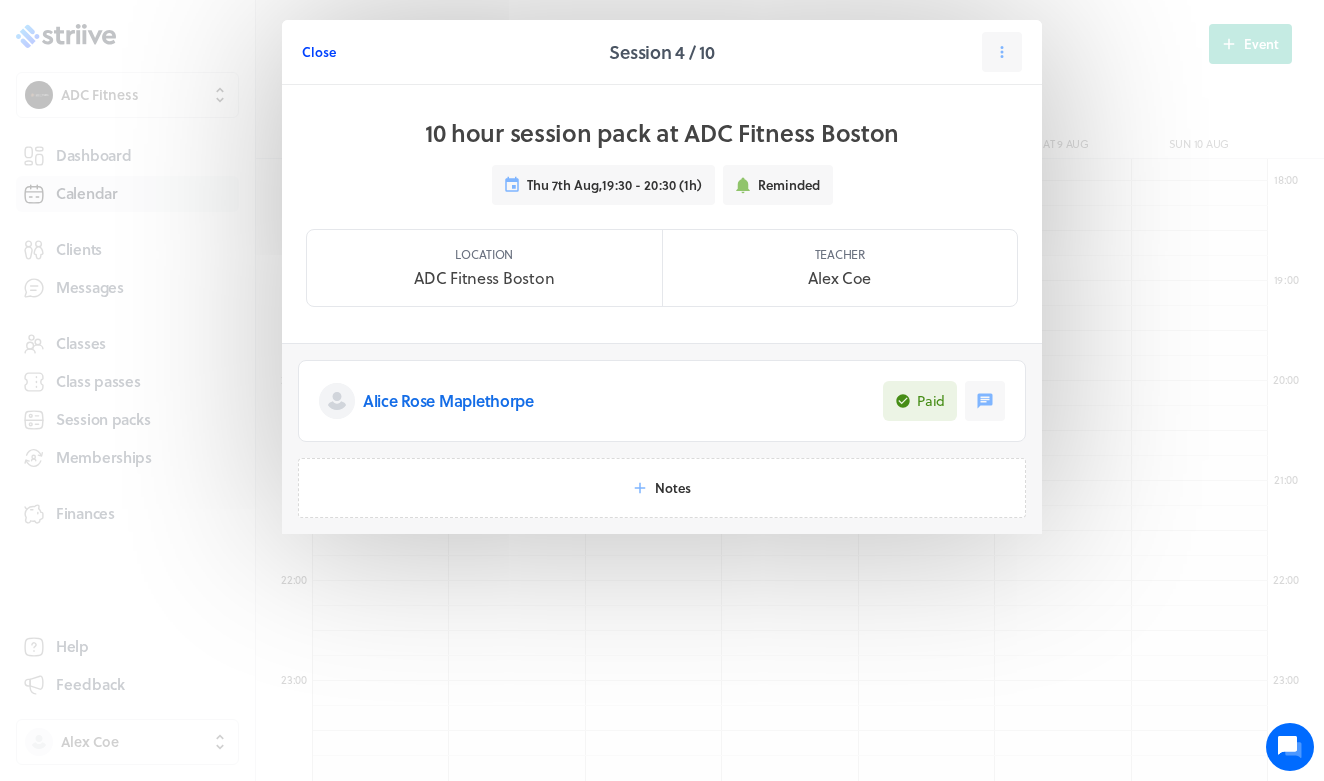 click on "Close" at bounding box center [319, 52] 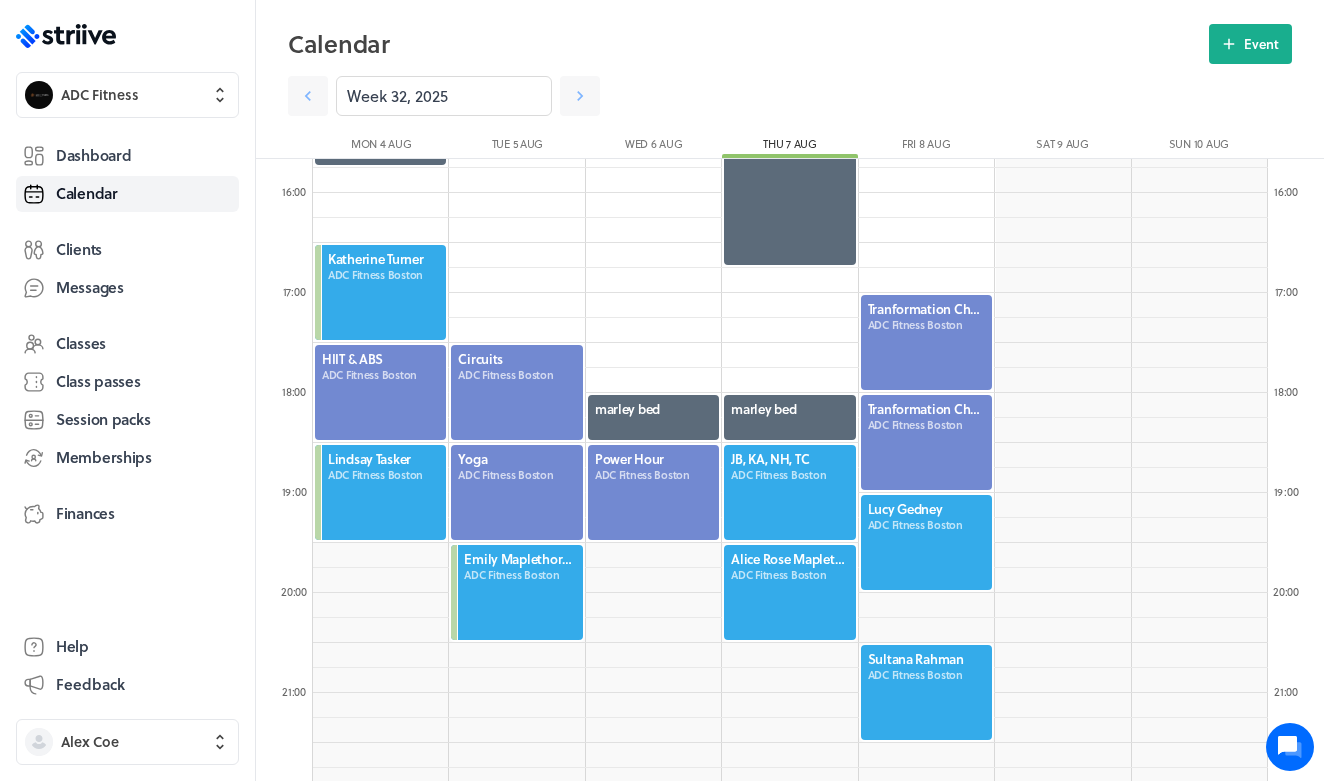 scroll, scrollTop: 1607, scrollLeft: 0, axis: vertical 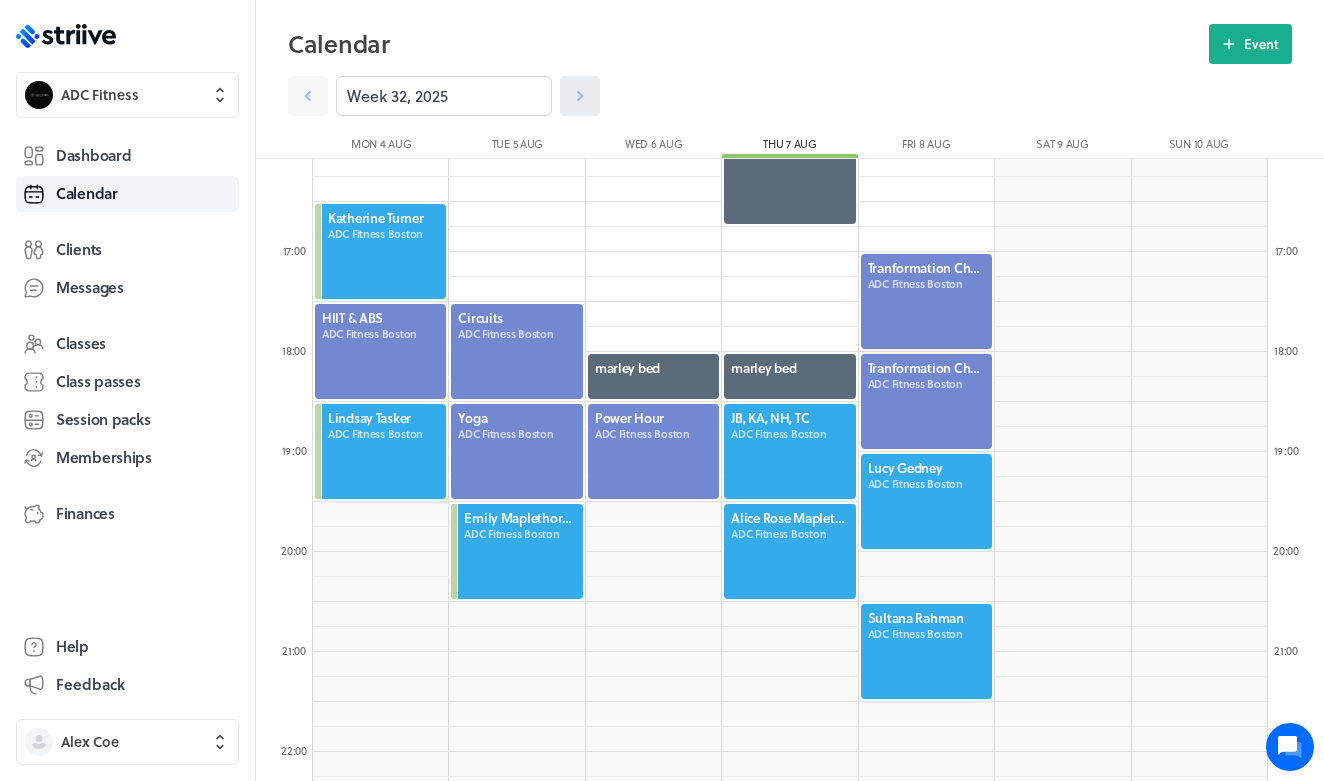 click 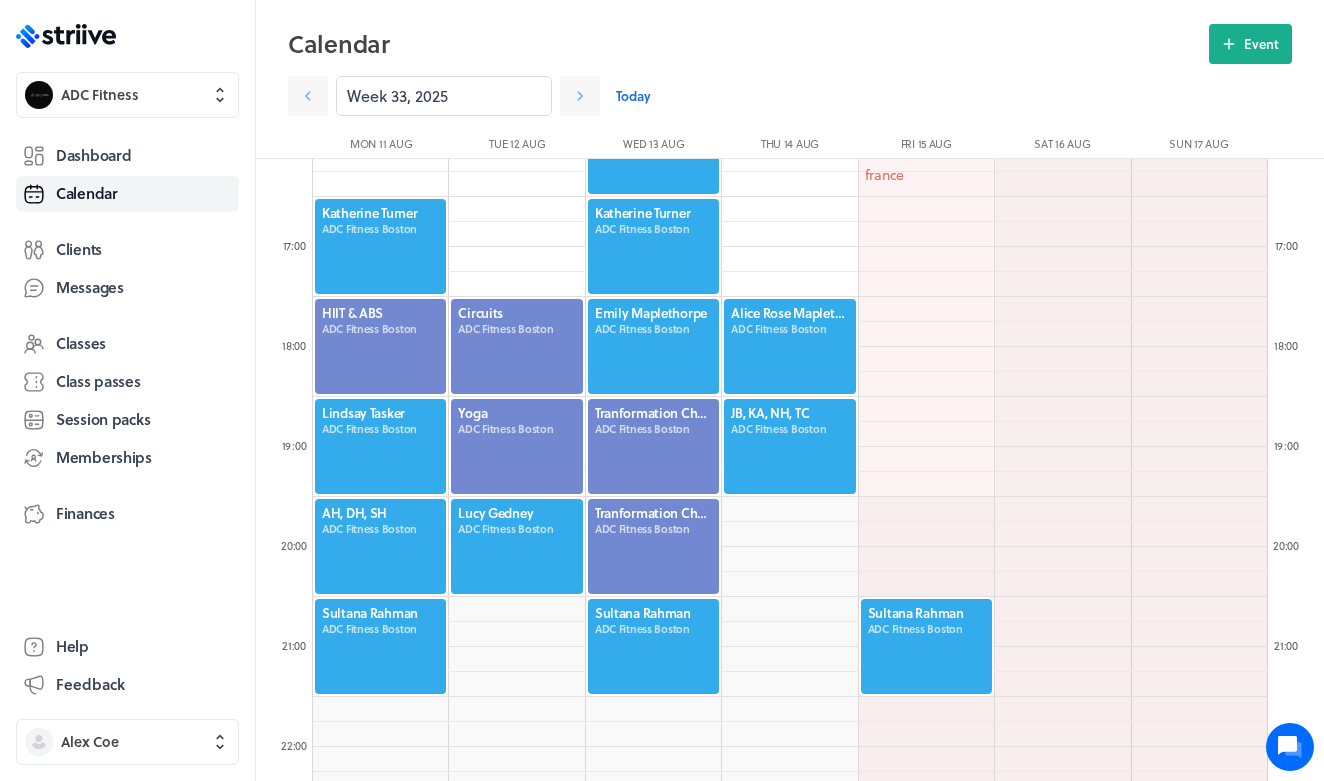 scroll, scrollTop: 1612, scrollLeft: 0, axis: vertical 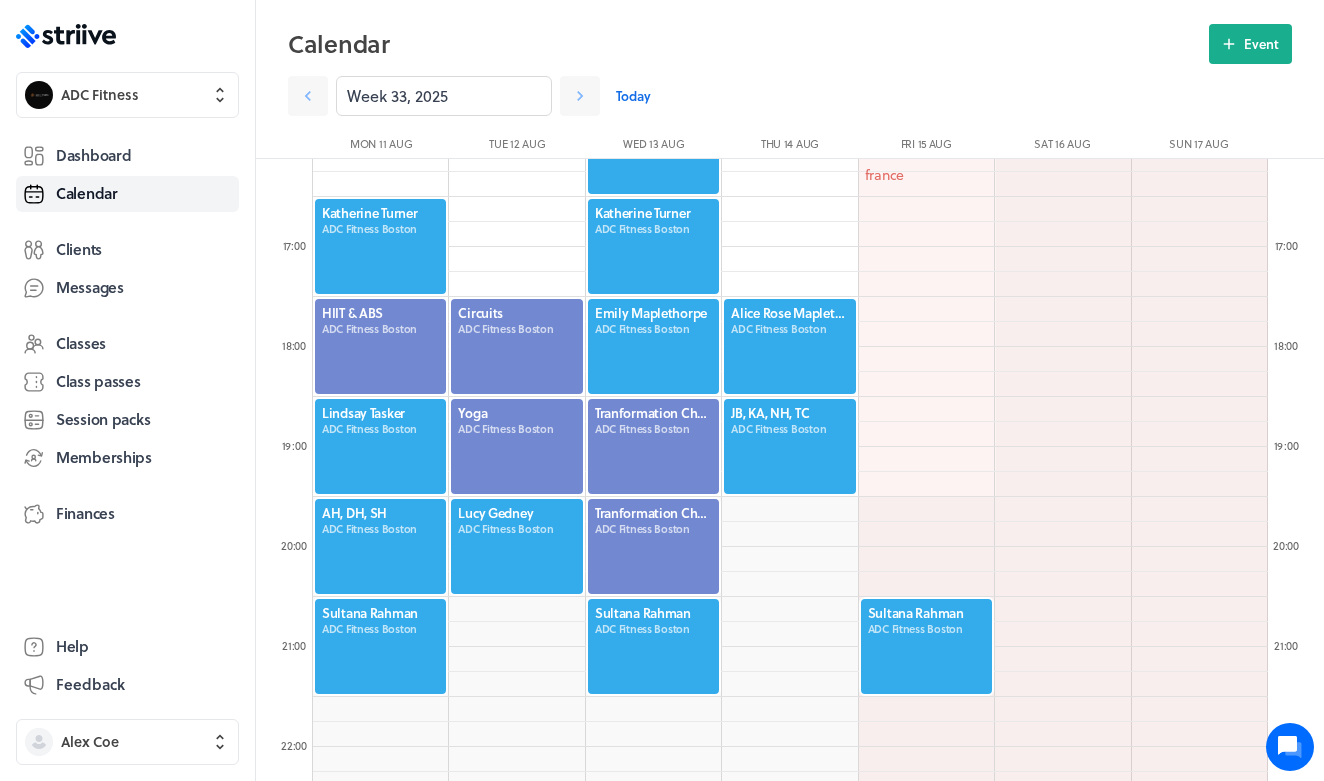 click 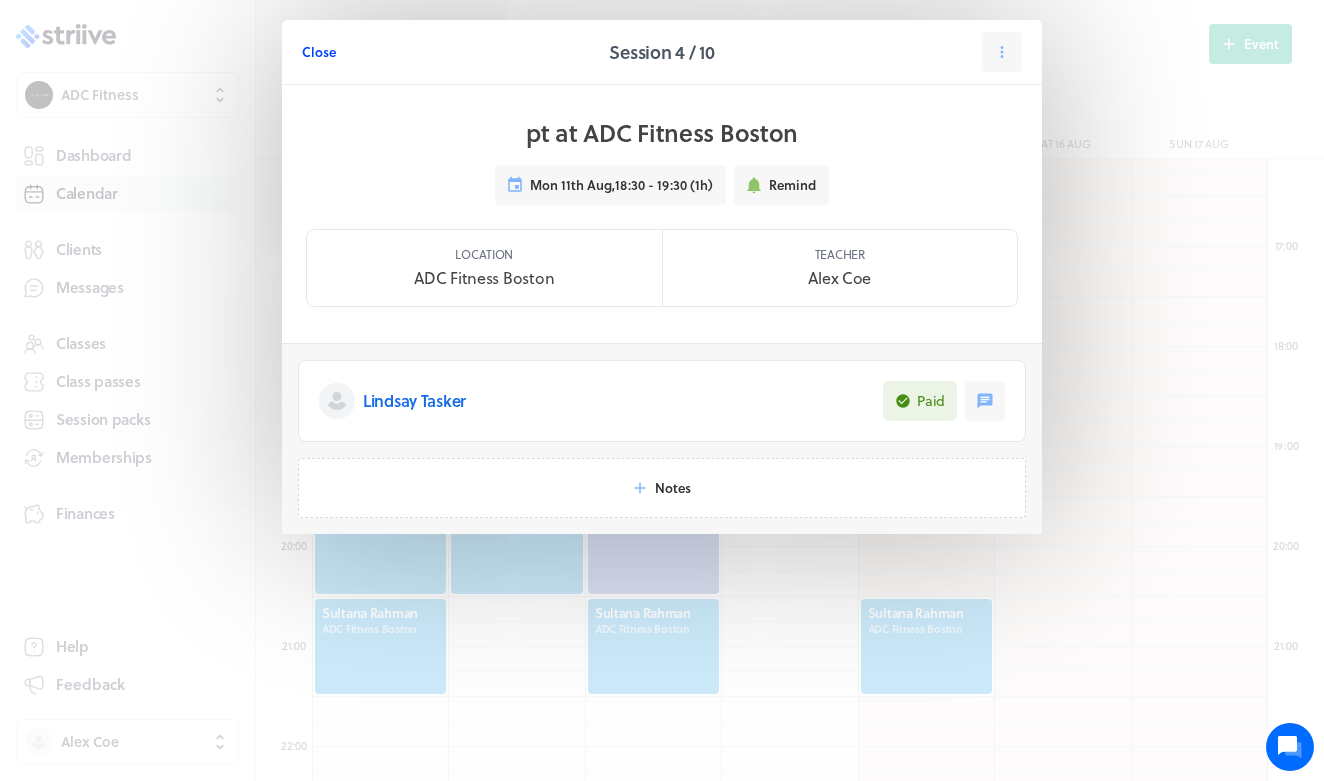 click on "Close" at bounding box center (319, 52) 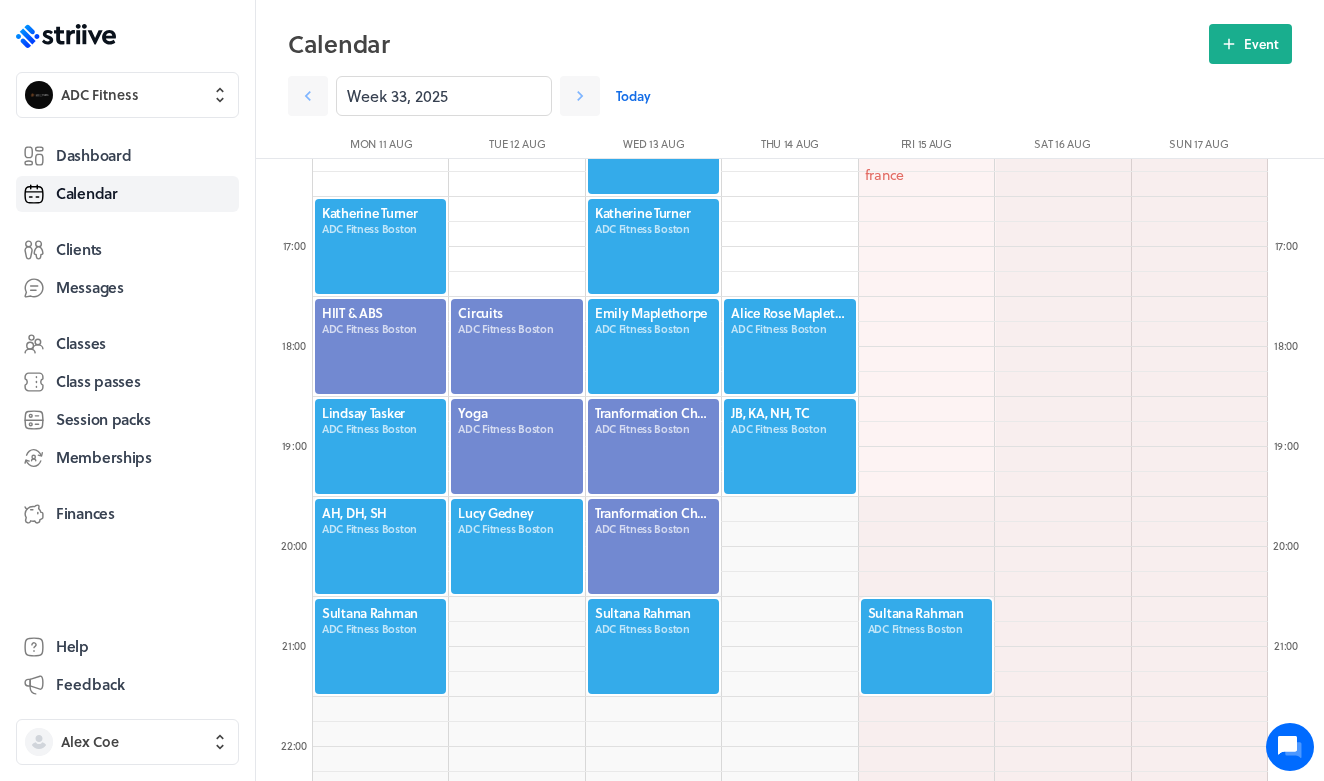 click 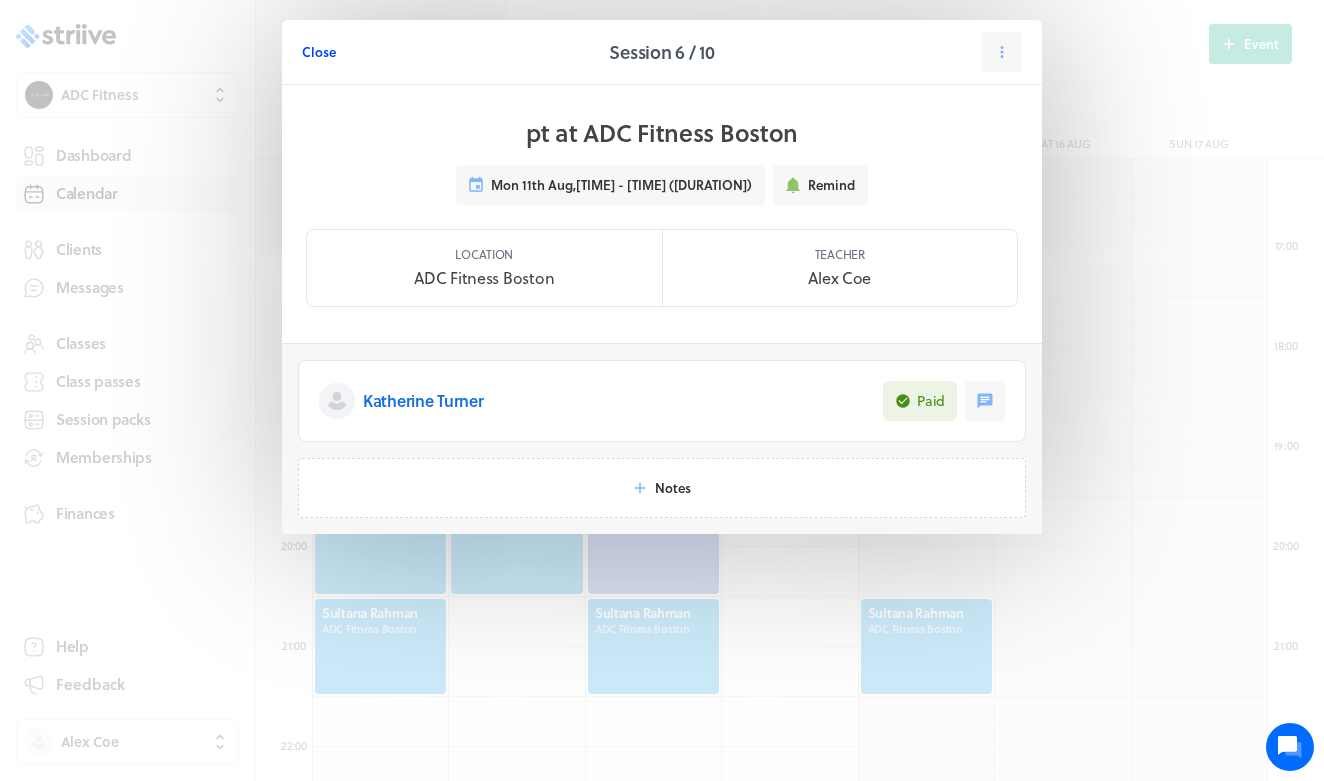 click on "Close" at bounding box center (319, 52) 